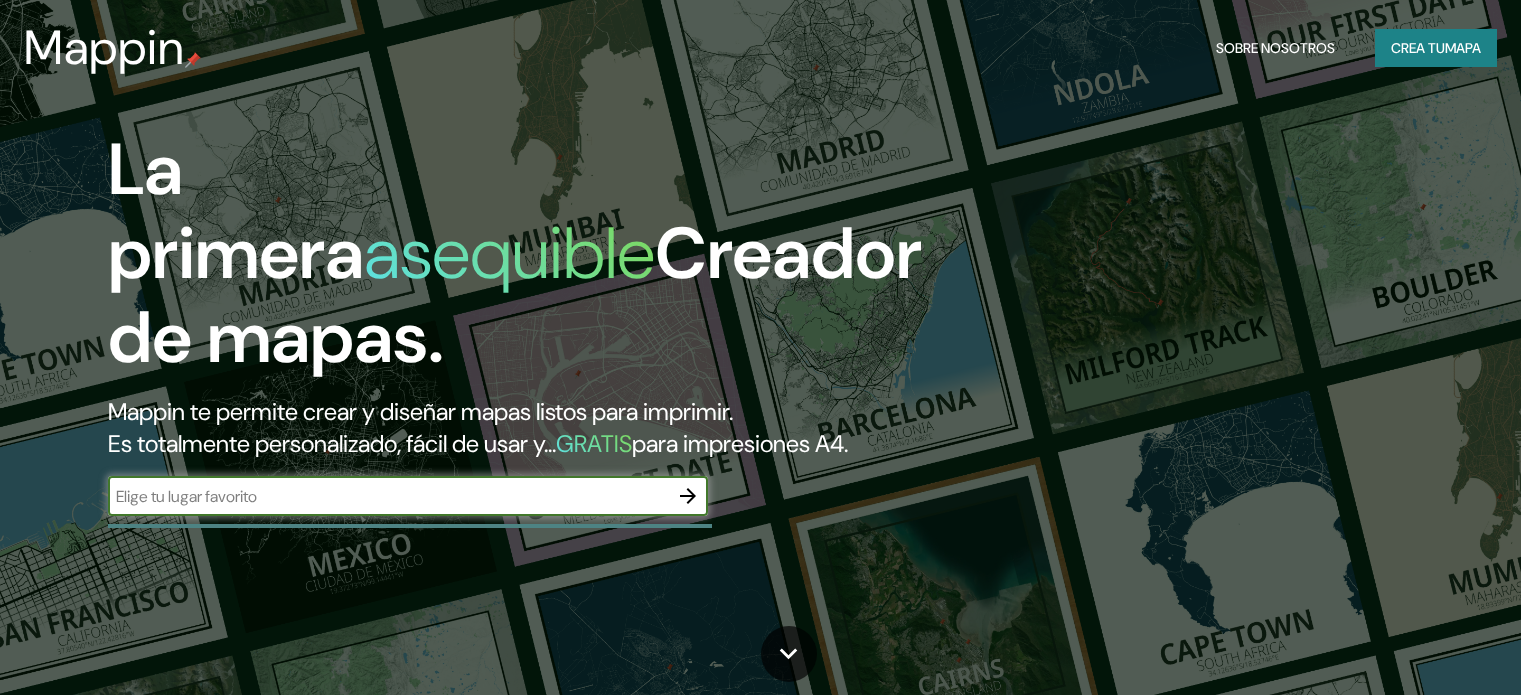 scroll, scrollTop: 0, scrollLeft: 0, axis: both 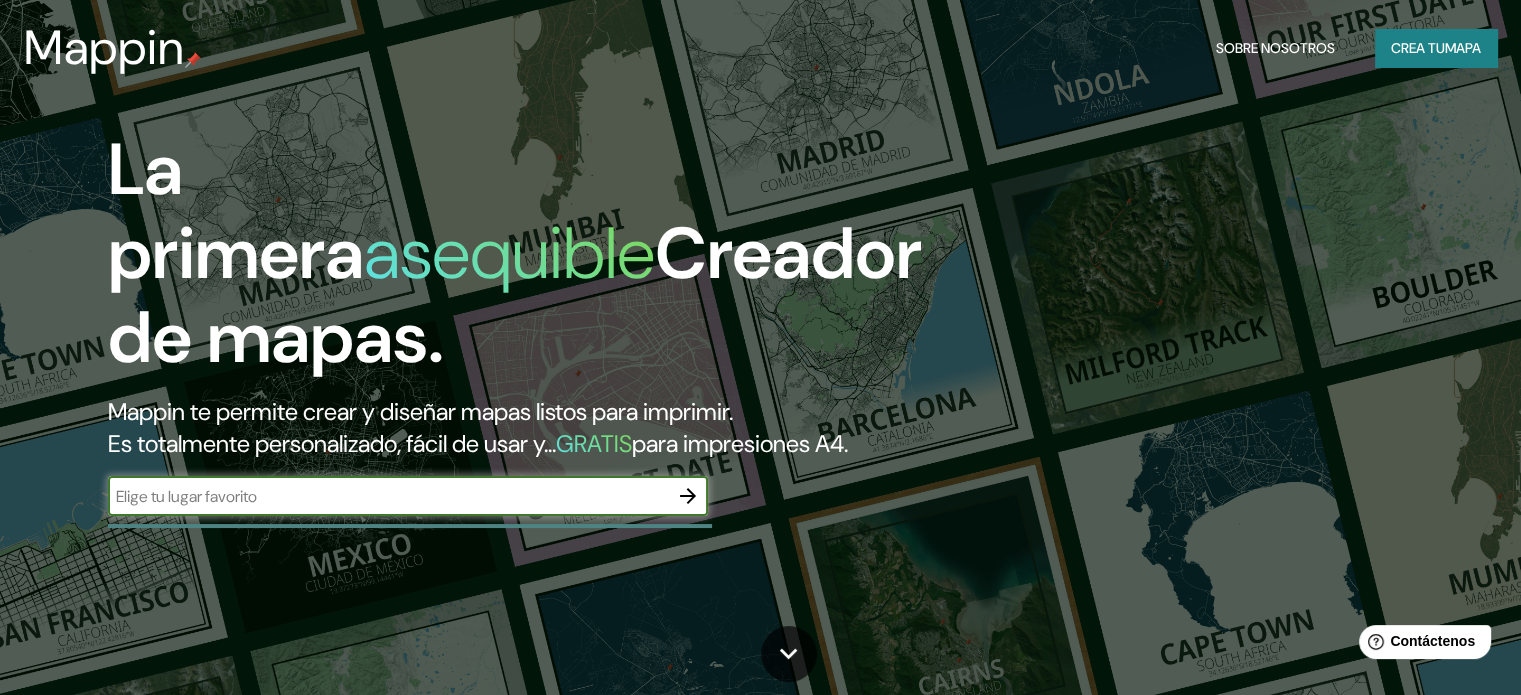 click at bounding box center (388, 496) 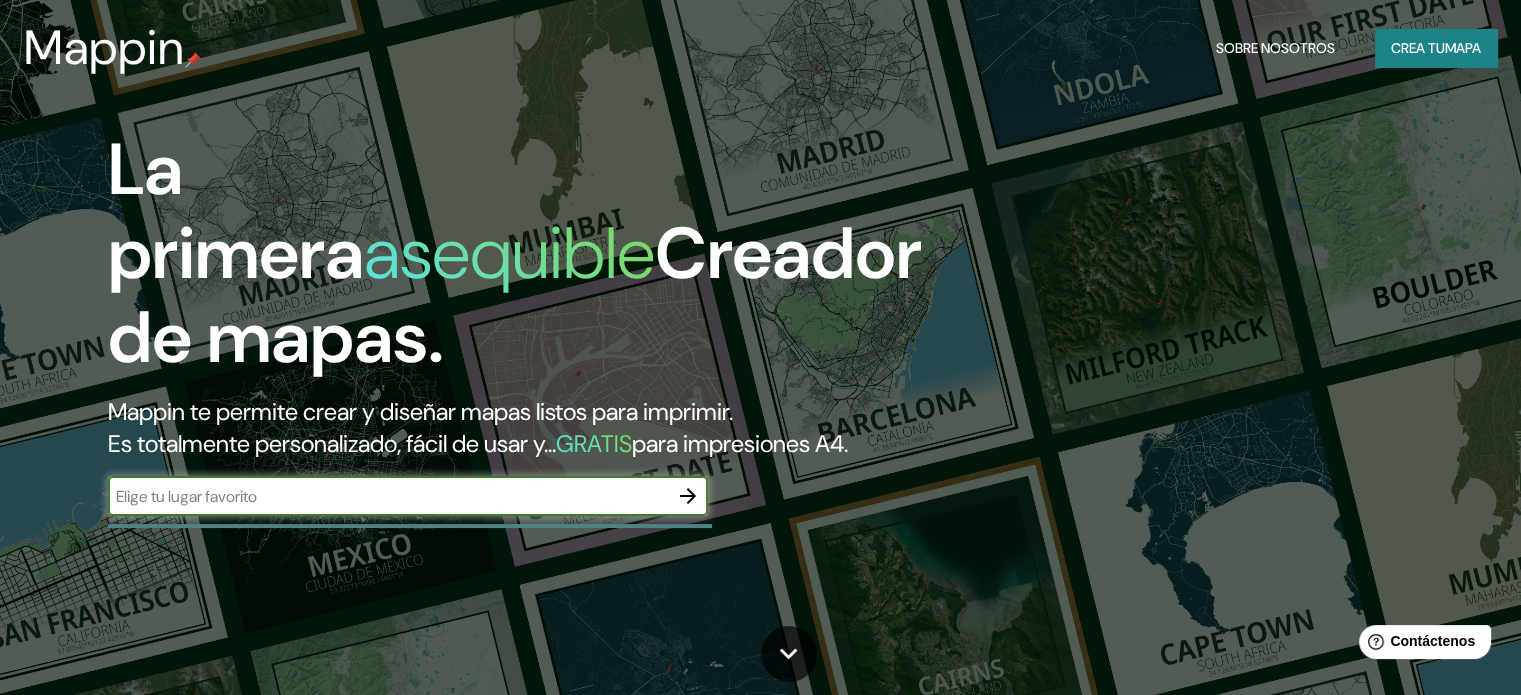 paste on "16.211819941567555, -92.11941145723425" 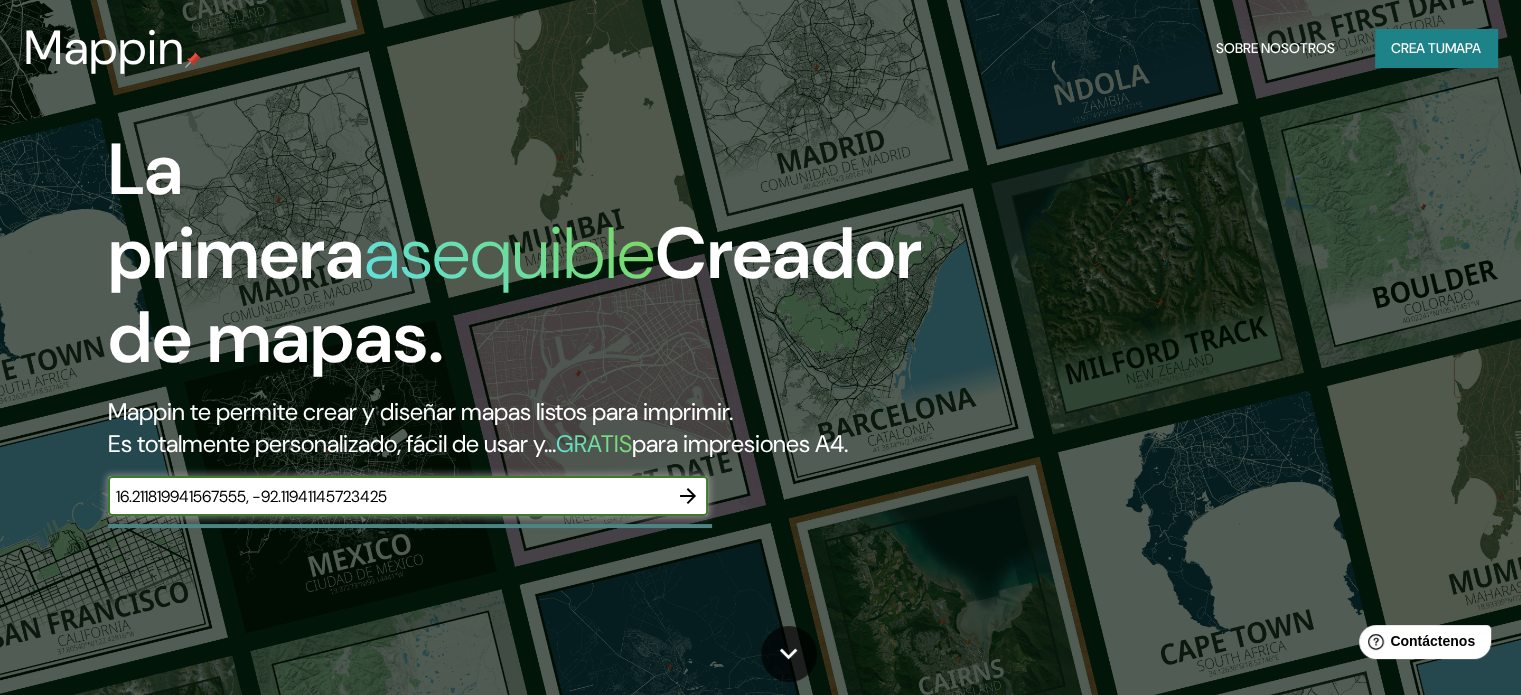 type on "16.211819941567555, -92.11941145723425" 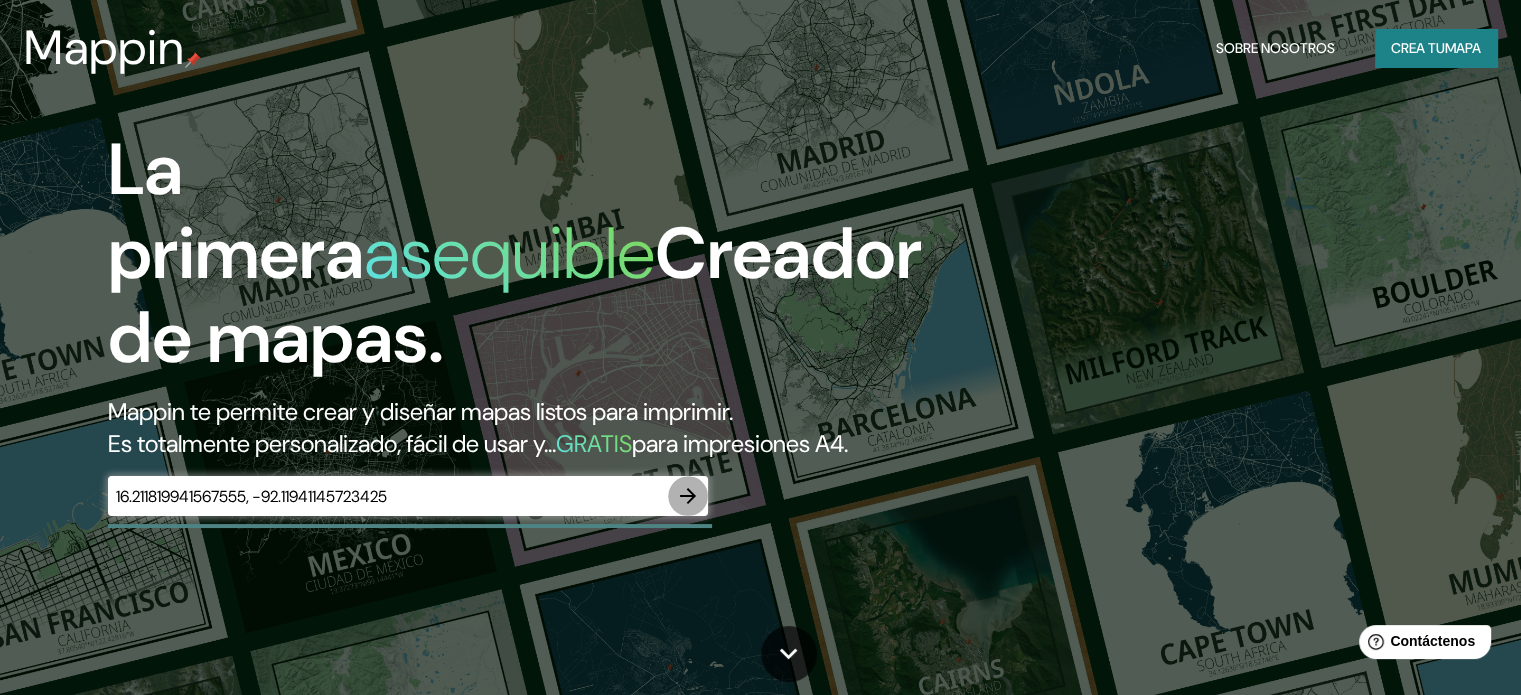 click 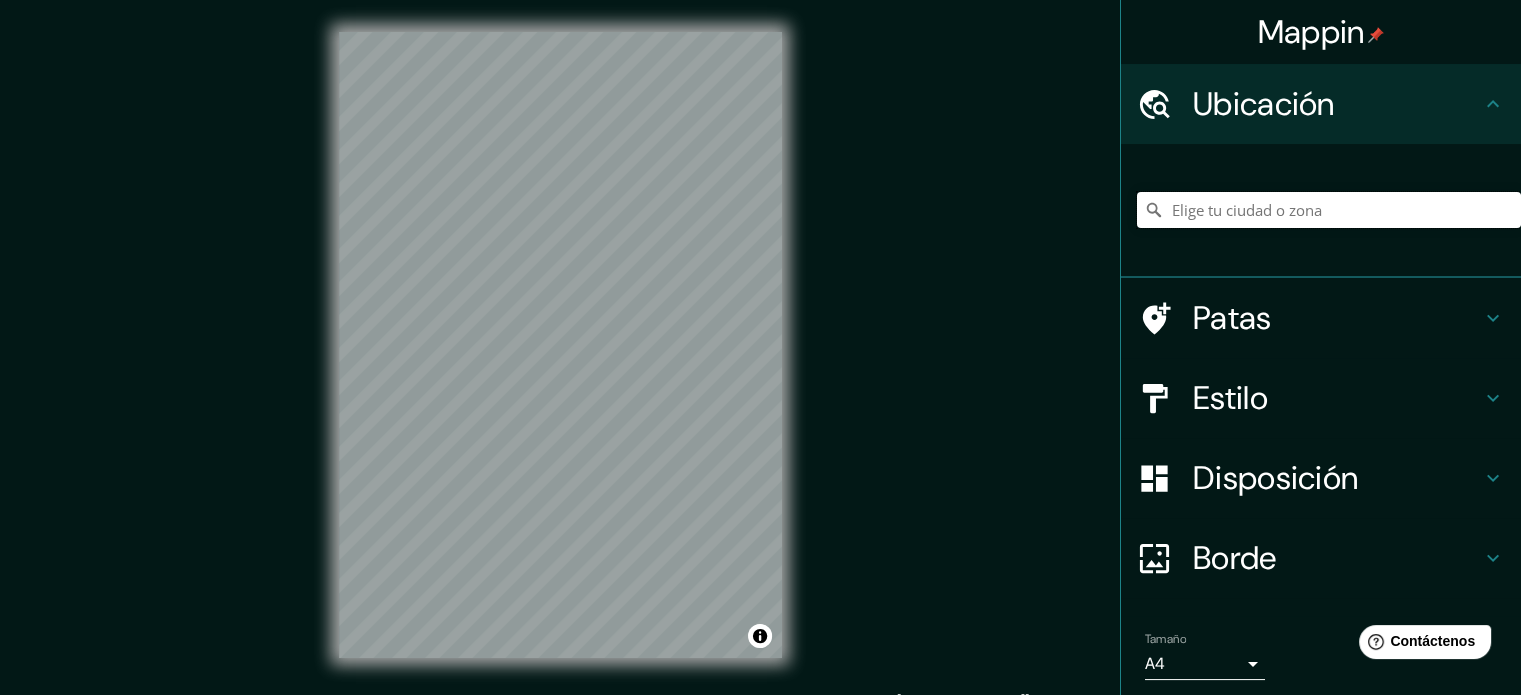 click at bounding box center [1329, 210] 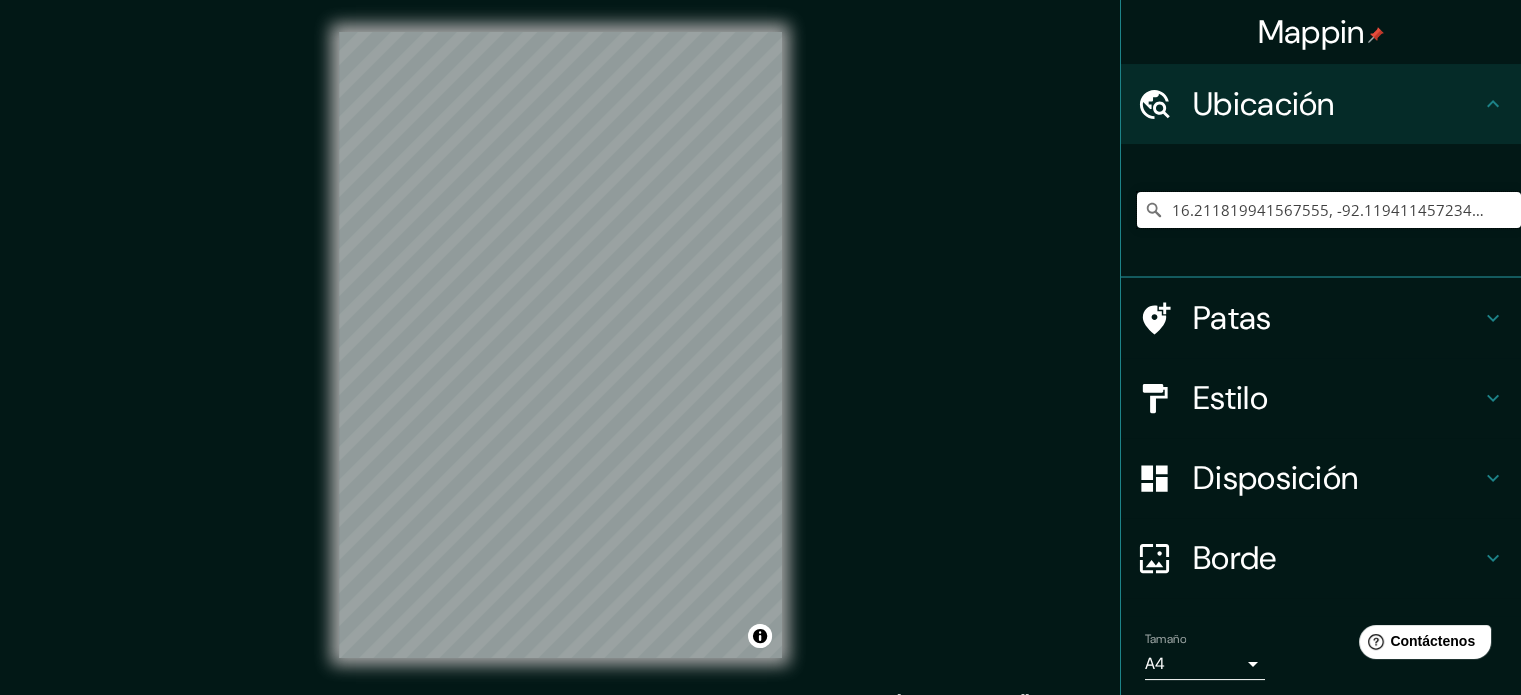 type on "16.211819941567555, -92.11941145723425" 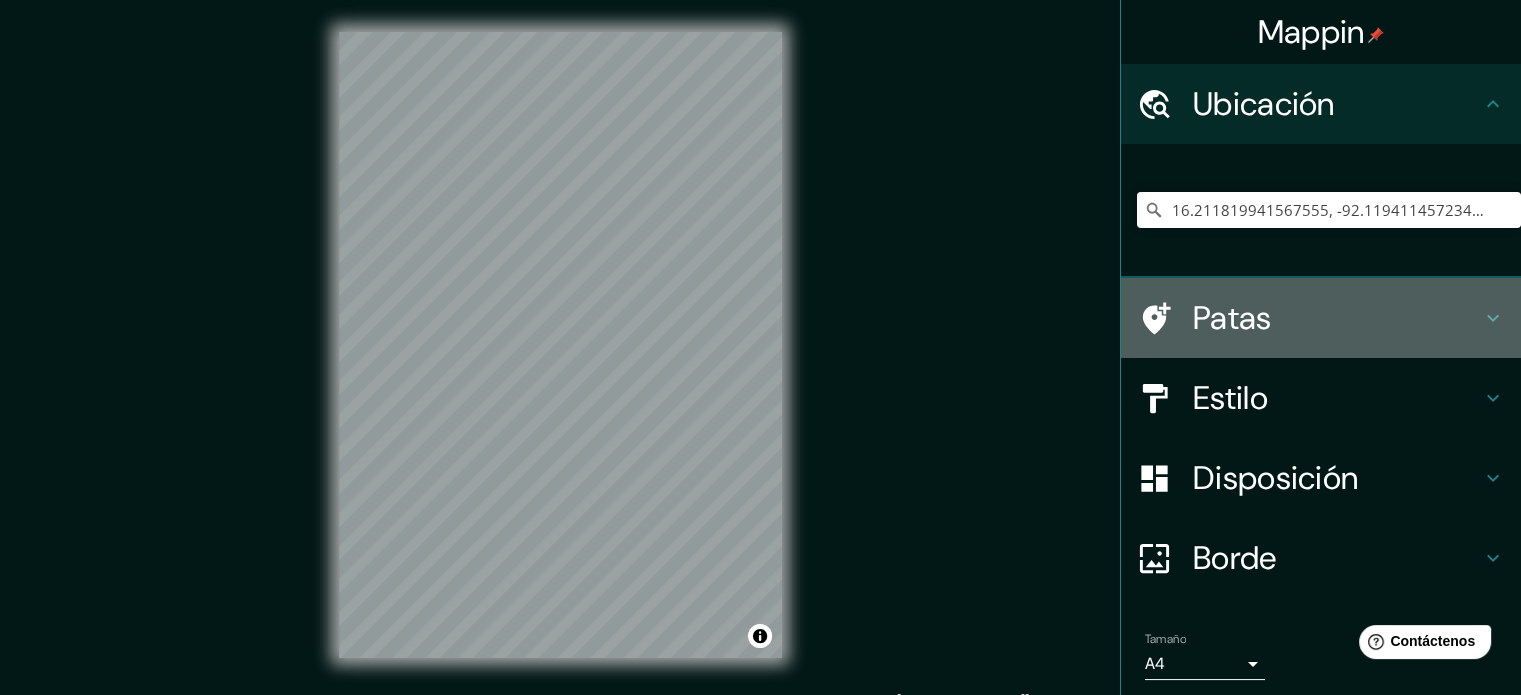 click on "Patas" at bounding box center [1337, 318] 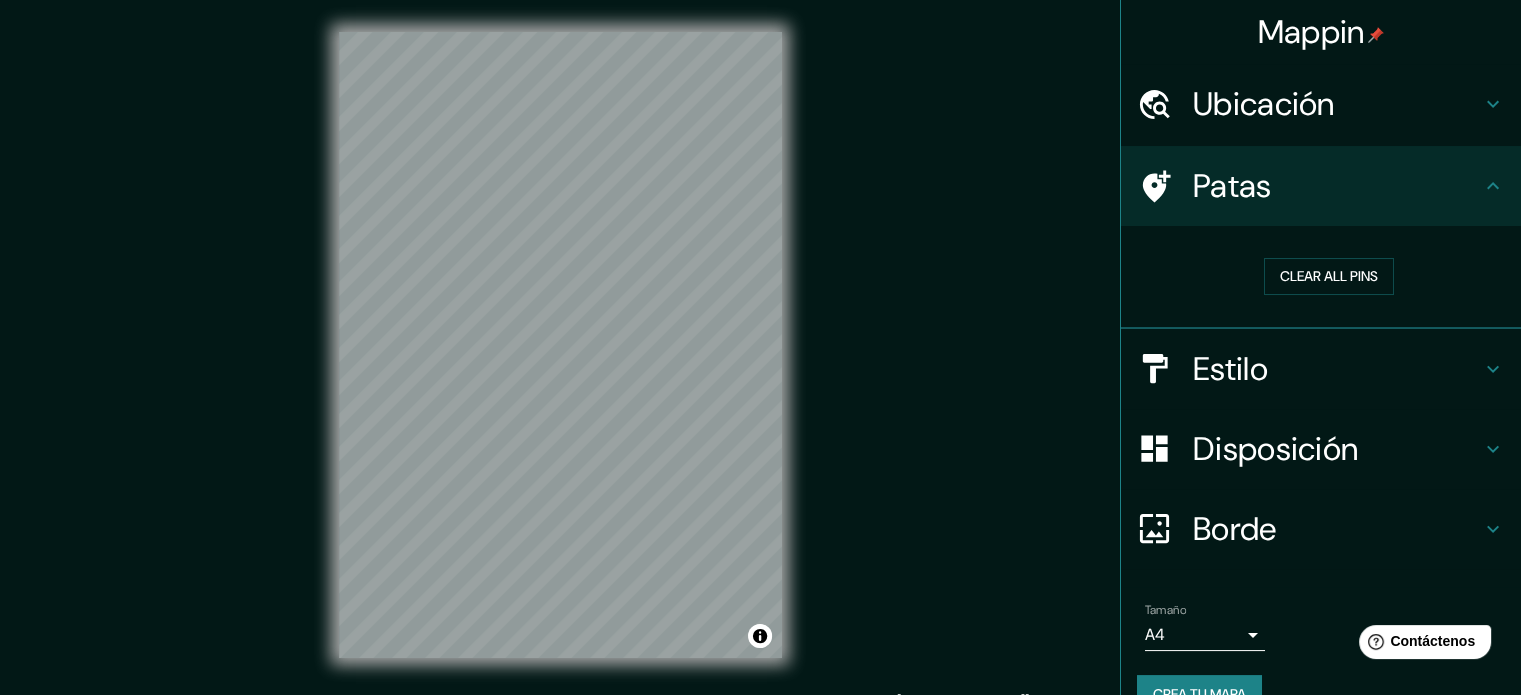 click on "Patas" at bounding box center (1337, 186) 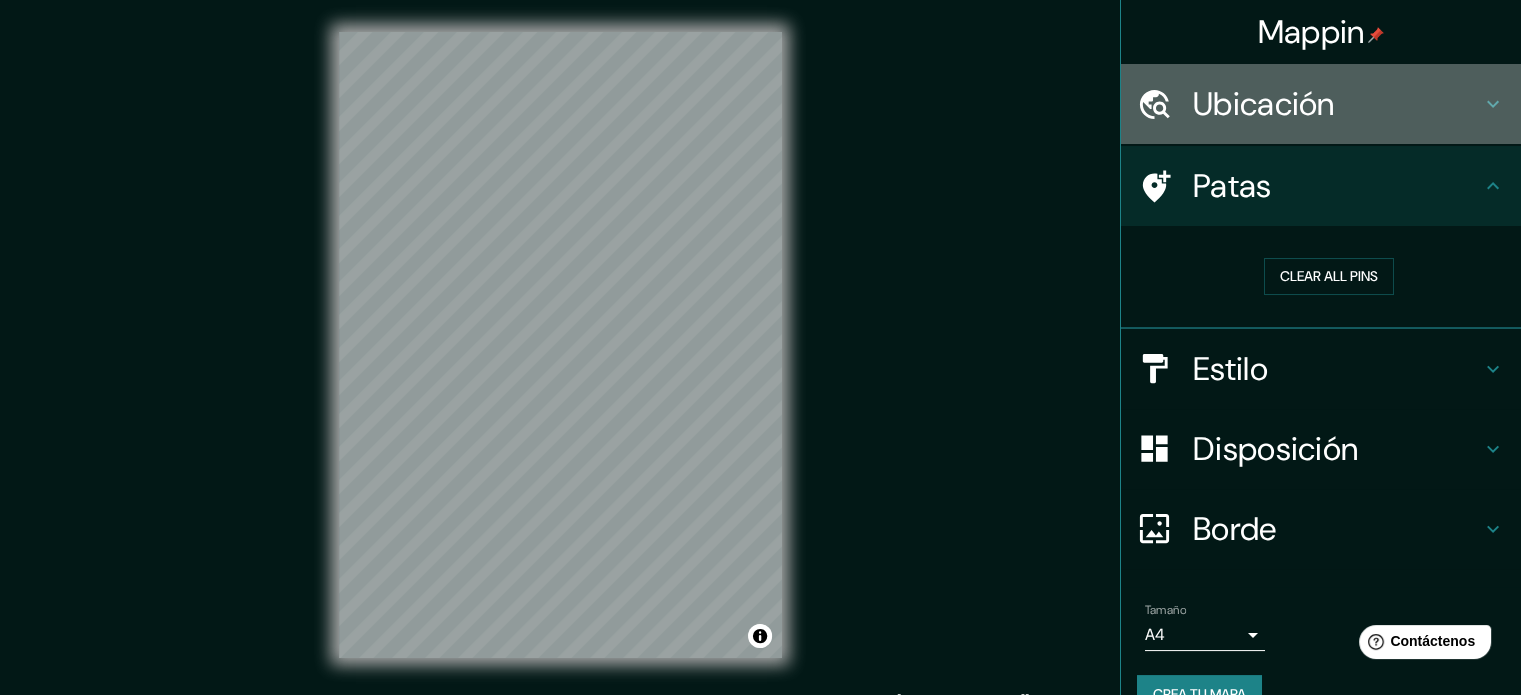 click on "Ubicación" at bounding box center [1337, 104] 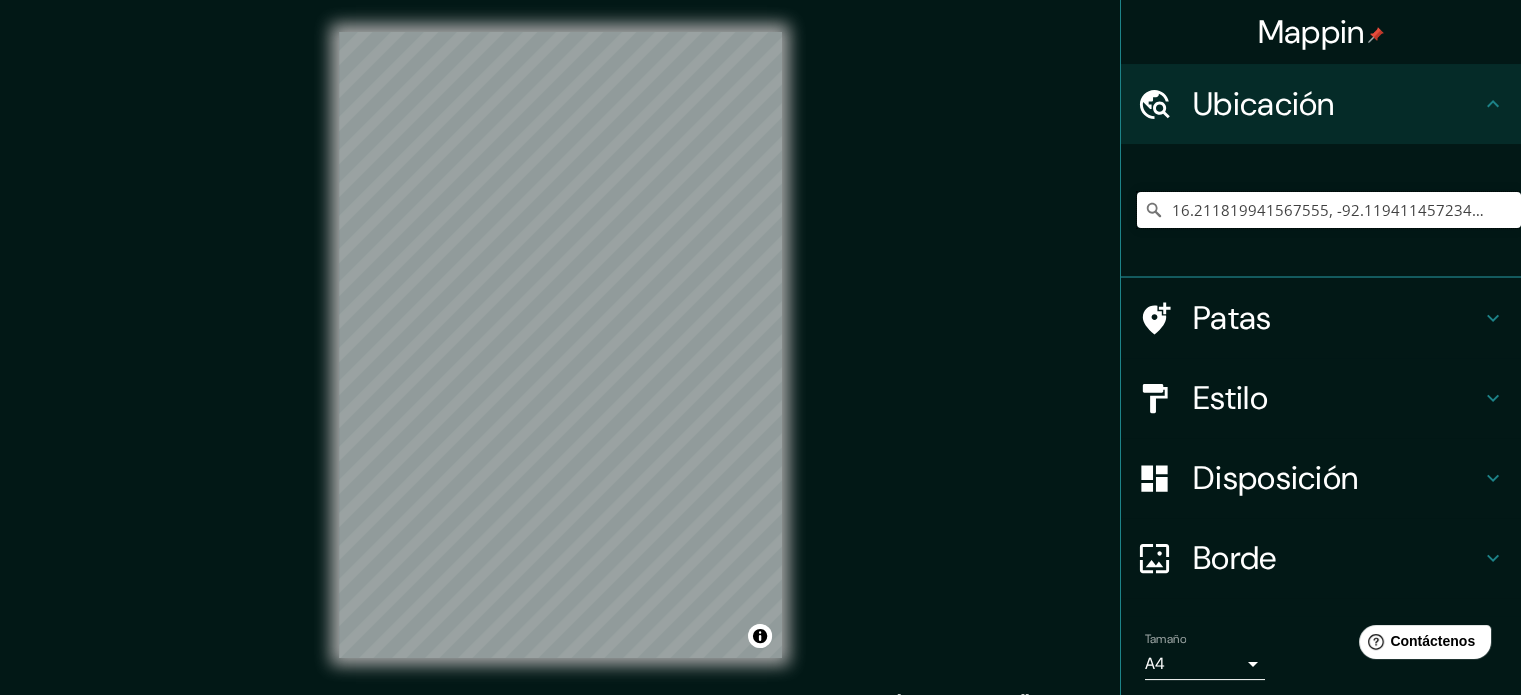 click on "16.211819941567555, -92.11941145723425" at bounding box center (1329, 210) 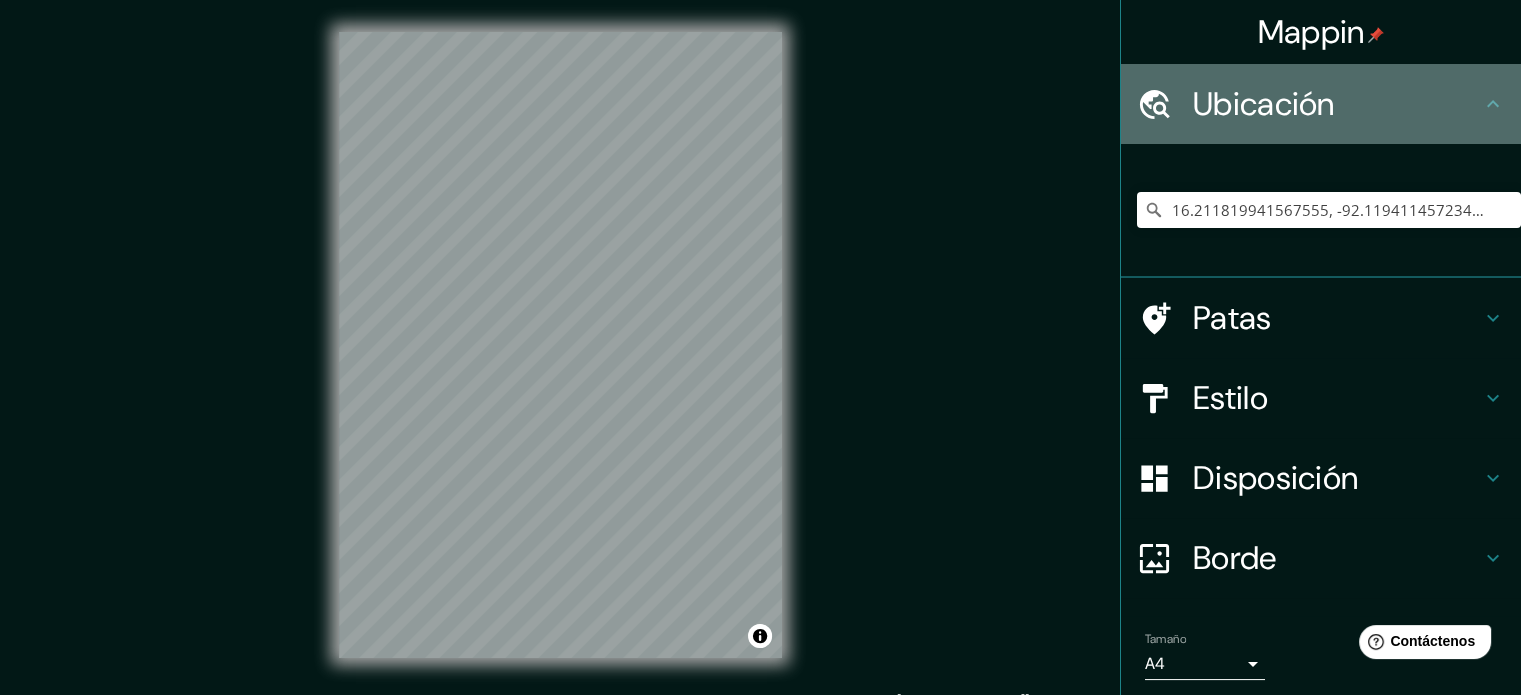 click 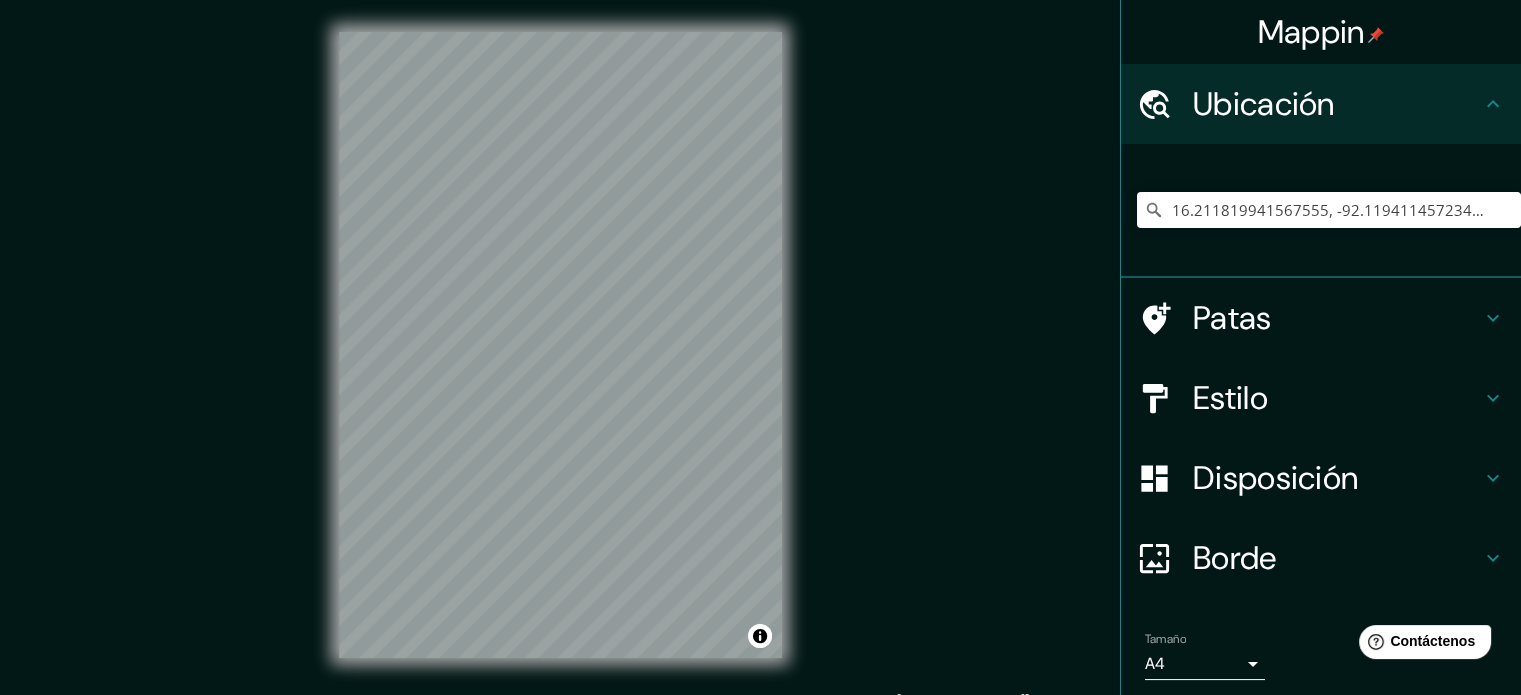 click 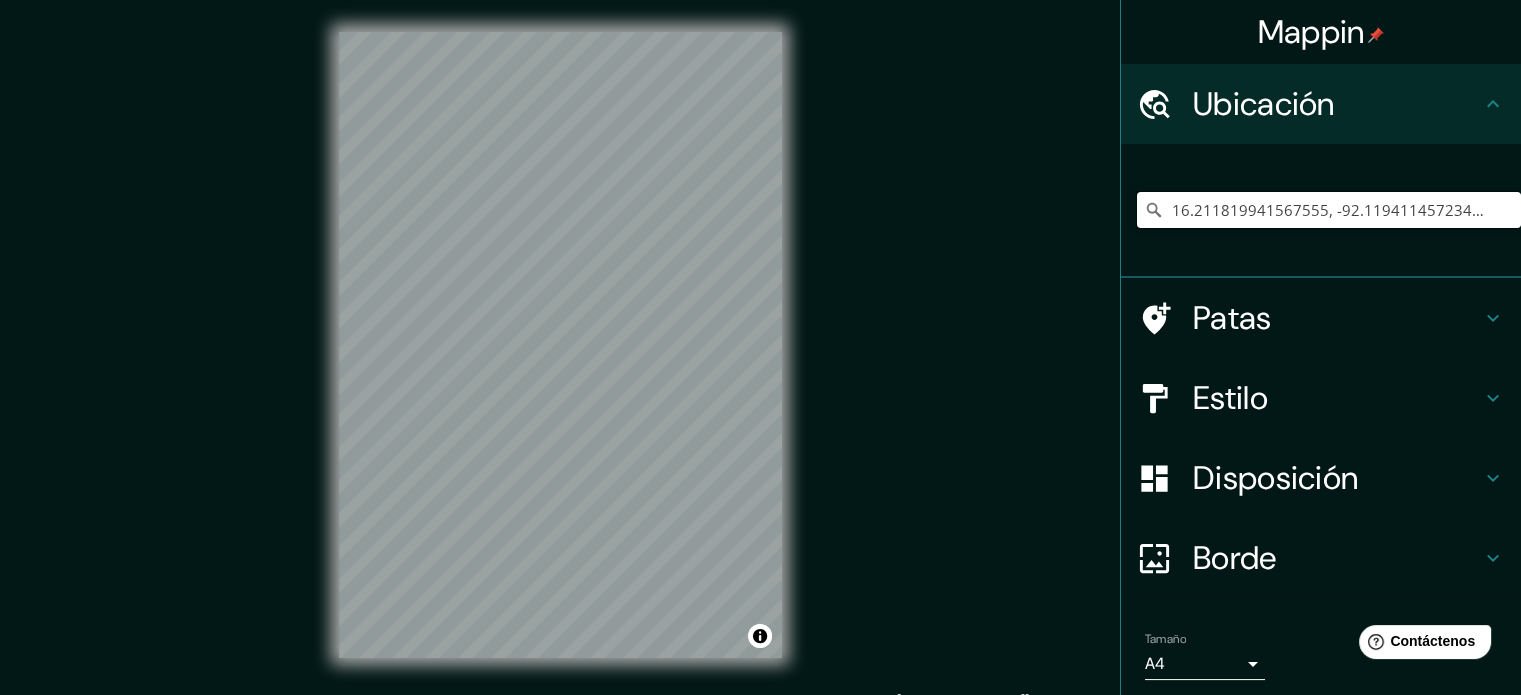 drag, startPoint x: 1483, startPoint y: 201, endPoint x: 873, endPoint y: 307, distance: 619.14136 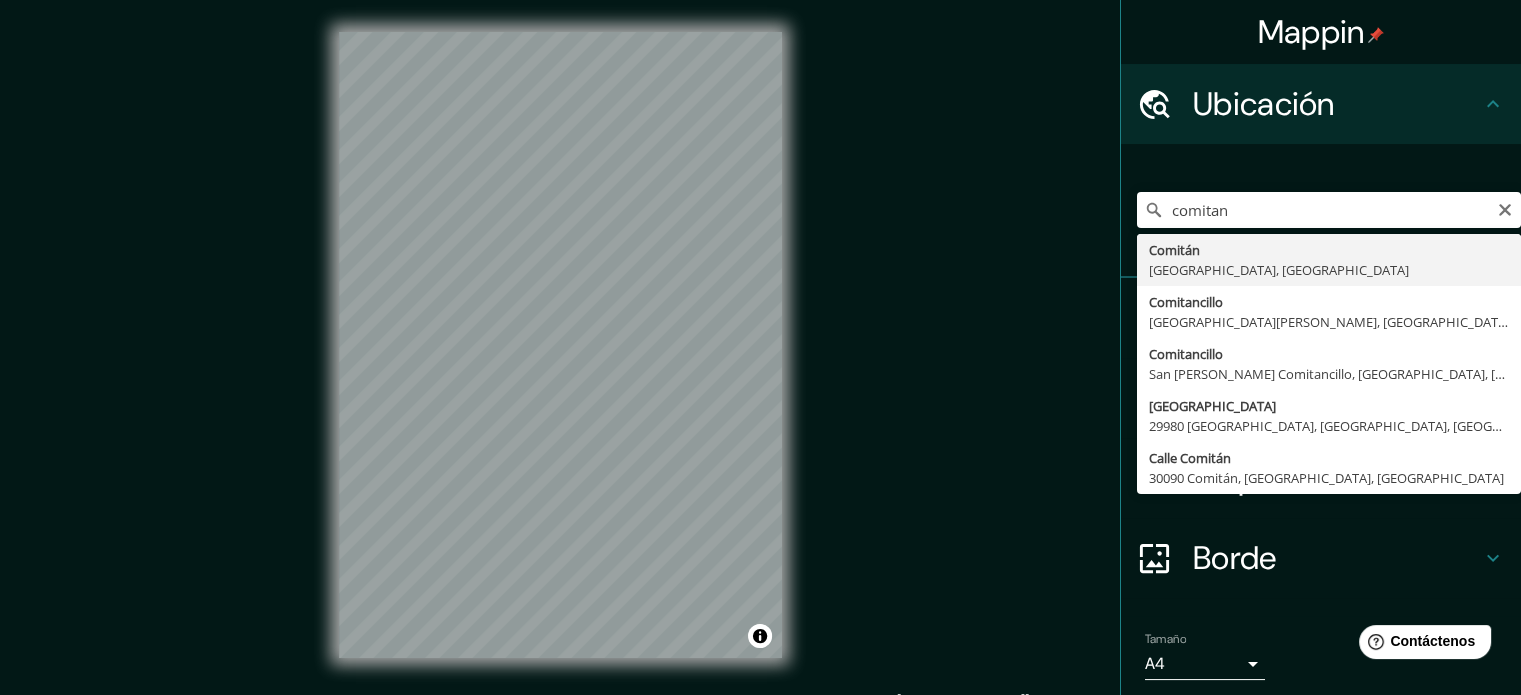 type on "Comitán, [GEOGRAPHIC_DATA], [GEOGRAPHIC_DATA]" 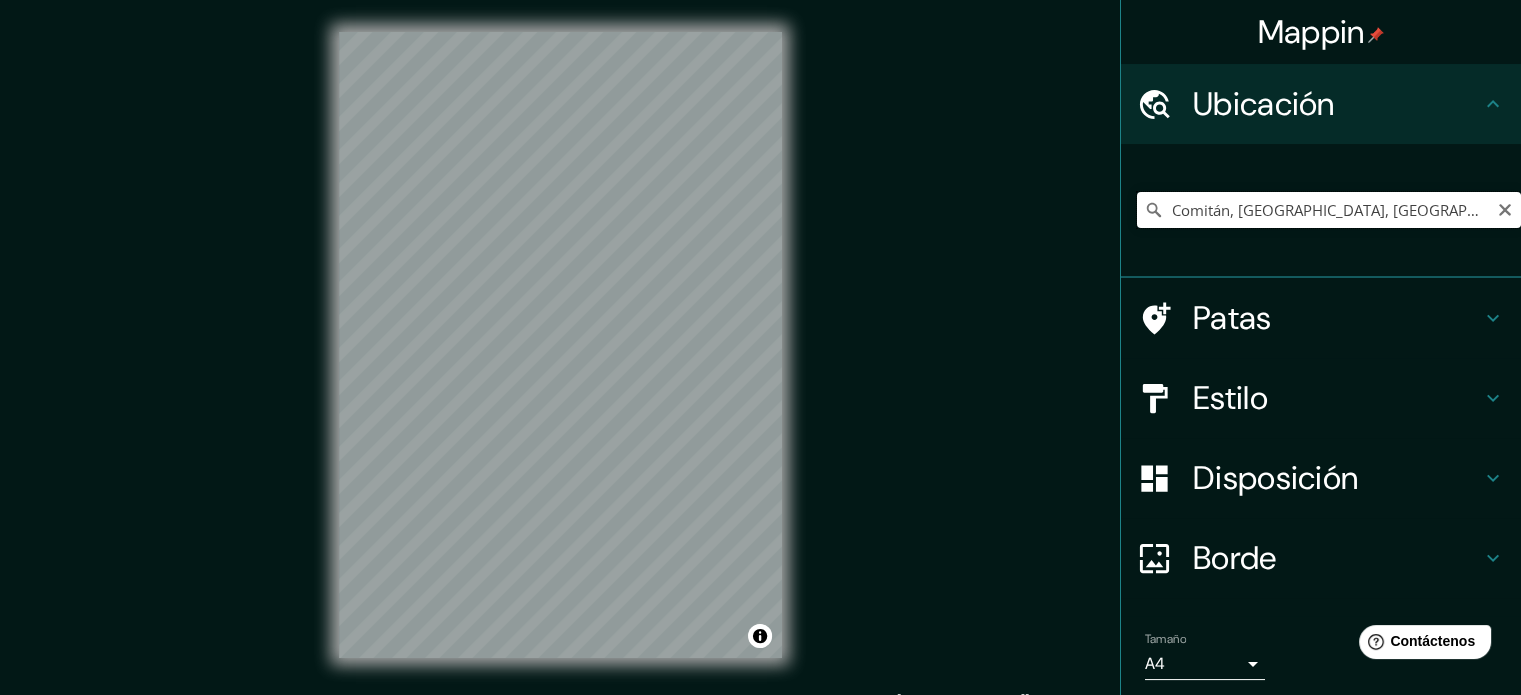 click on "Comitán, [GEOGRAPHIC_DATA], [GEOGRAPHIC_DATA]" at bounding box center (1329, 210) 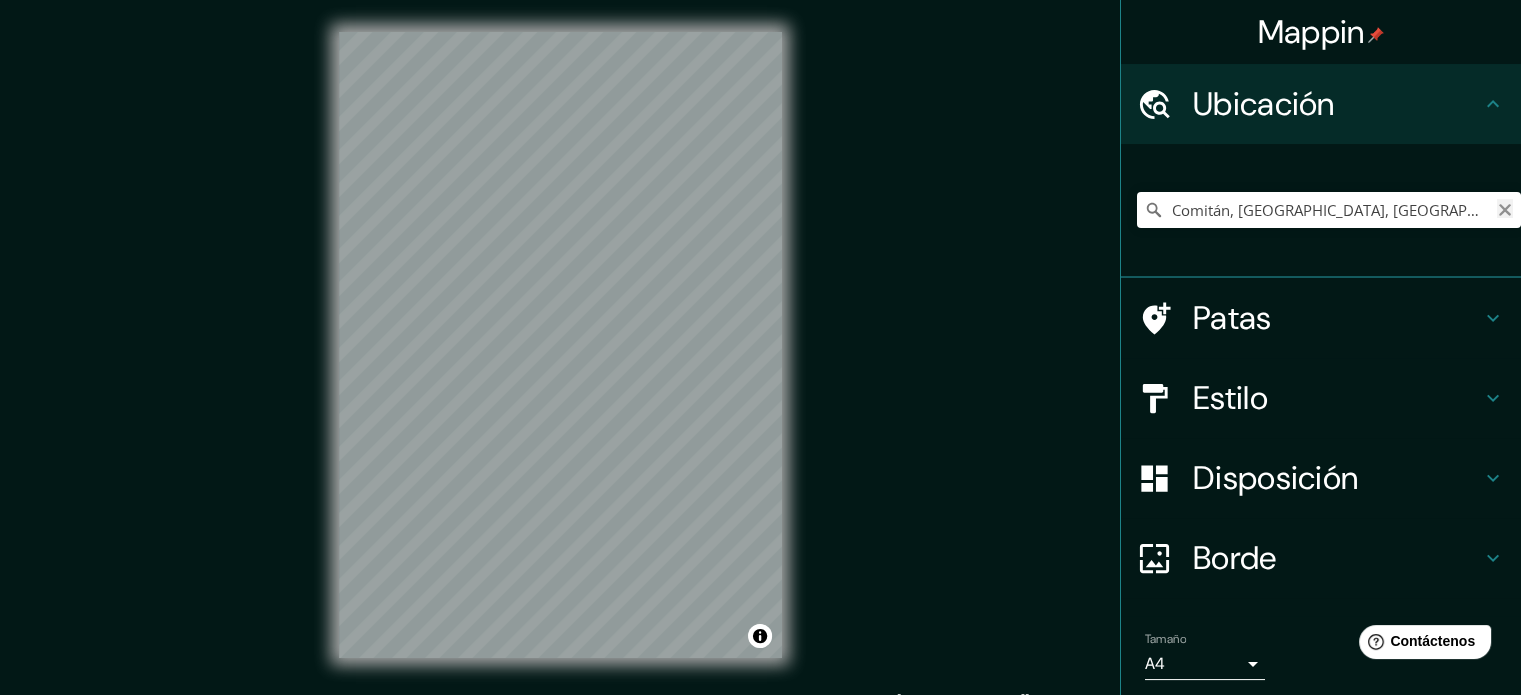 click 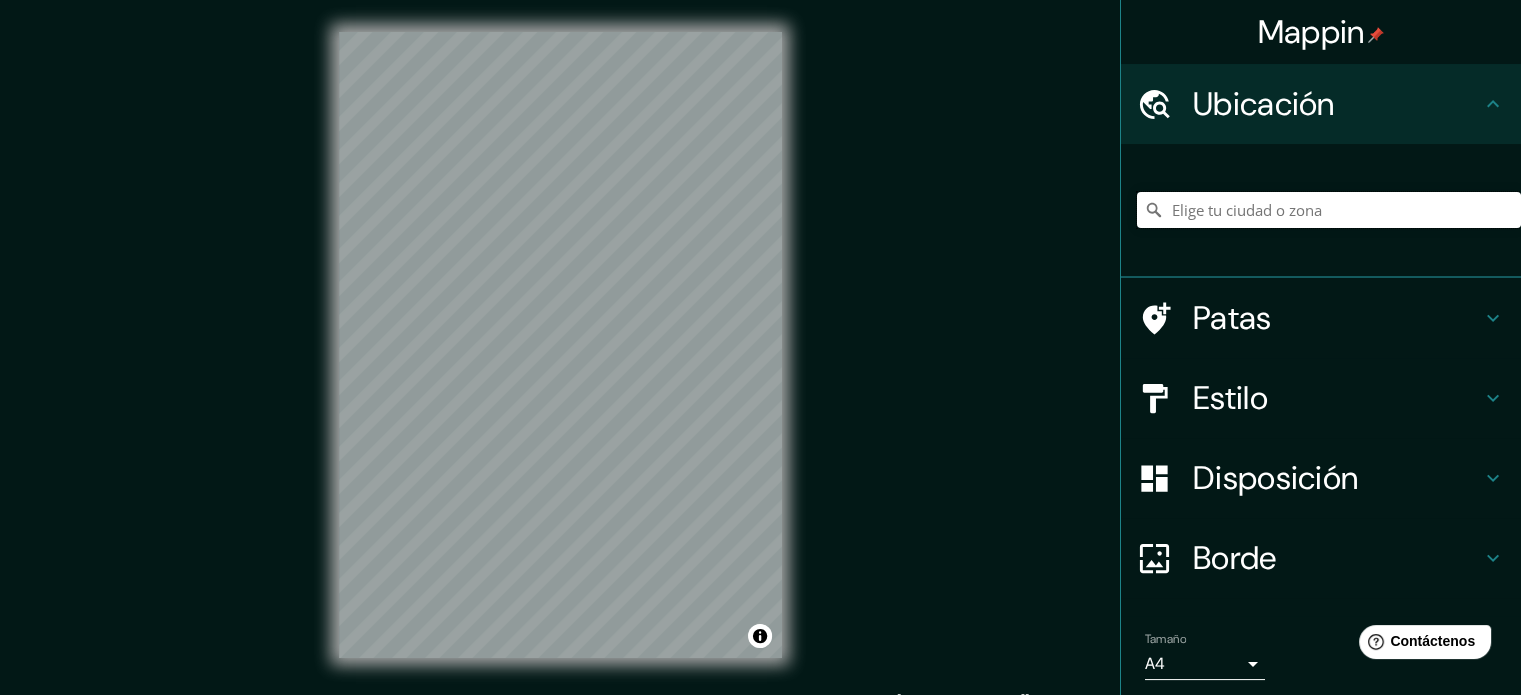 paste on "CHIS 226 17-8, Chichima Concepción, Salubridad, 30093 [PERSON_NAME], Chis." 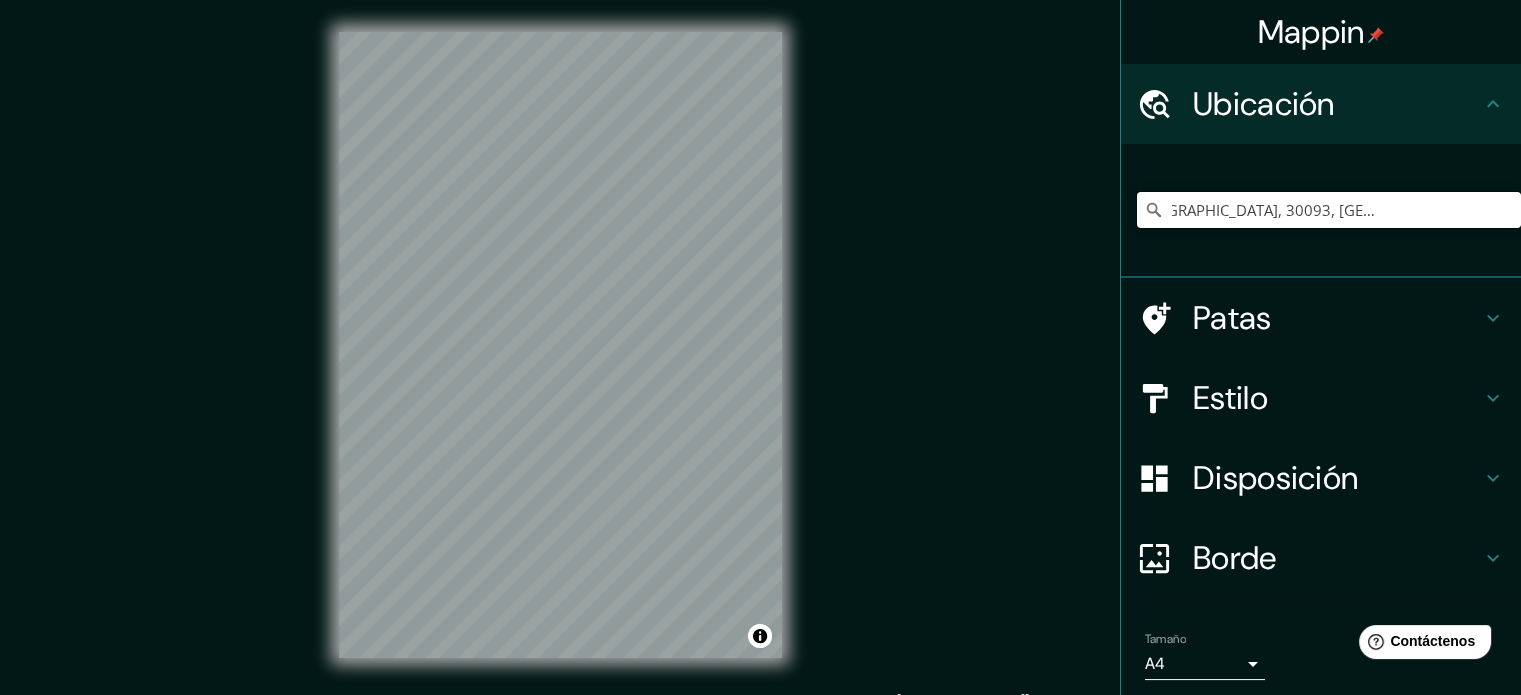 scroll, scrollTop: 0, scrollLeft: 0, axis: both 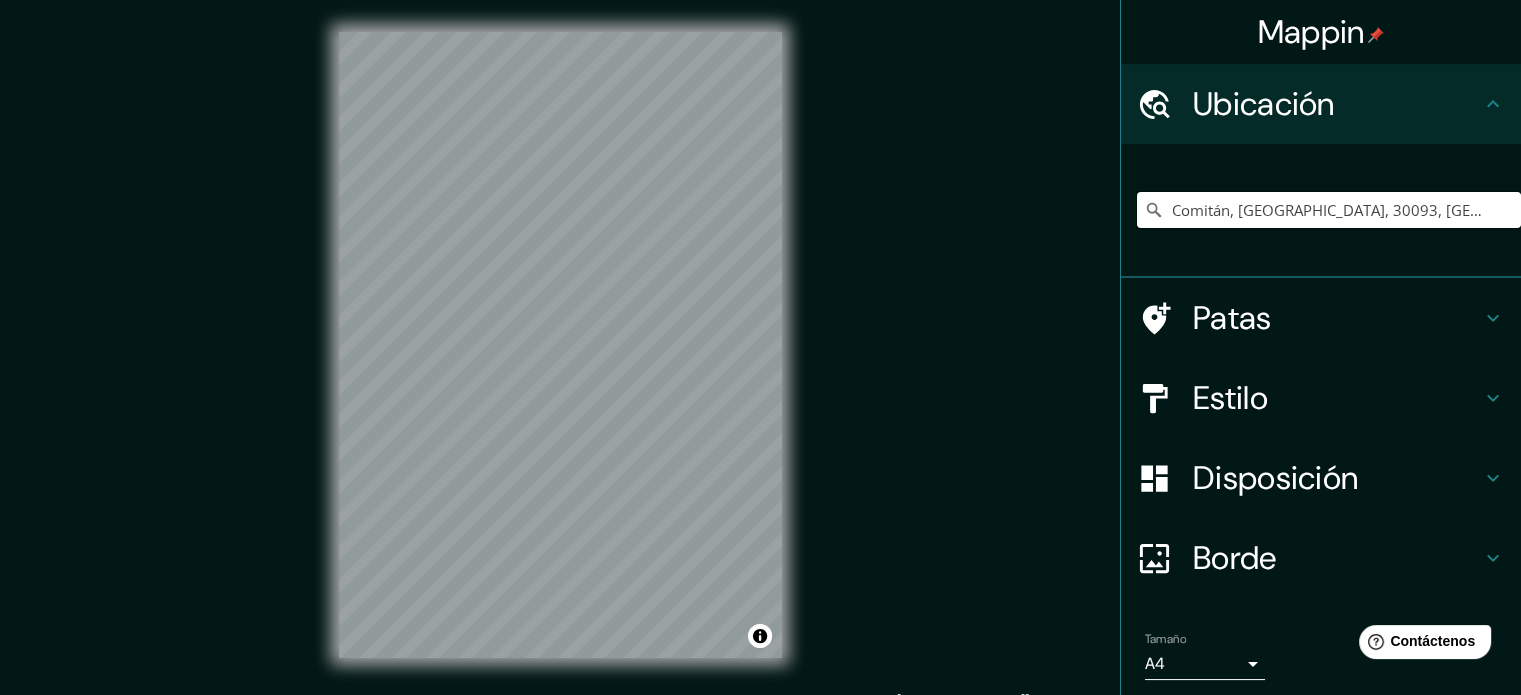 type on "Comitán, [GEOGRAPHIC_DATA], 30093, [GEOGRAPHIC_DATA]" 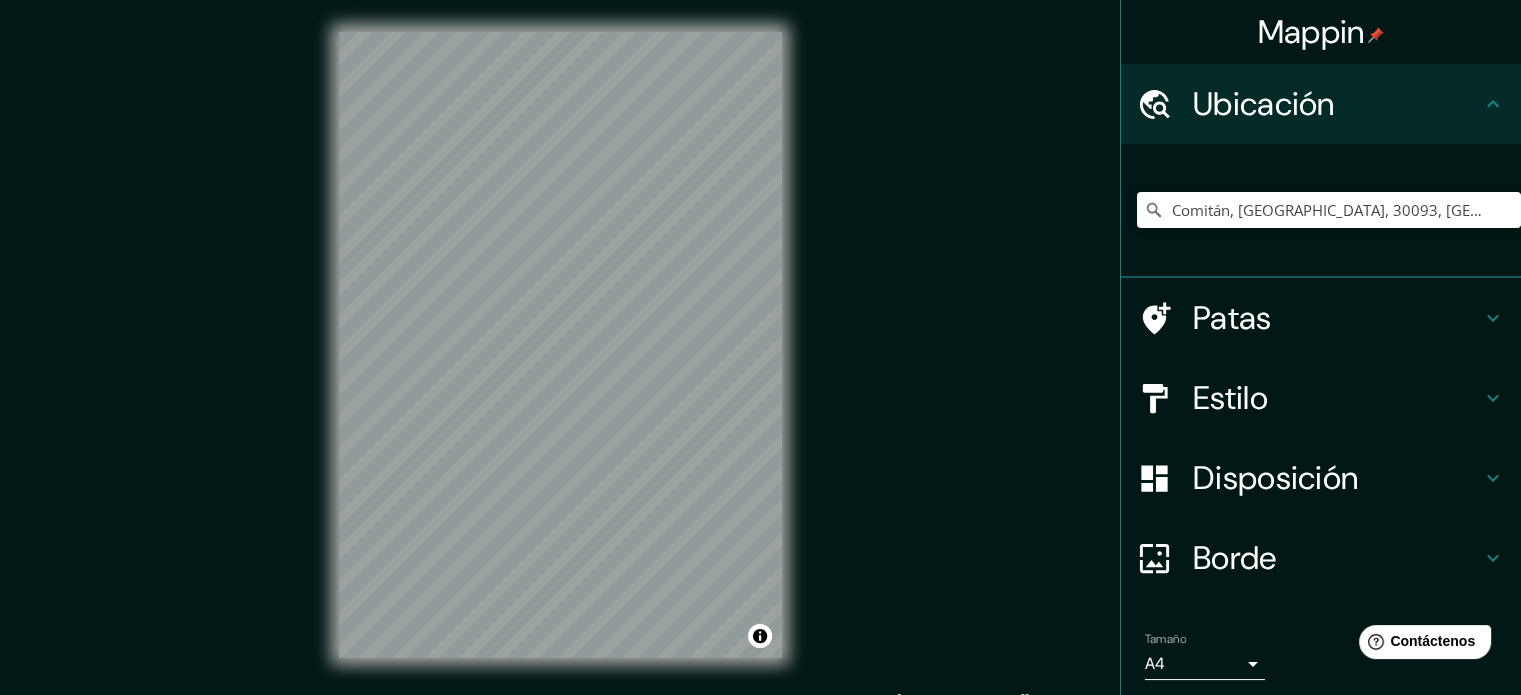 click on "Mappin Ubicación Comitán, [GEOGRAPHIC_DATA], [GEOGRAPHIC_DATA], [GEOGRAPHIC_DATA] Comitán [GEOGRAPHIC_DATA], [GEOGRAPHIC_DATA], [GEOGRAPHIC_DATA] [GEOGRAPHIC_DATA] [GEOGRAPHIC_DATA], [GEOGRAPHIC_DATA] [GEOGRAPHIC_DATA] Estilo Disposición Borde Elige un borde.  Consejo  : puedes opacar las capas del marco para crear efectos geniales. Ninguno Simple Transparente Elegante Tamaño A4 single Crea tu mapa © Mapbox   © OpenStreetMap   Improve this map Si tiene algún problema, sugerencia o inquietud, envíe un correo electrónico a  [EMAIL_ADDRESS][DOMAIN_NAME]  .   . . Original text Rate this translation Your feedback will be used to help improve Google Translate" at bounding box center (760, 347) 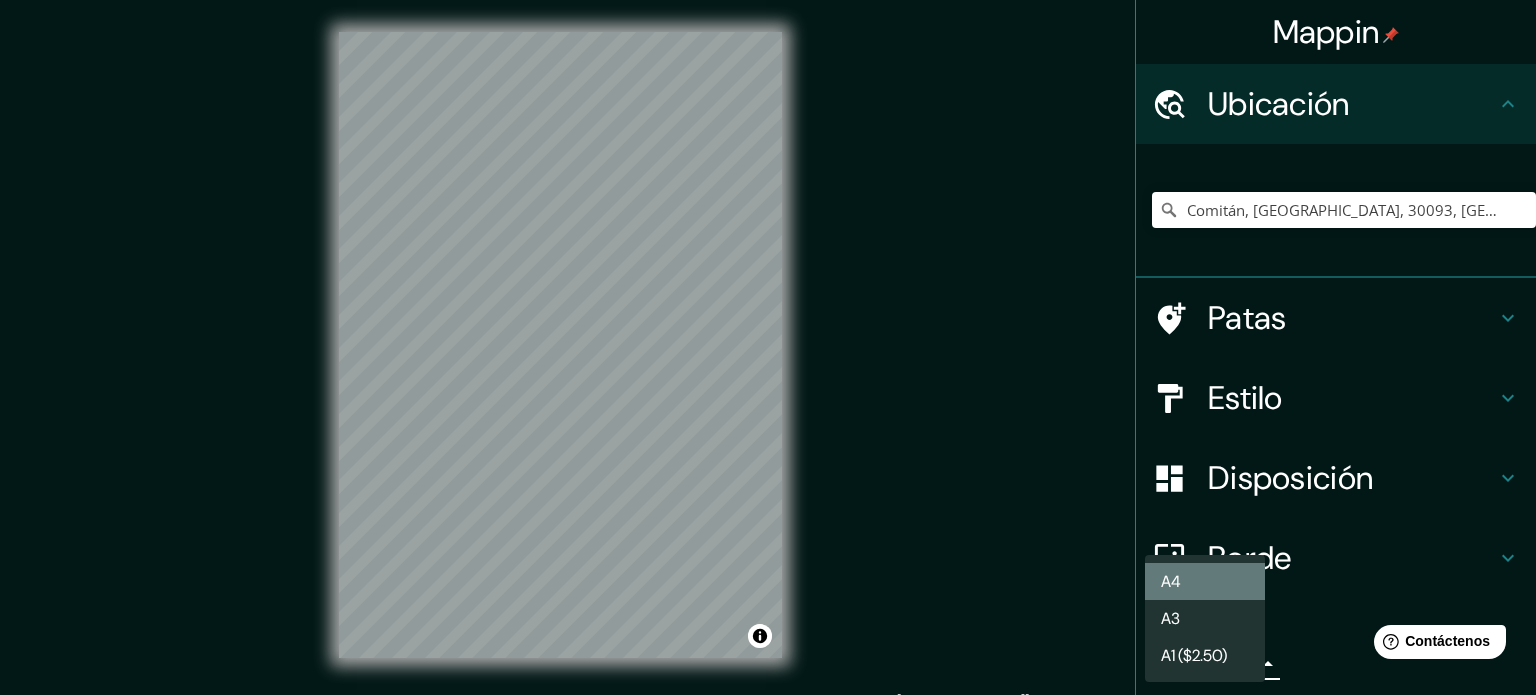 click on "A4" at bounding box center [1205, 581] 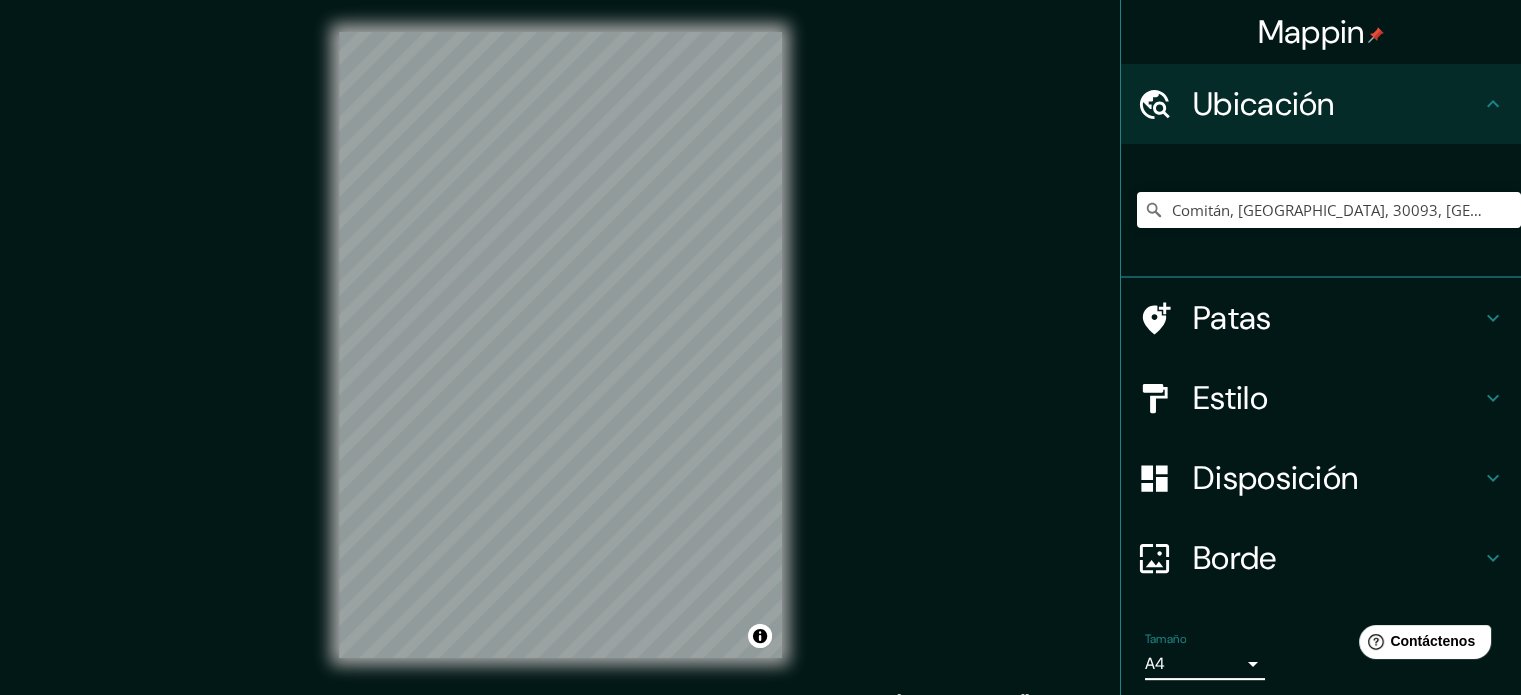 click on "Mappin Ubicación Comitán, [GEOGRAPHIC_DATA], [GEOGRAPHIC_DATA], [GEOGRAPHIC_DATA] Comitán [GEOGRAPHIC_DATA], [GEOGRAPHIC_DATA], [GEOGRAPHIC_DATA] [GEOGRAPHIC_DATA] [GEOGRAPHIC_DATA], [GEOGRAPHIC_DATA] [GEOGRAPHIC_DATA] Estilo Disposición Borde Elige un borde.  Consejo  : puedes opacar las capas del marco para crear efectos geniales. Ninguno Simple Transparente Elegante Tamaño A4 single Crea tu mapa © Mapbox   © OpenStreetMap   Improve this map Si tiene algún problema, sugerencia o inquietud, envíe un correo electrónico a  [EMAIL_ADDRESS][DOMAIN_NAME]  .   . . Original text Rate this translation Your feedback will be used to help improve Google Translate" at bounding box center [760, 347] 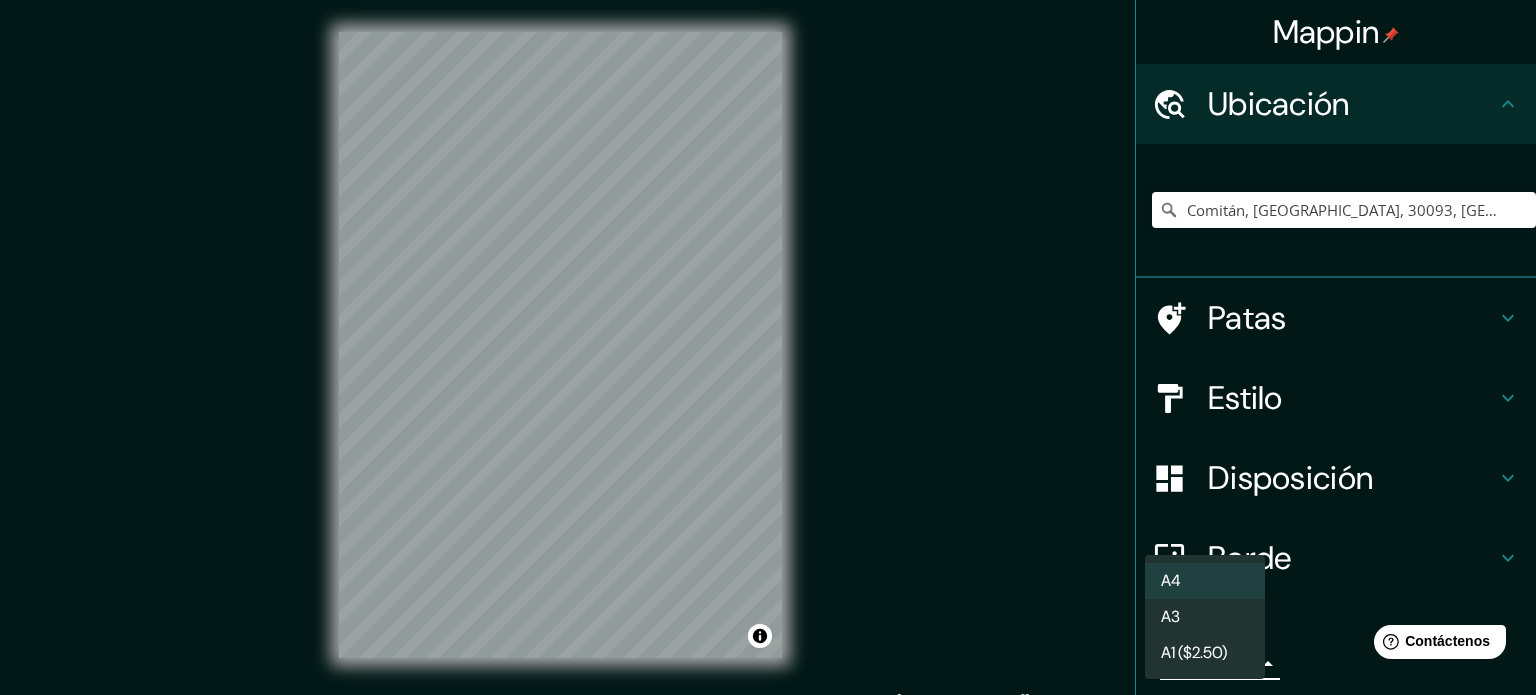click on "A3" at bounding box center (1205, 617) 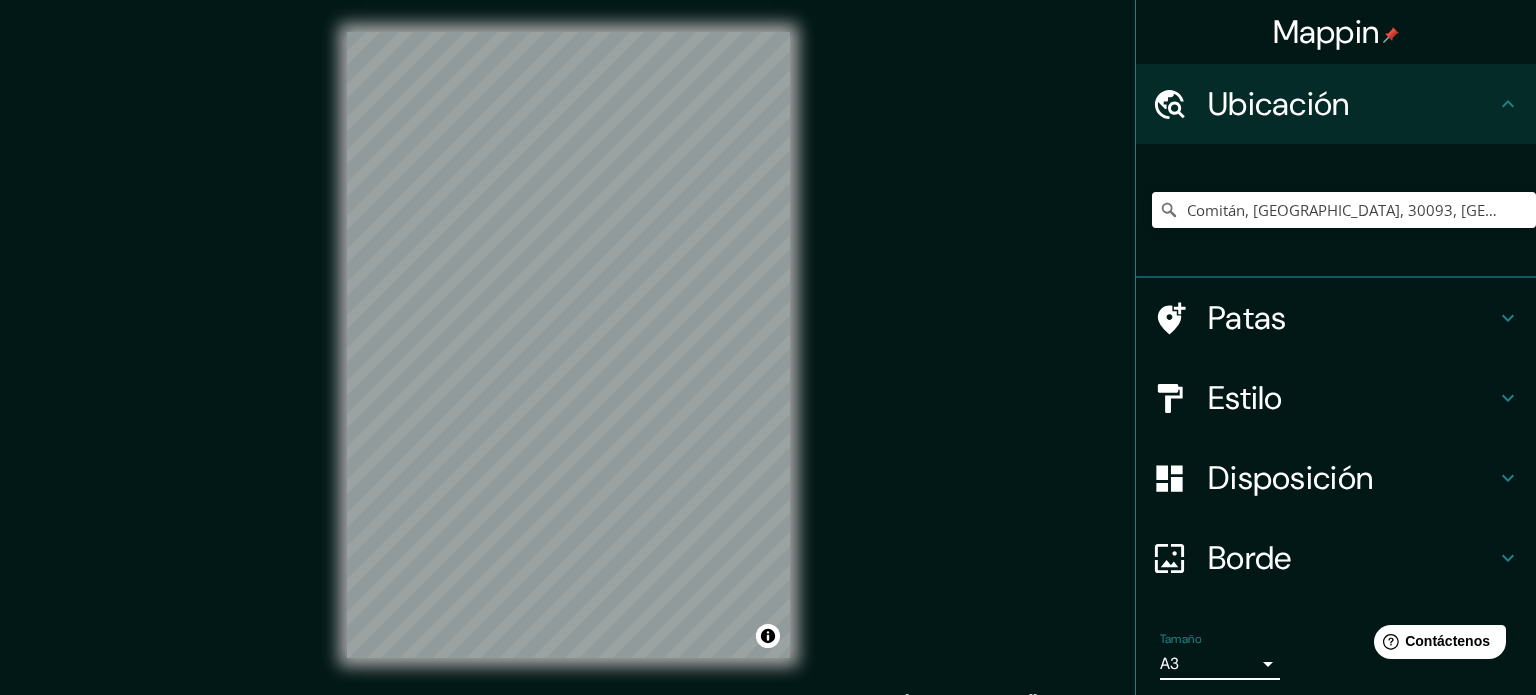 click on "Mappin Ubicación Comitán, [GEOGRAPHIC_DATA], [GEOGRAPHIC_DATA], [GEOGRAPHIC_DATA] Comitán [GEOGRAPHIC_DATA], [GEOGRAPHIC_DATA], [GEOGRAPHIC_DATA] [GEOGRAPHIC_DATA] [GEOGRAPHIC_DATA], [GEOGRAPHIC_DATA] [GEOGRAPHIC_DATA] Estilo Disposición Borde Elige un borde.  Consejo  : puedes opacar las capas del marco para crear efectos geniales. Ninguno Simple Transparente Elegante Tamaño A3 a4 Crea tu mapa © Mapbox   © OpenStreetMap   Improve this map Si tiene algún problema, sugerencia o inquietud, envíe un correo electrónico a  [EMAIL_ADDRESS][DOMAIN_NAME]  .   . . Original text Rate this translation Your feedback will be used to help improve Google Translate" at bounding box center [768, 347] 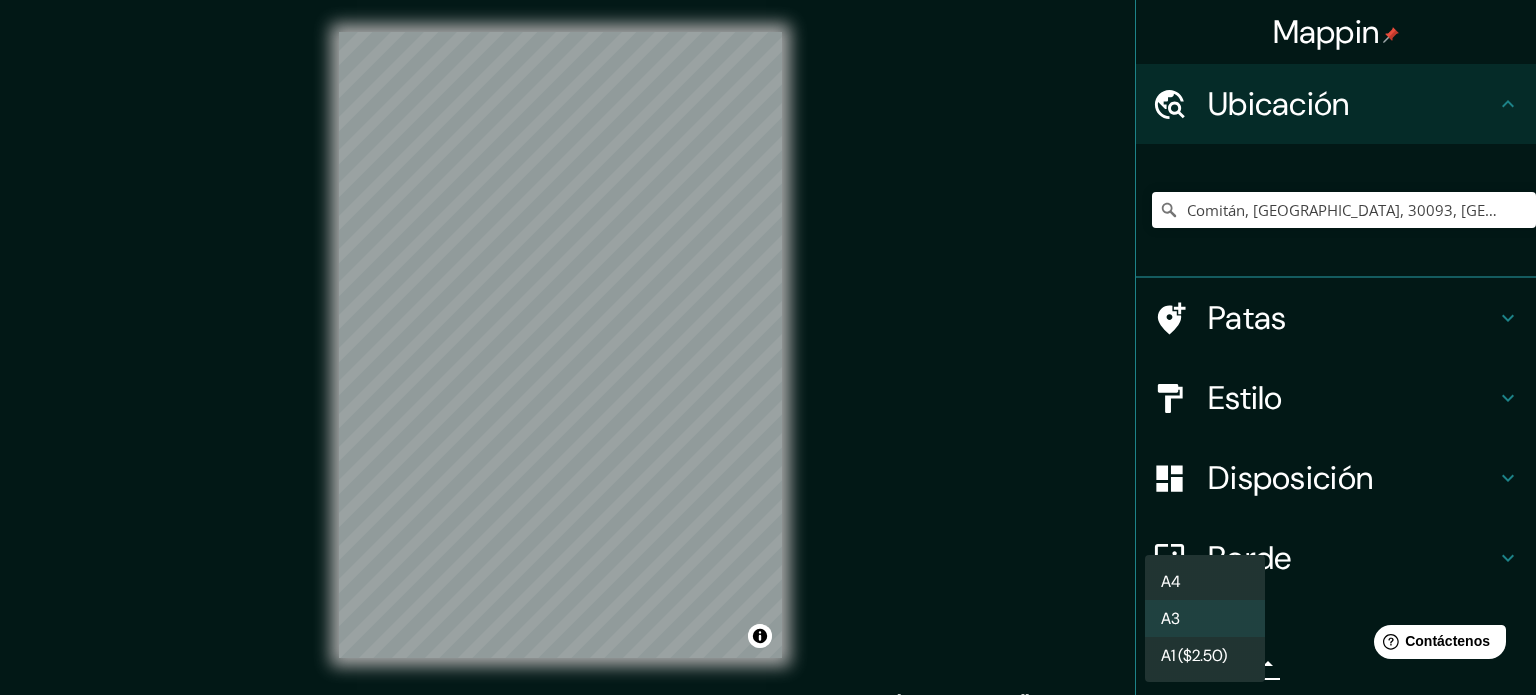 click on "A4" at bounding box center (1205, 581) 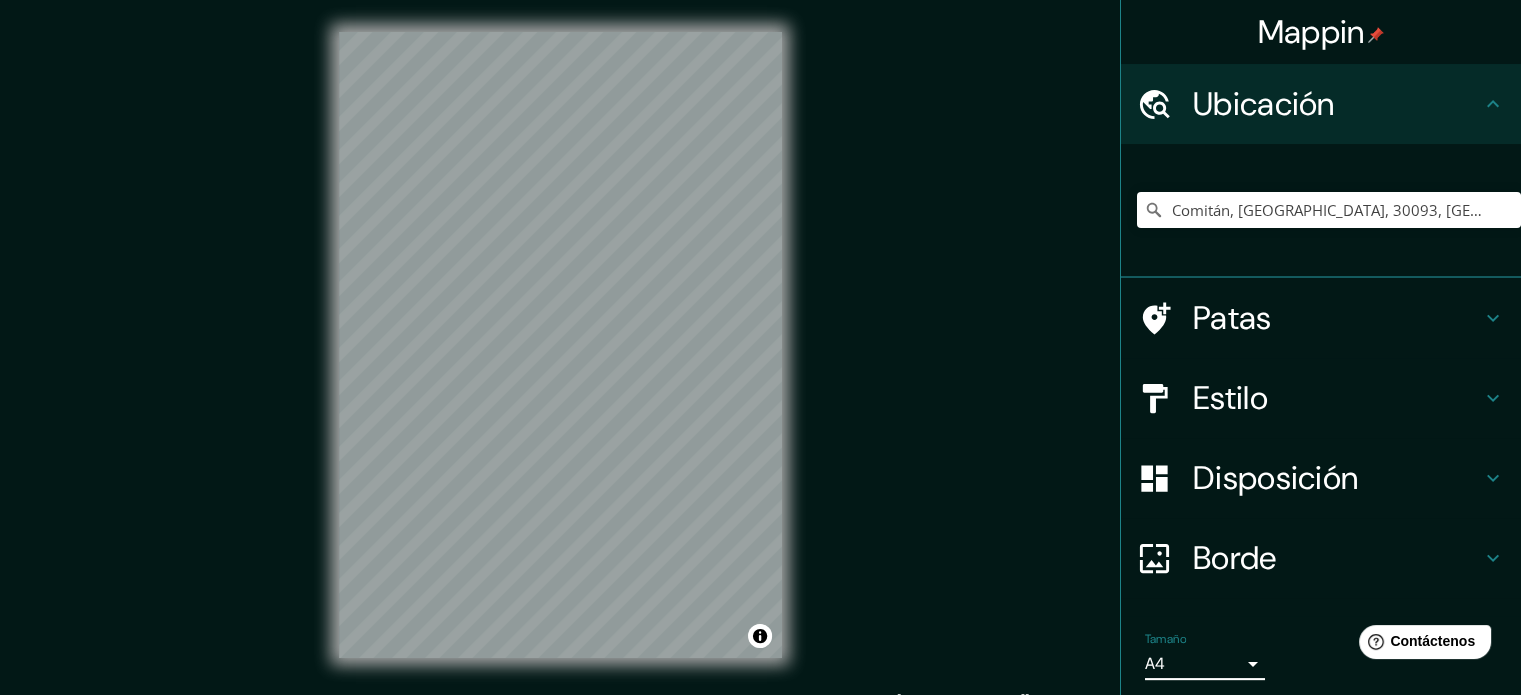 click on "Mappin Ubicación Comitán, [GEOGRAPHIC_DATA], [GEOGRAPHIC_DATA], [GEOGRAPHIC_DATA] Comitán [GEOGRAPHIC_DATA], [GEOGRAPHIC_DATA], [GEOGRAPHIC_DATA] [GEOGRAPHIC_DATA] [GEOGRAPHIC_DATA], [GEOGRAPHIC_DATA] [GEOGRAPHIC_DATA] Estilo Disposición Borde Elige un borde.  Consejo  : puedes opacar las capas del marco para crear efectos geniales. Ninguno Simple Transparente Elegante Tamaño A4 single Crea tu mapa © Mapbox   © OpenStreetMap   Improve this map Si tiene algún problema, sugerencia o inquietud, envíe un correo electrónico a  [EMAIL_ADDRESS][DOMAIN_NAME]  .   . . Original text Rate this translation Your feedback will be used to help improve Google Translate" at bounding box center (760, 347) 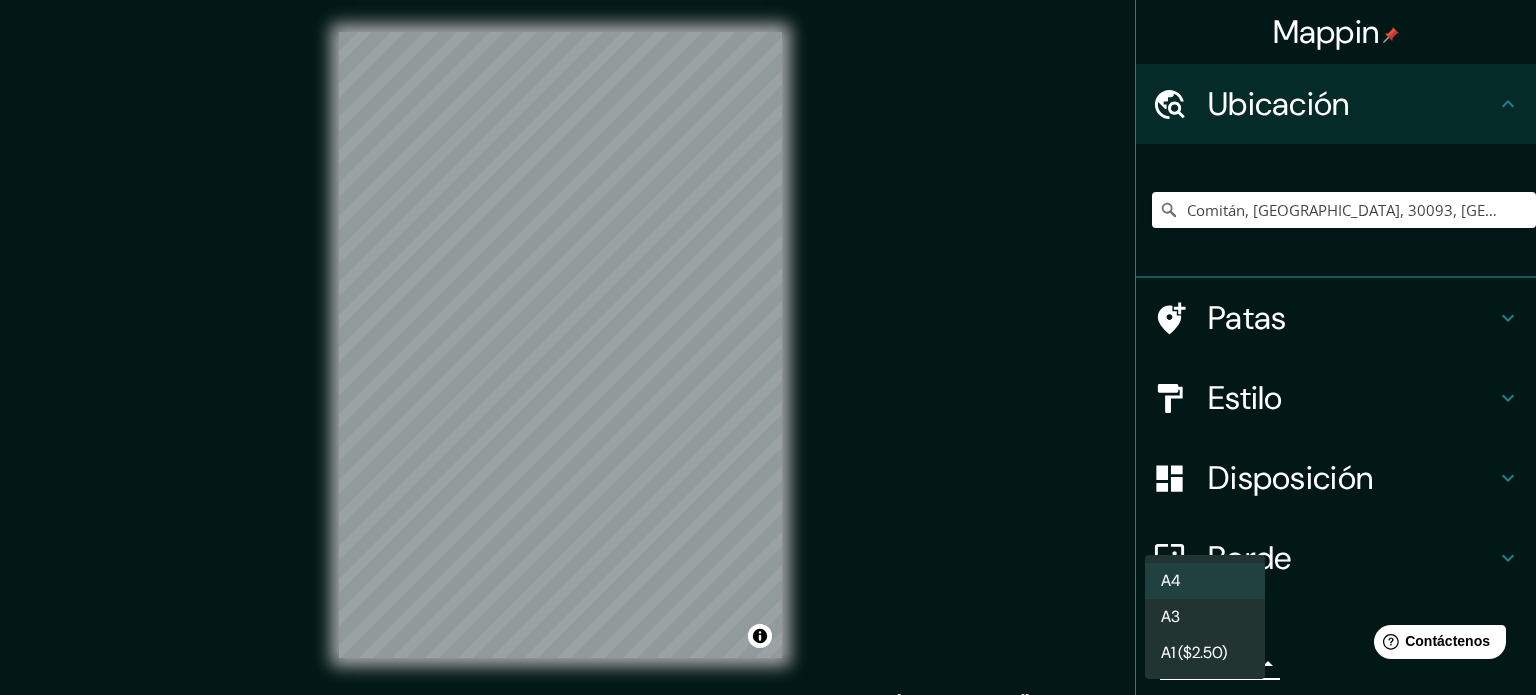 click on "A1 ($2.50)" at bounding box center [1205, 653] 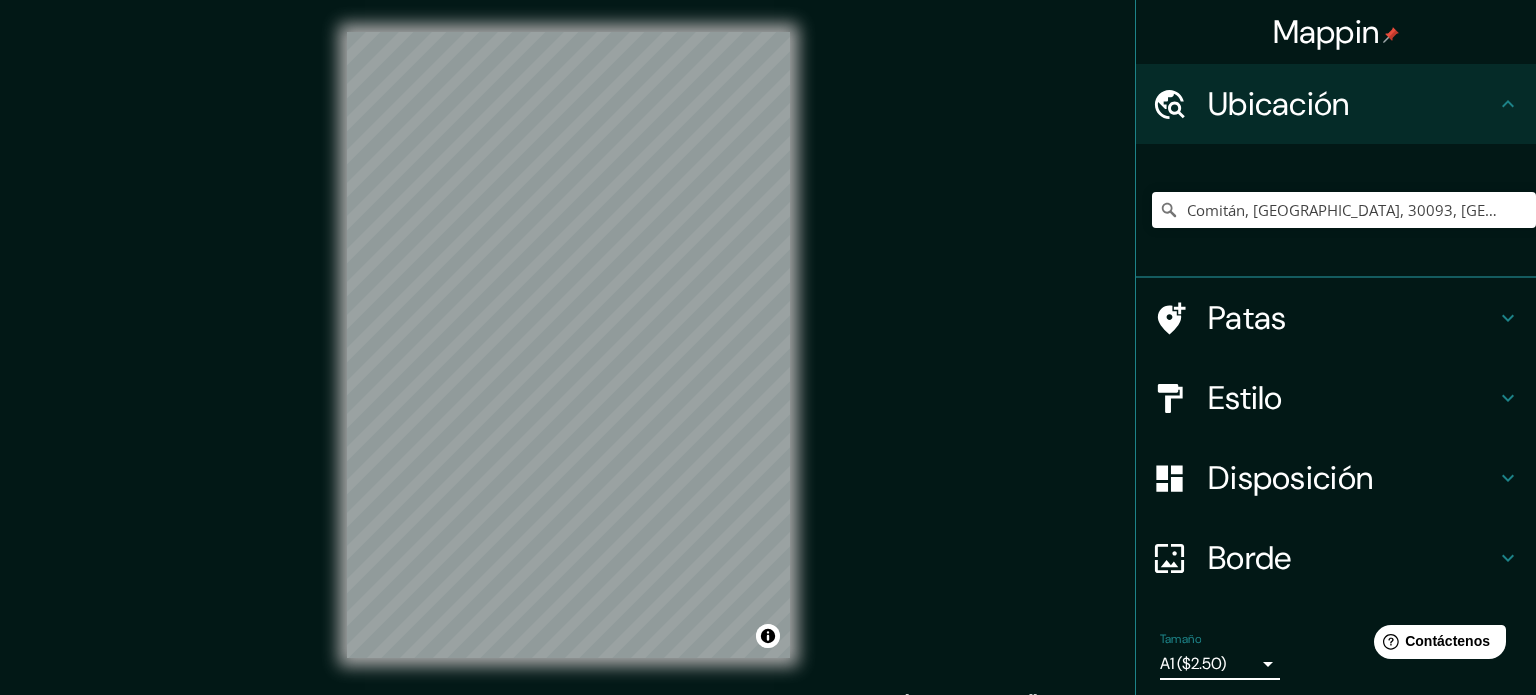 click on "Mappin Ubicación Comitán, [GEOGRAPHIC_DATA], [GEOGRAPHIC_DATA], [GEOGRAPHIC_DATA] Comitán [GEOGRAPHIC_DATA], [GEOGRAPHIC_DATA], [GEOGRAPHIC_DATA] [GEOGRAPHIC_DATA] [GEOGRAPHIC_DATA], [GEOGRAPHIC_DATA] [GEOGRAPHIC_DATA] Estilo Disposición Borde Elige un borde.  Consejo  : puedes opacar las capas del marco para crear efectos geniales. Ninguno Simple Transparente Elegante Tamaño A1 ($2.50) a3 Crea tu mapa © Mapbox   © OpenStreetMap   Improve this map Si tiene algún problema, sugerencia o inquietud, envíe un correo electrónico a  [EMAIL_ADDRESS][DOMAIN_NAME]  .   . . Original text Rate this translation Your feedback will be used to help improve Google Translate" at bounding box center [768, 347] 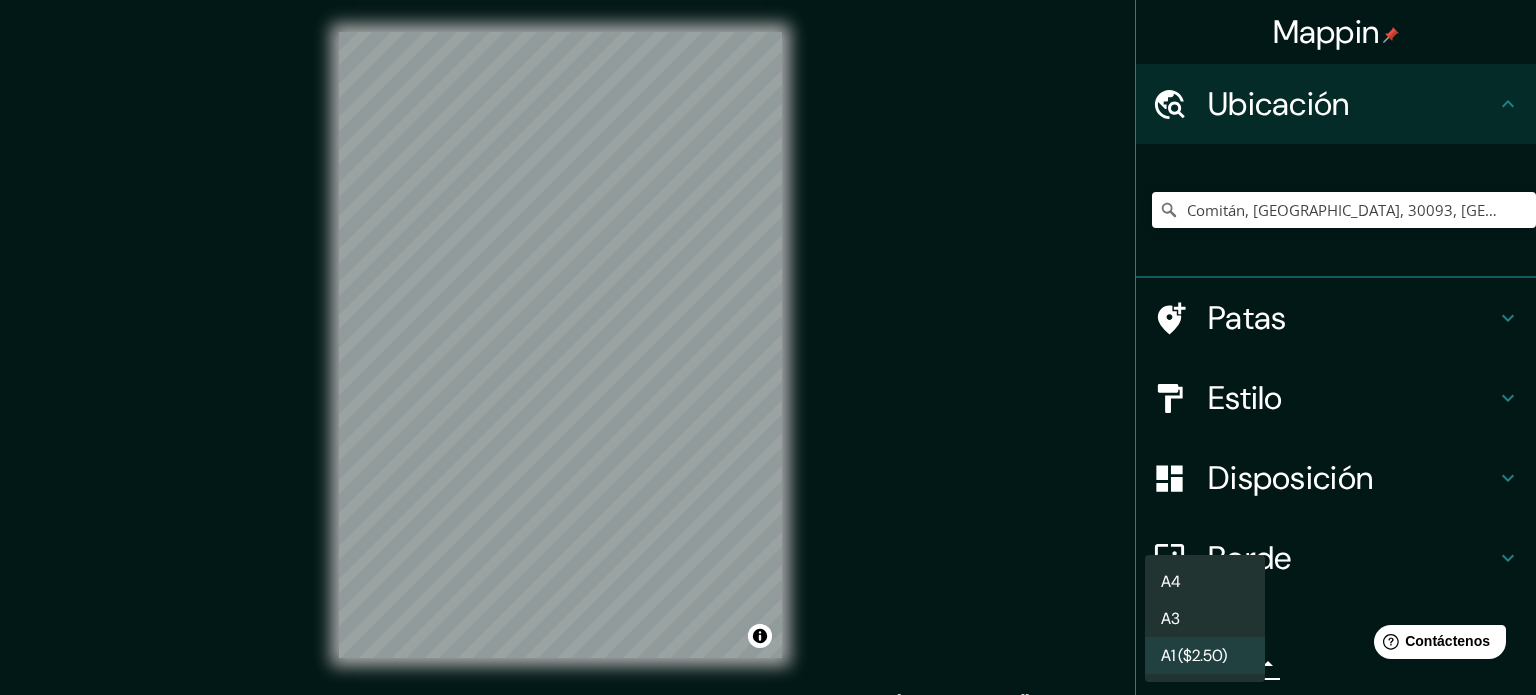 click on "A4" at bounding box center (1205, 581) 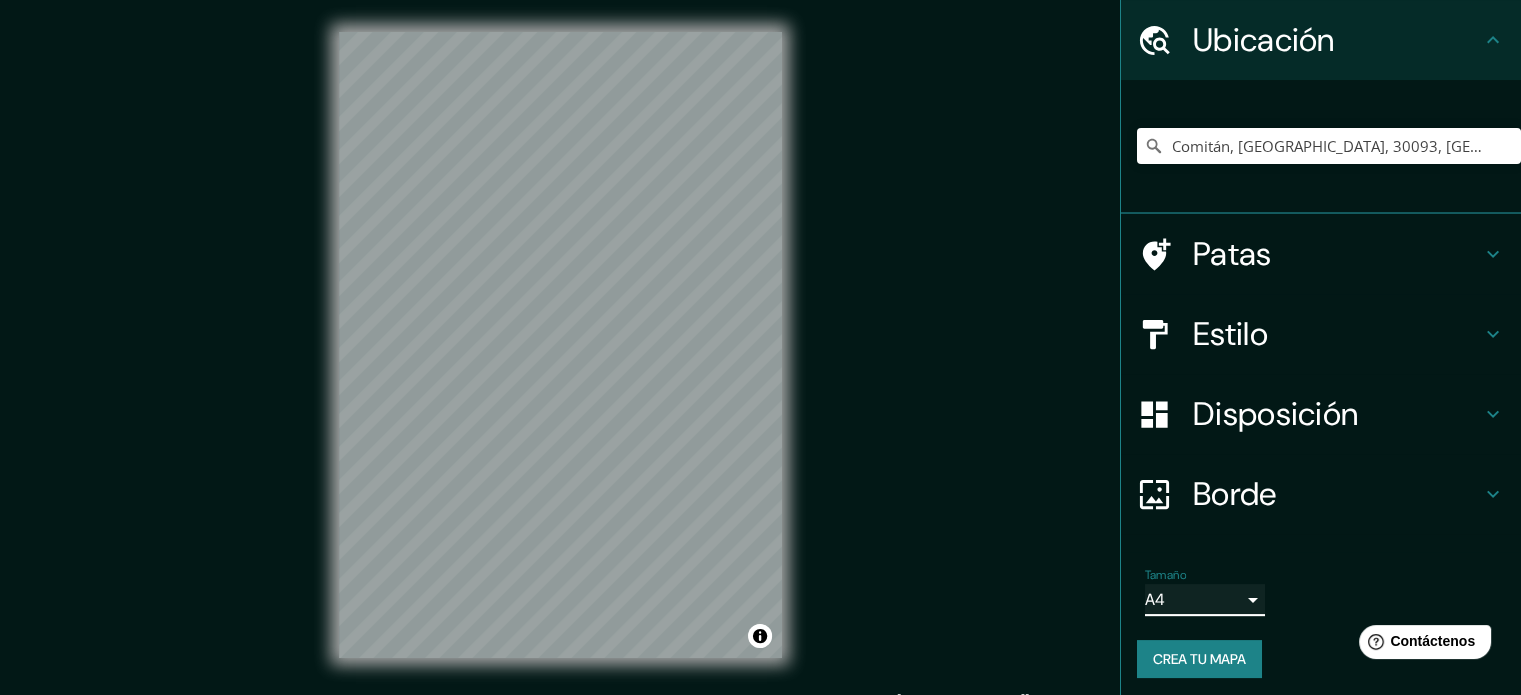 scroll, scrollTop: 69, scrollLeft: 0, axis: vertical 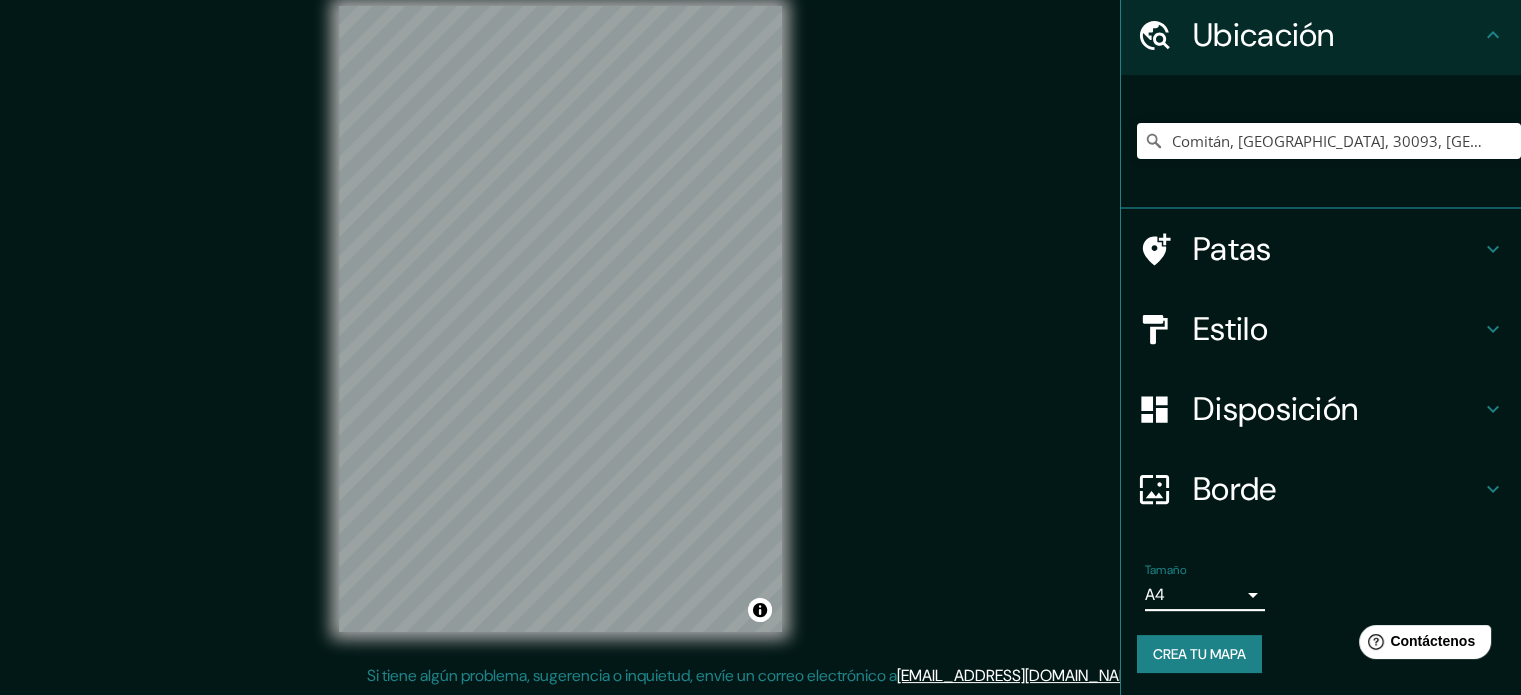 click on "Estilo" at bounding box center (1337, 329) 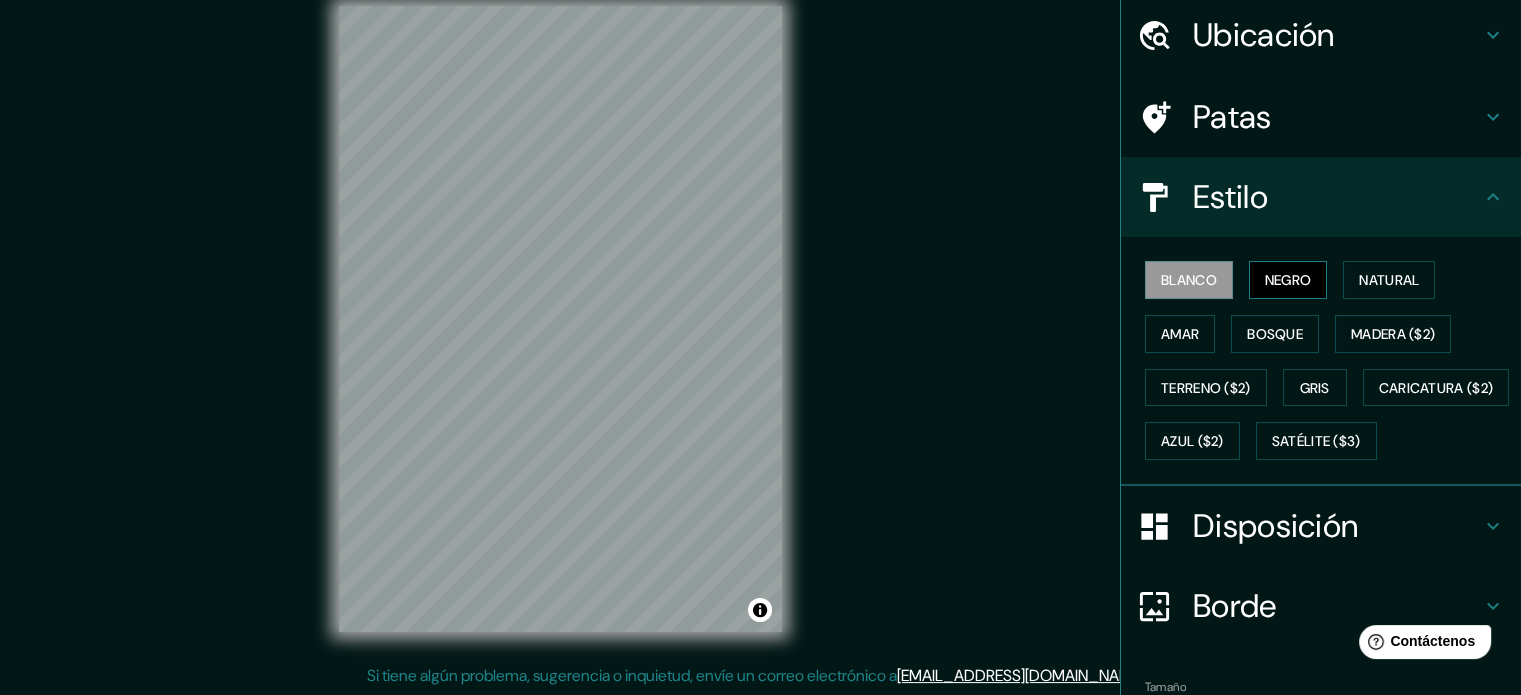 click on "Negro" at bounding box center (1288, 280) 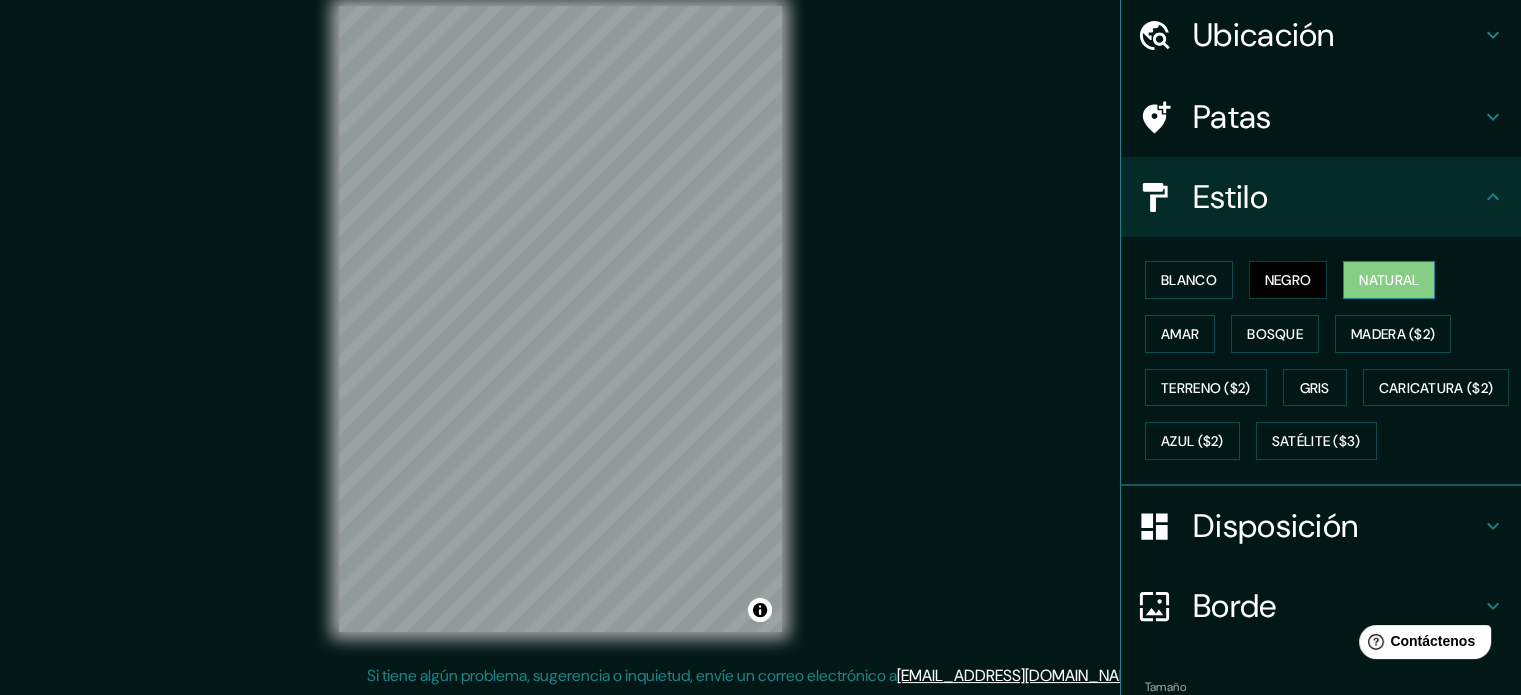 click on "Natural" at bounding box center [1389, 280] 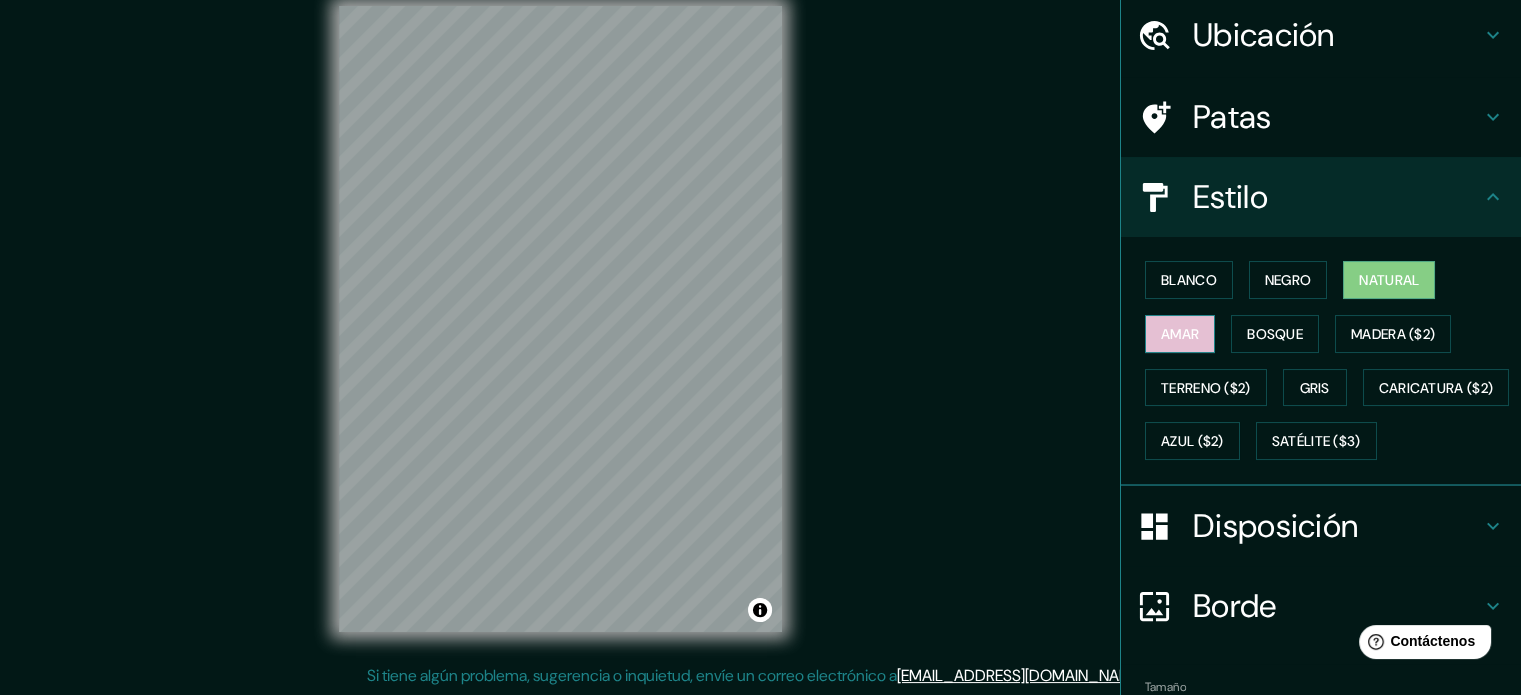 click on "Amar" at bounding box center [1180, 334] 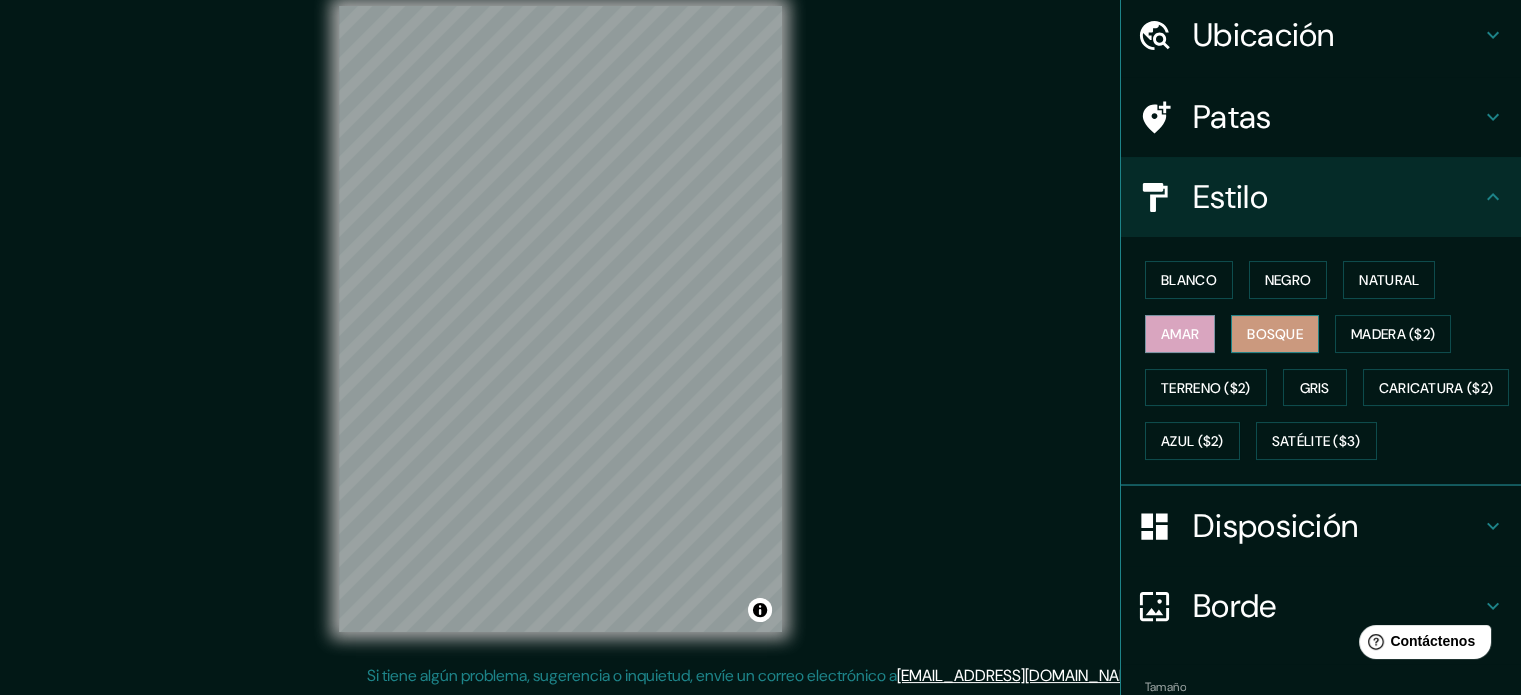 click on "Bosque" at bounding box center [1275, 334] 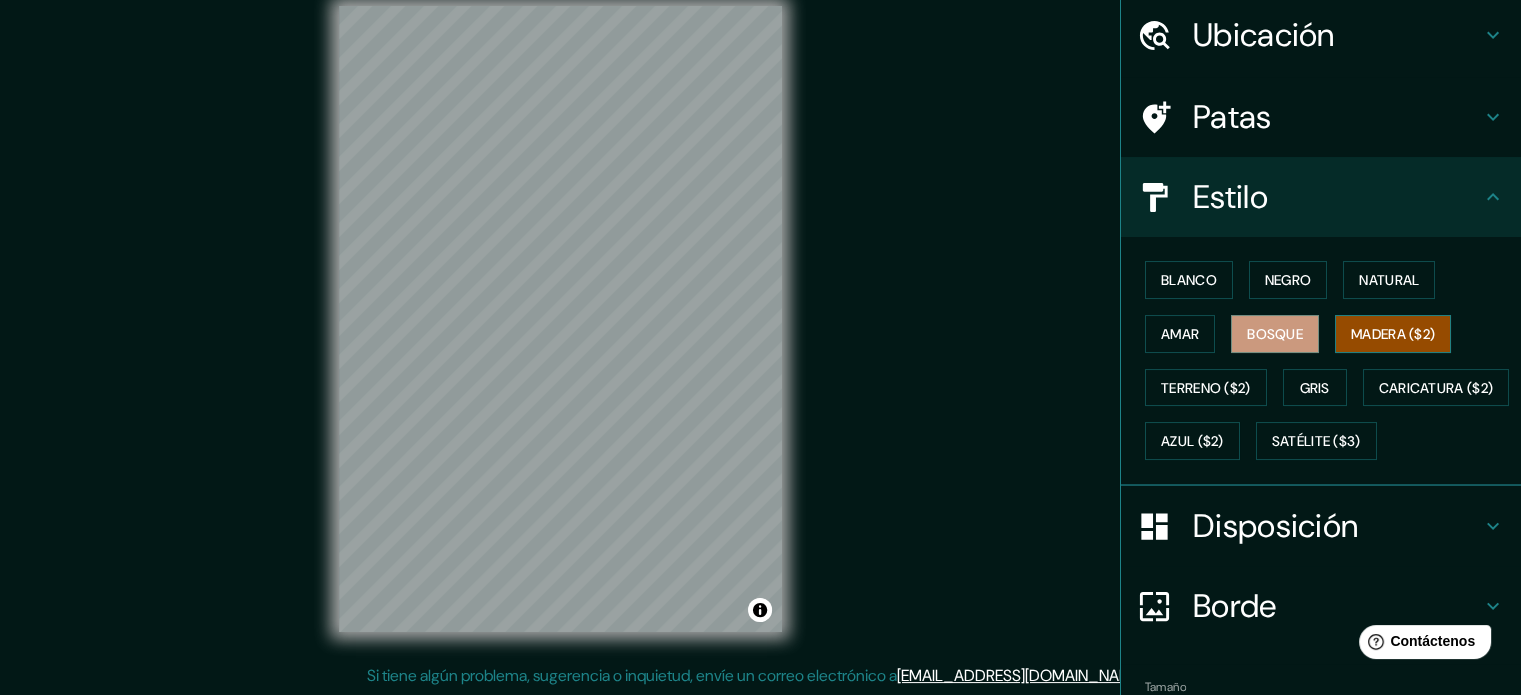 click on "Madera ($2)" at bounding box center [1393, 334] 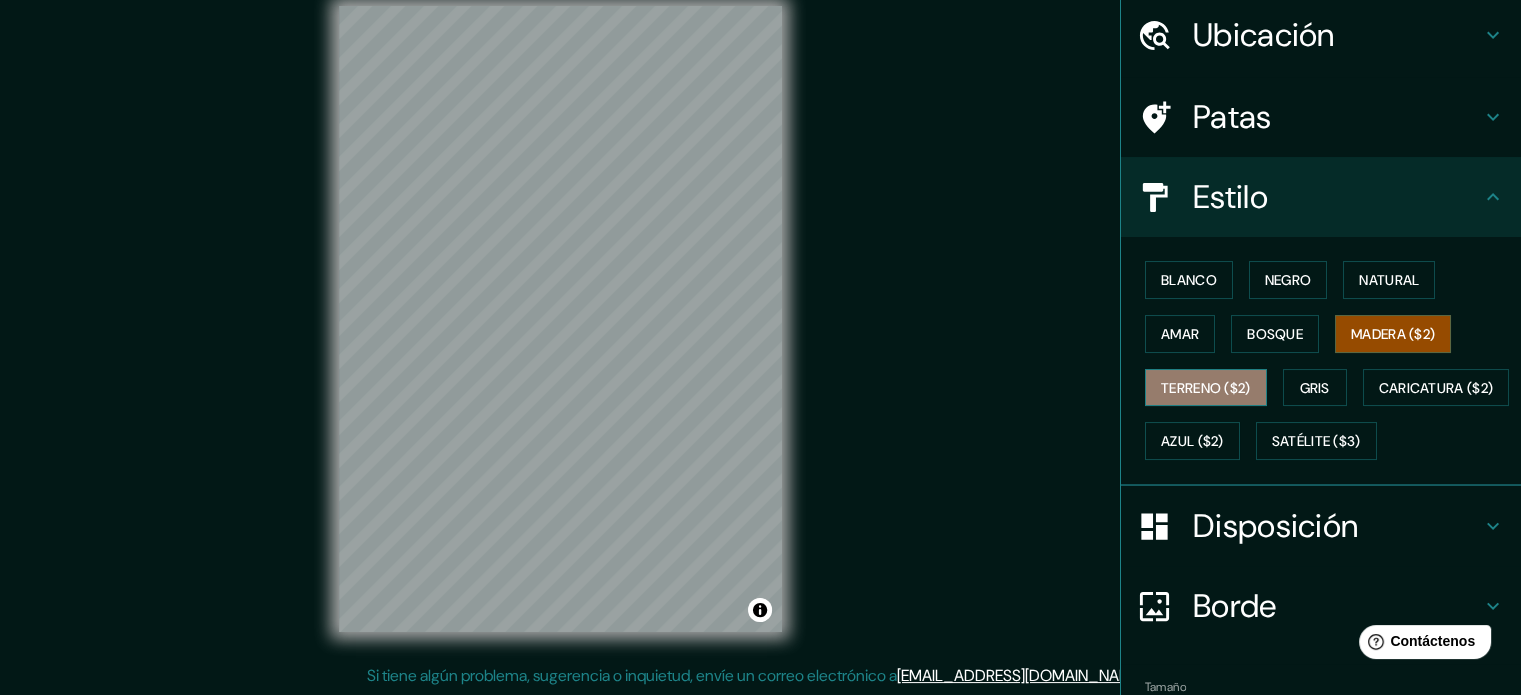 click on "Terreno ($2)" at bounding box center [1206, 388] 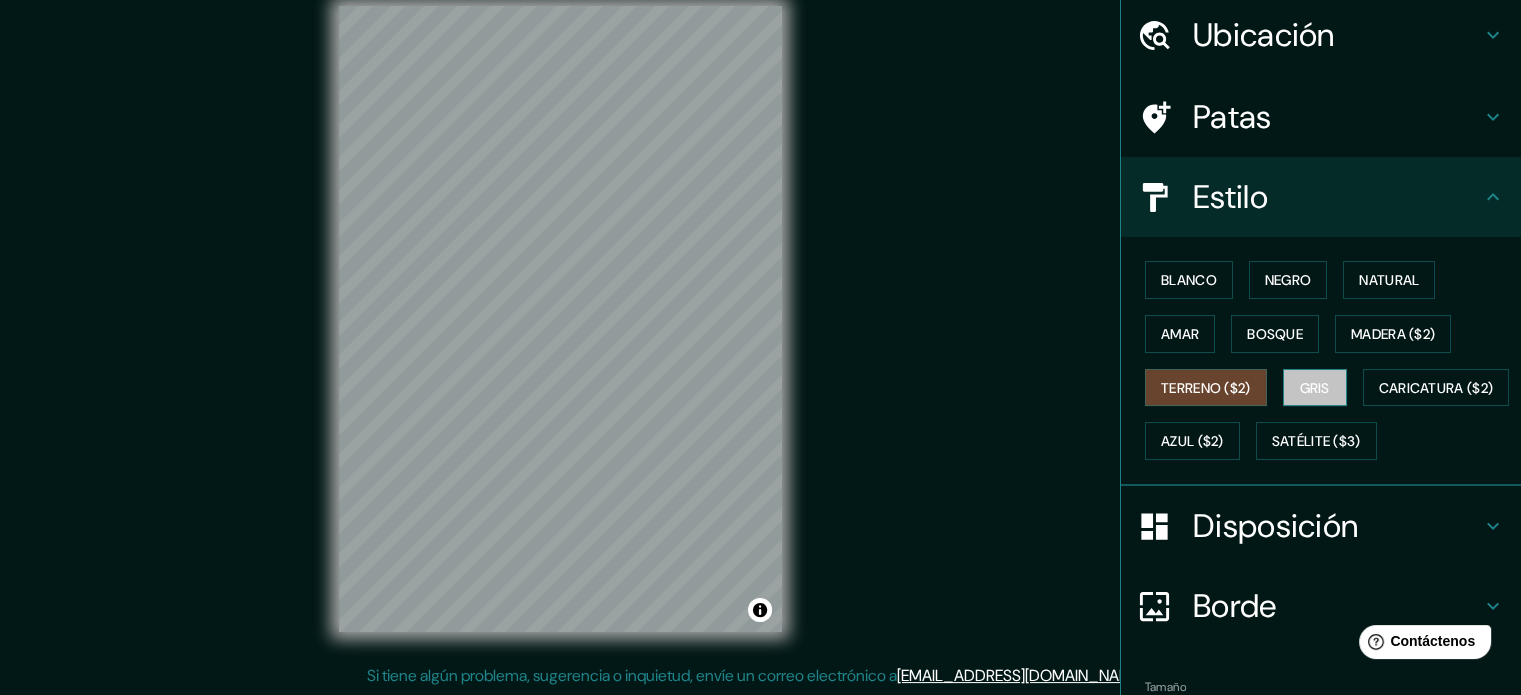 click on "Gris" at bounding box center [1315, 388] 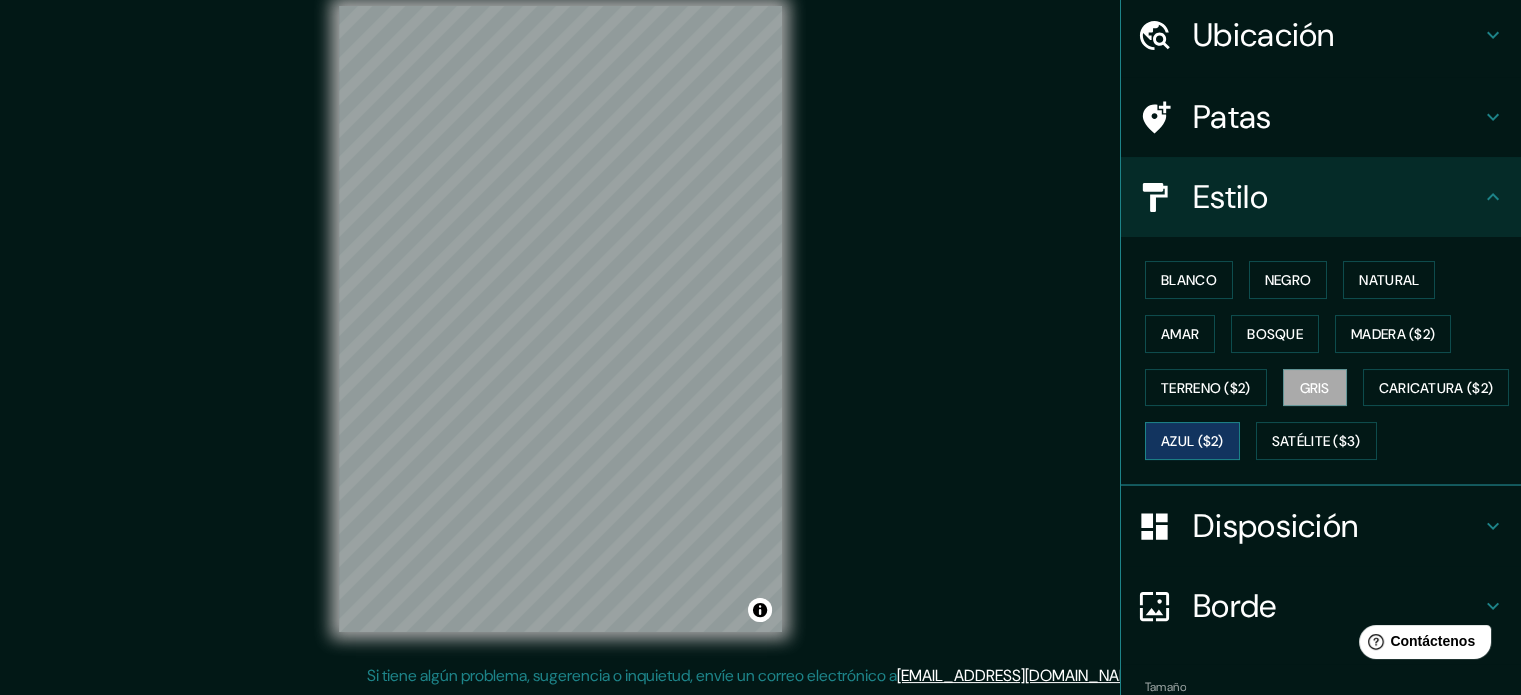 click on "Azul ($2)" at bounding box center (1192, 441) 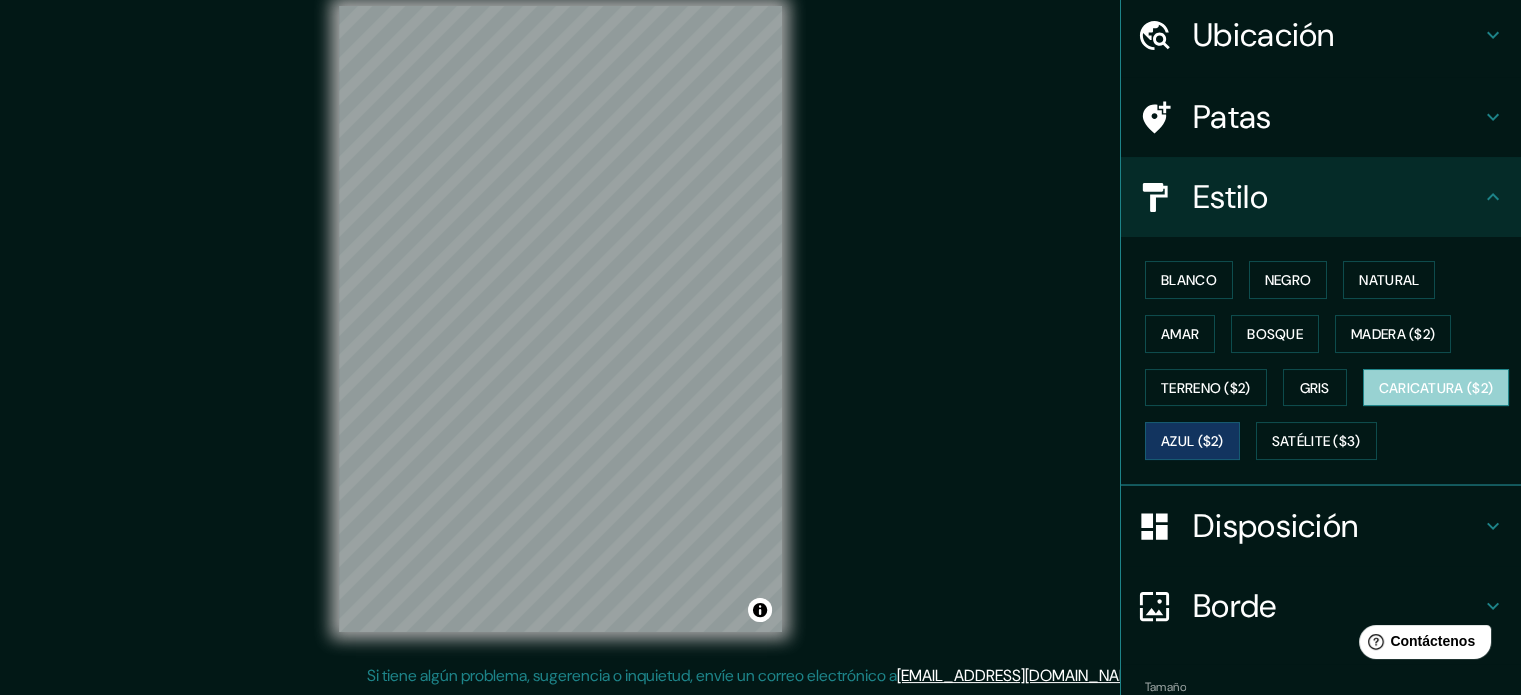 click on "Caricatura ($2)" at bounding box center [1436, 388] 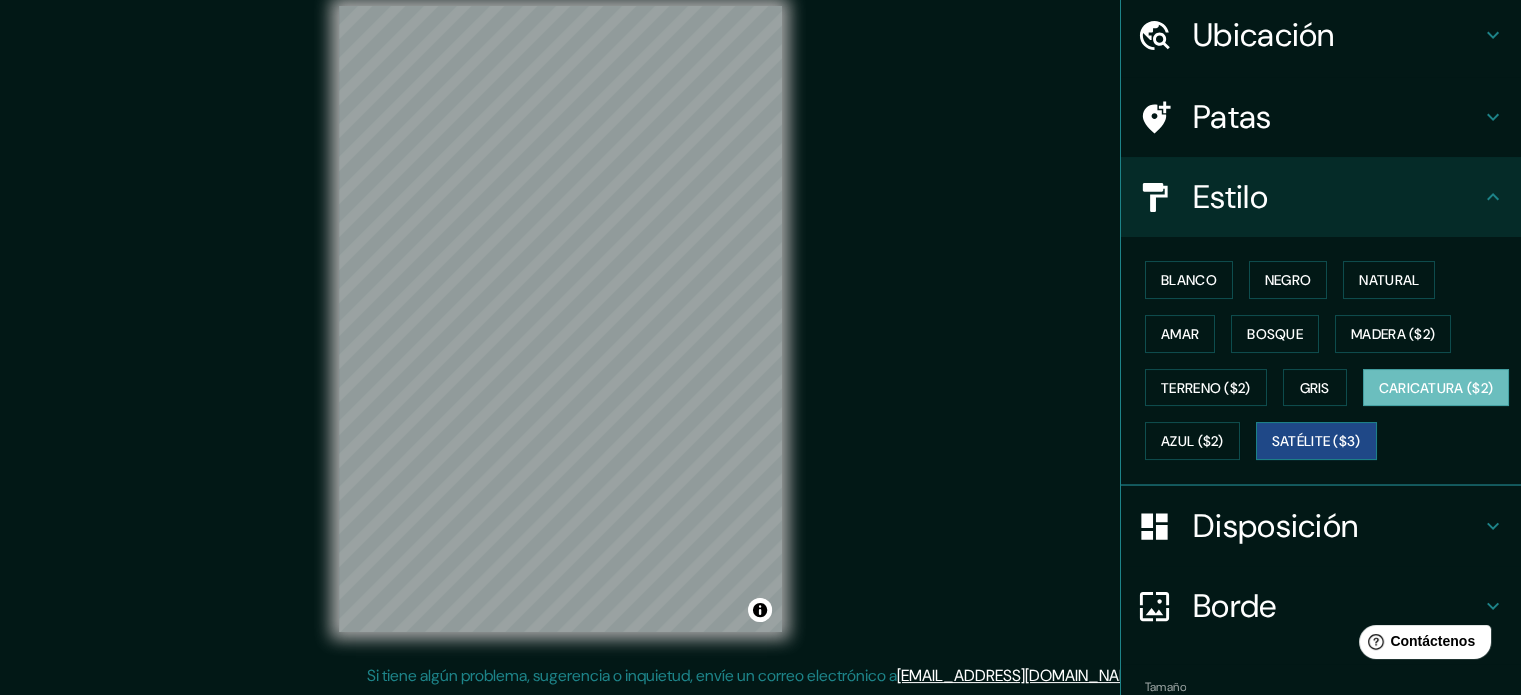 click on "Satélite ($3)" at bounding box center [1316, 442] 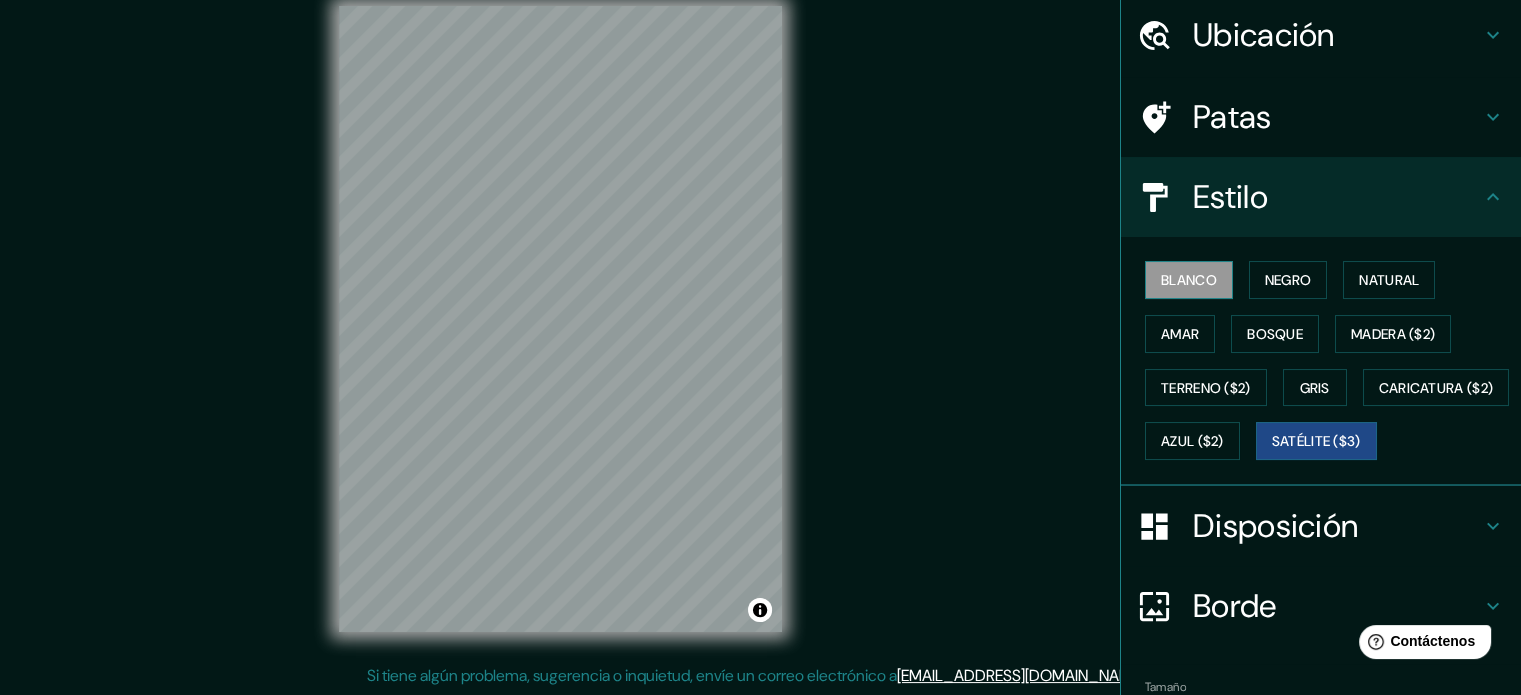 click on "Blanco" at bounding box center [1189, 280] 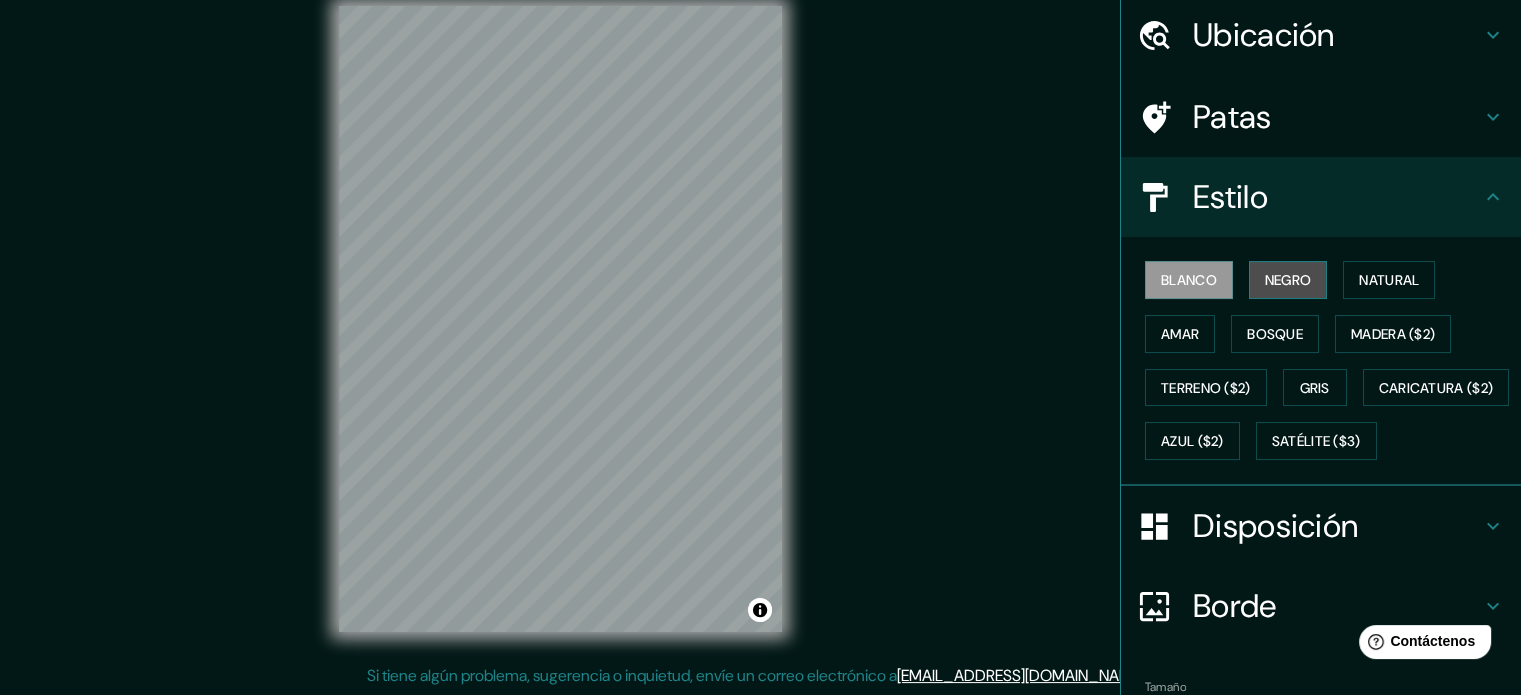 click on "Negro" at bounding box center (1288, 280) 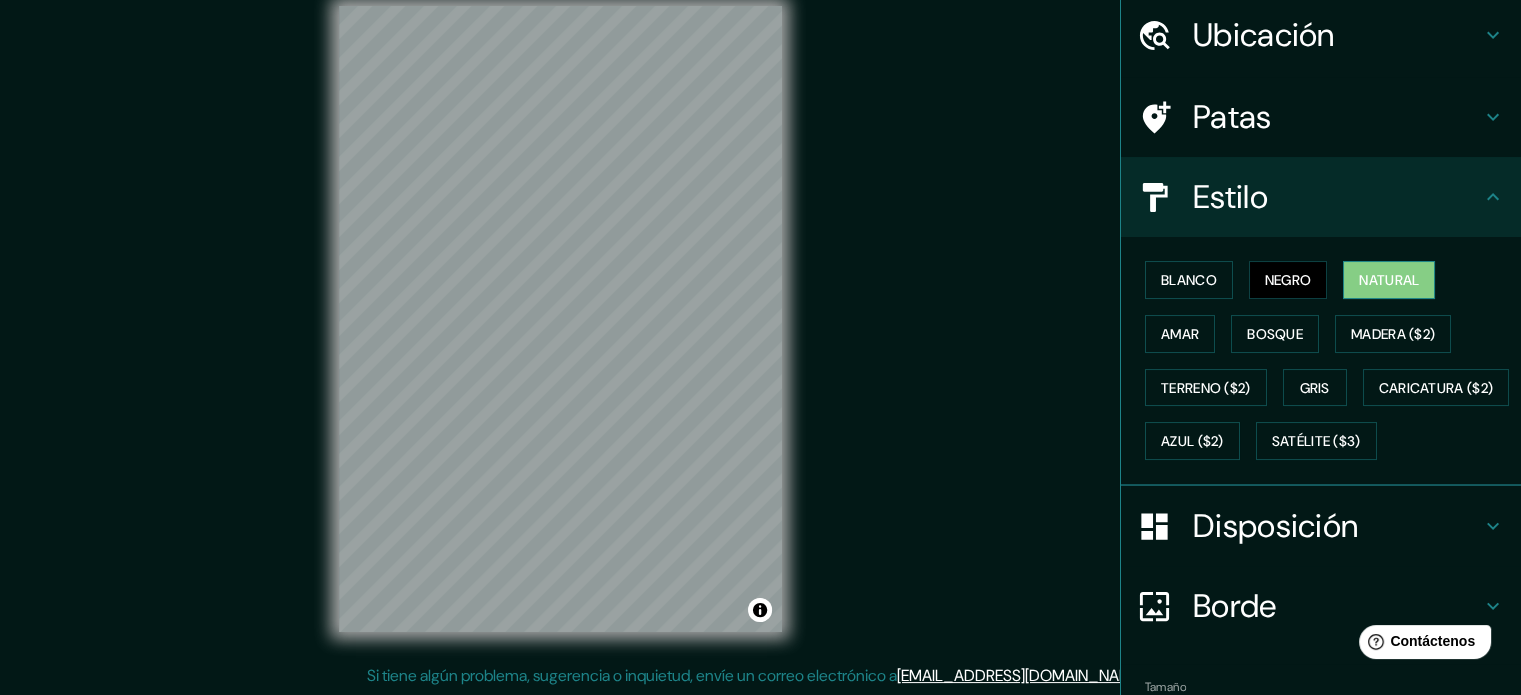 click on "Natural" at bounding box center [1389, 280] 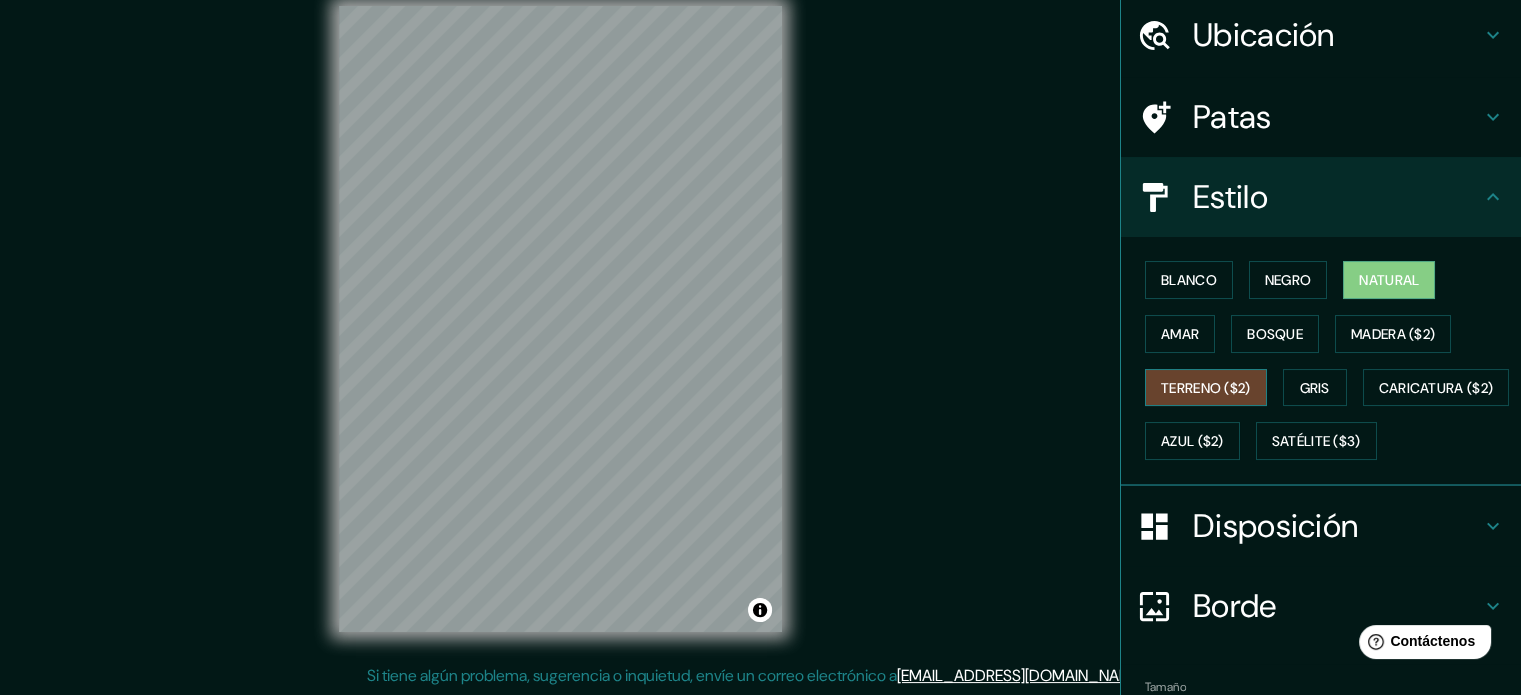 click on "Terreno ($2)" at bounding box center (1206, 388) 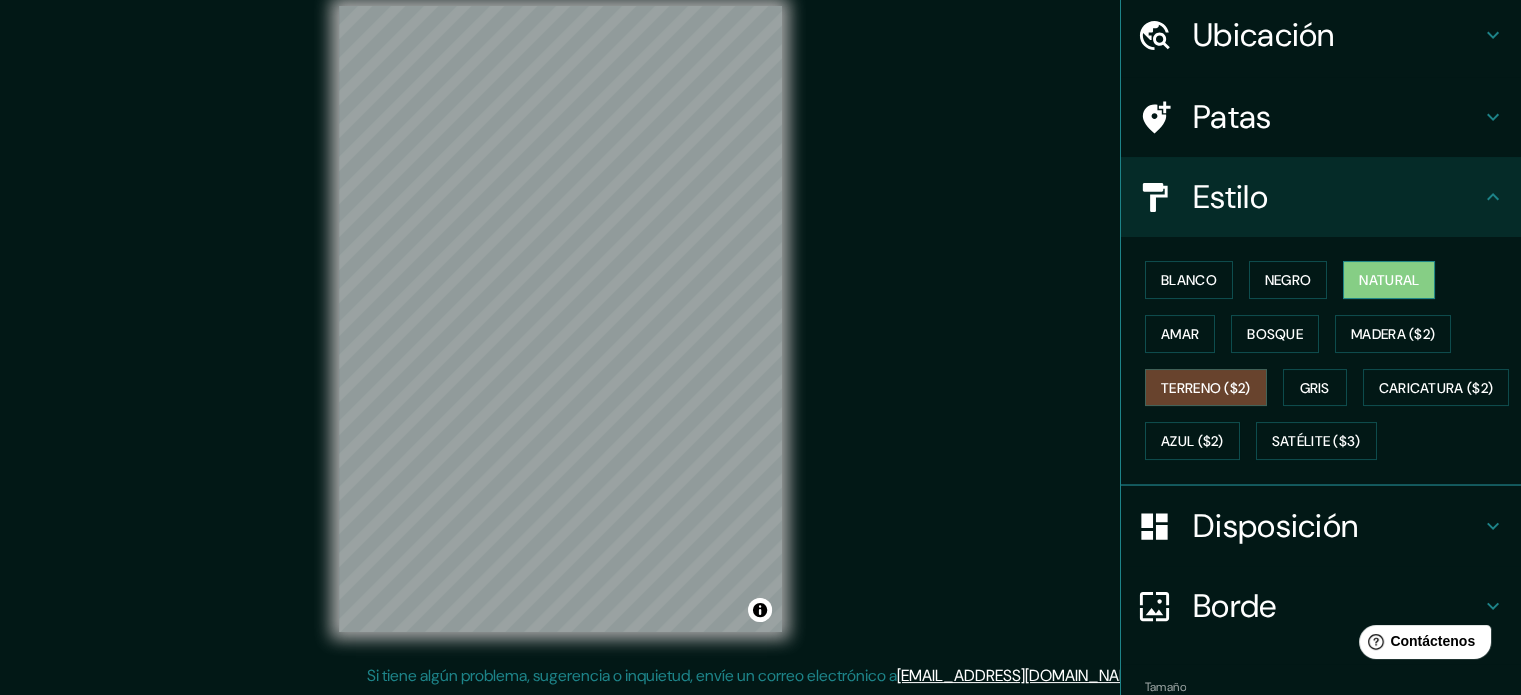 click on "Natural" at bounding box center [1389, 280] 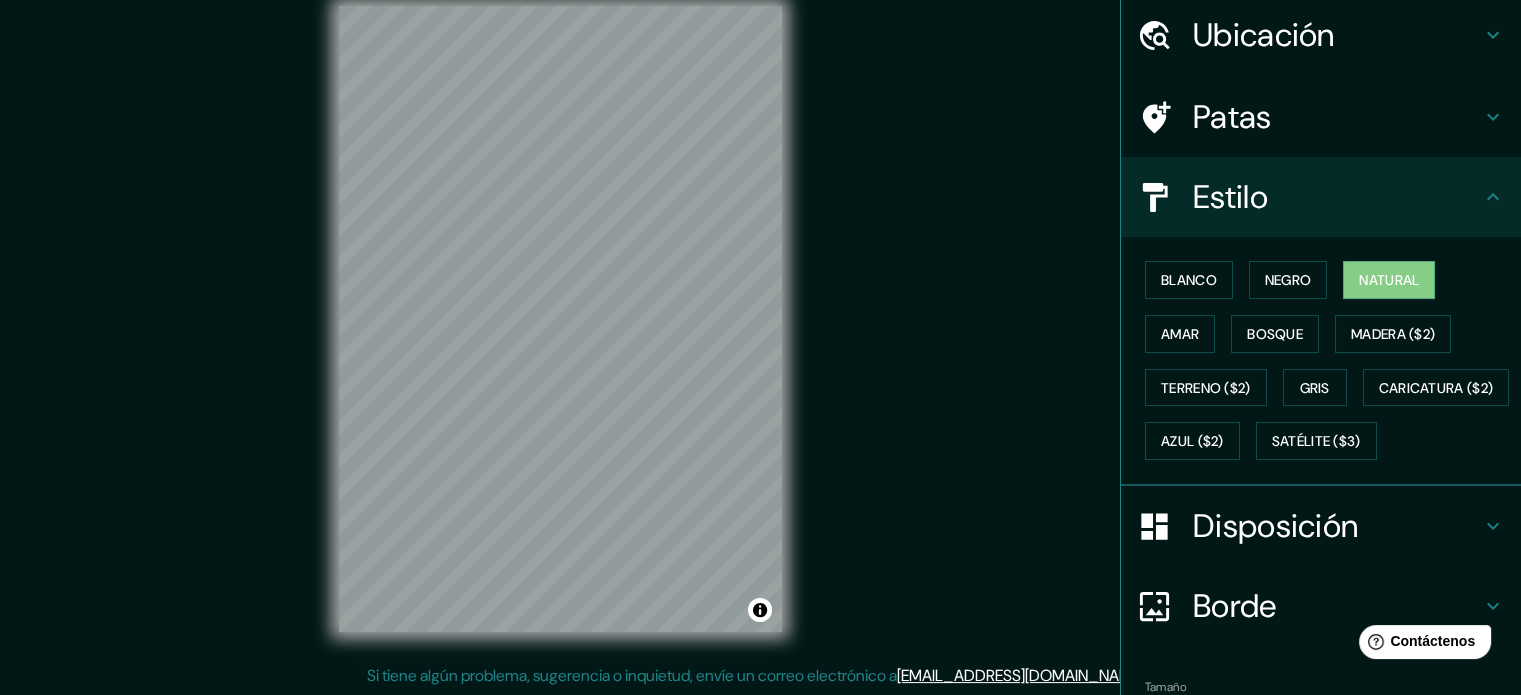 click on "Disposición" at bounding box center (1337, 526) 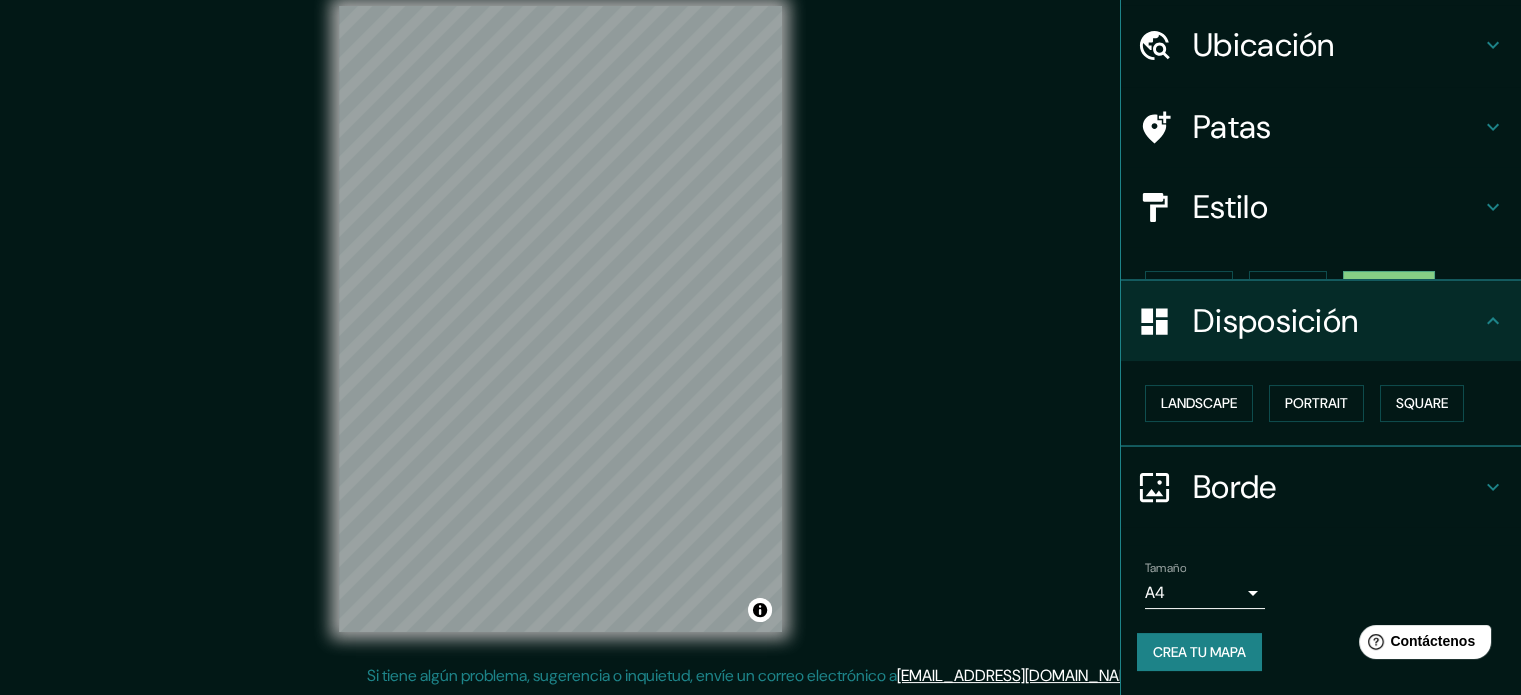 scroll, scrollTop: 24, scrollLeft: 0, axis: vertical 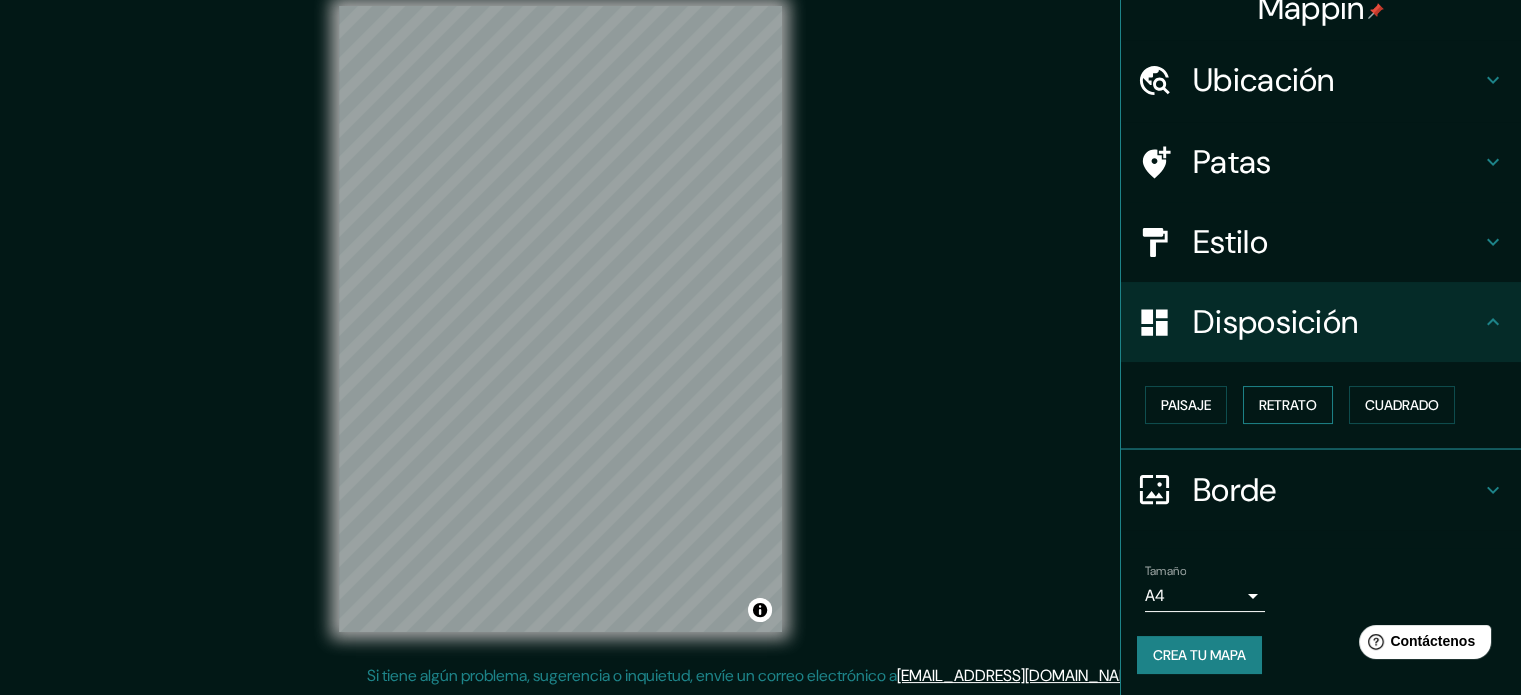 click on "Retrato" at bounding box center (1288, 405) 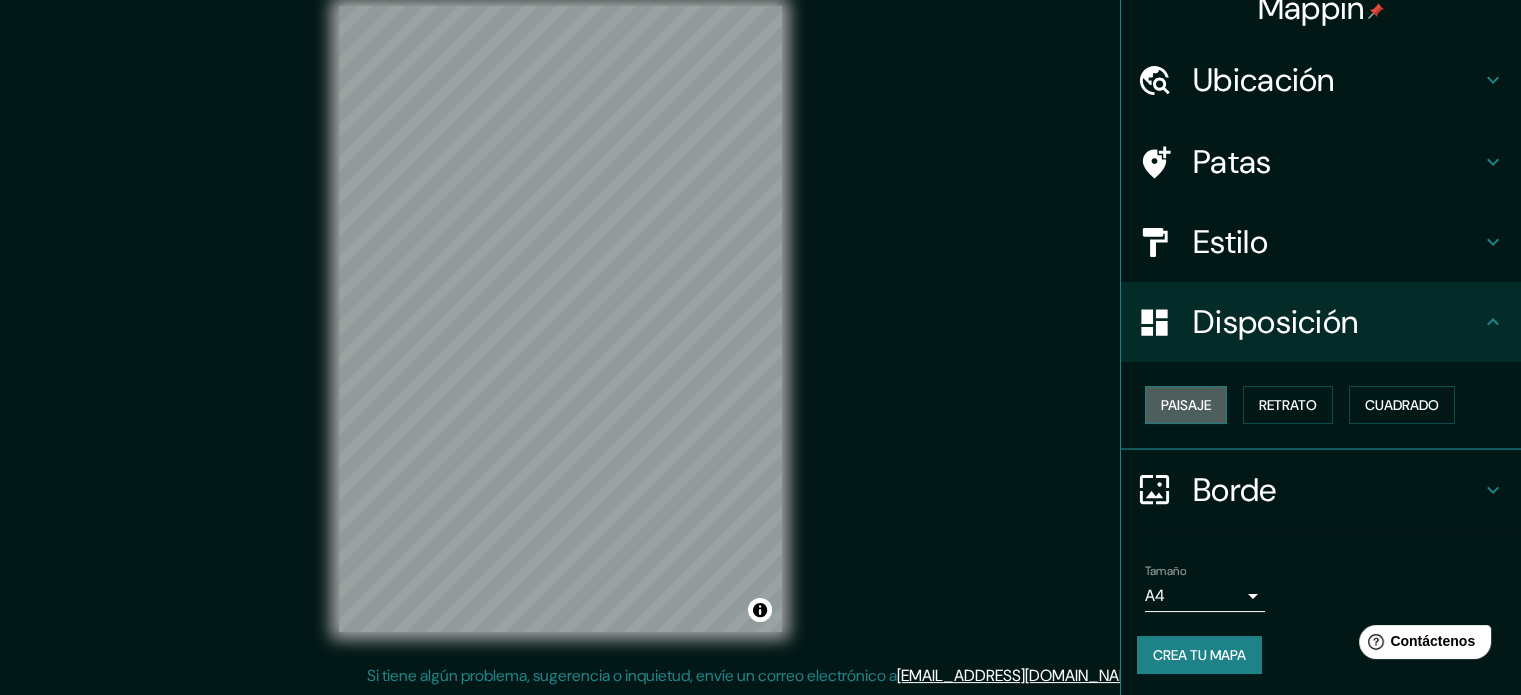 click on "Paisaje" at bounding box center (1186, 405) 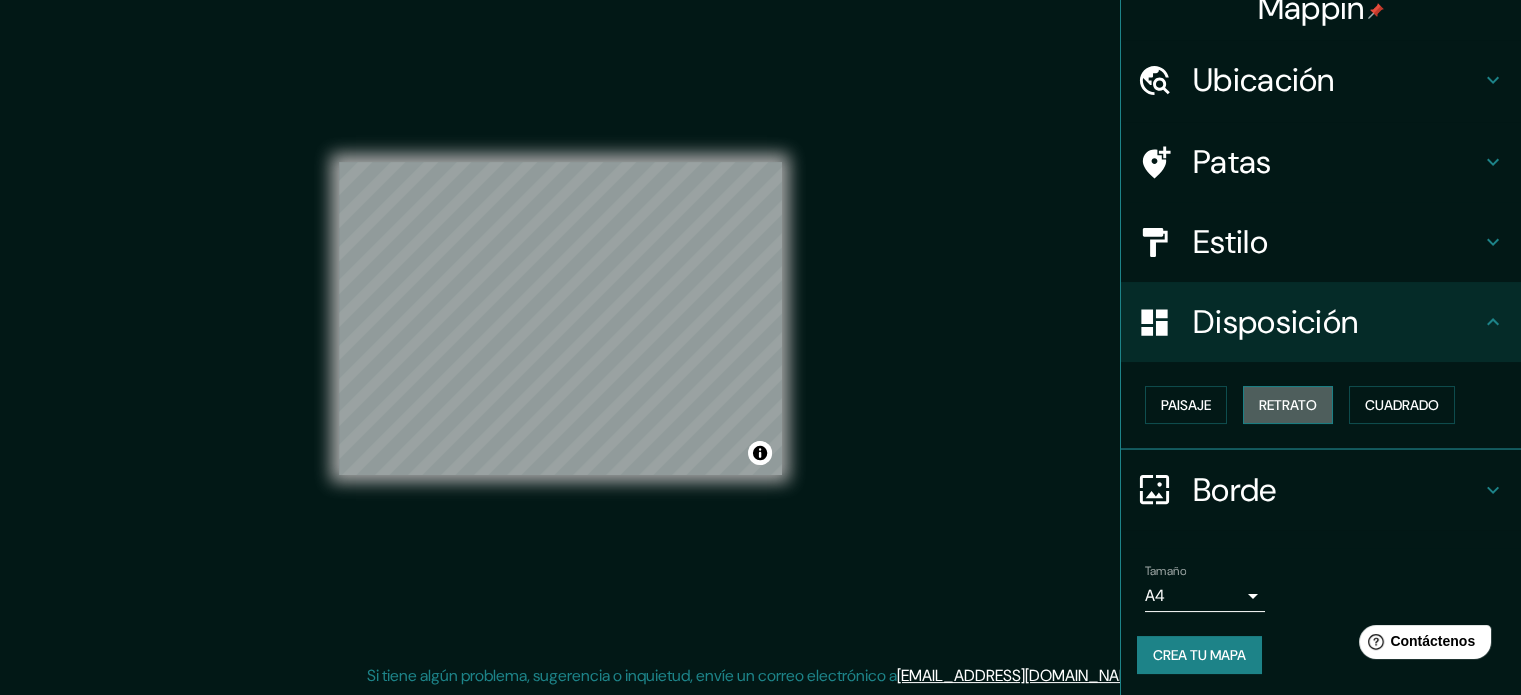 click on "Retrato" at bounding box center [1288, 405] 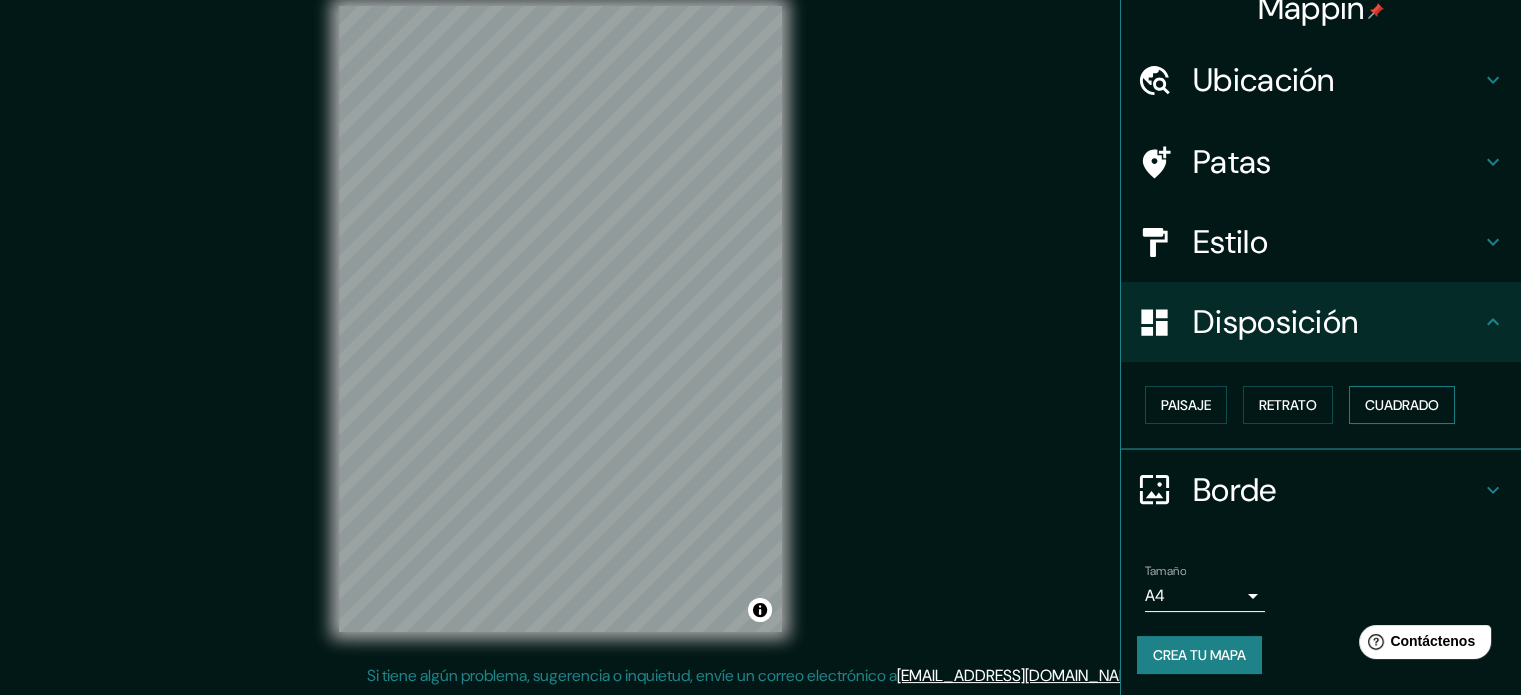 click on "Cuadrado" at bounding box center (1402, 405) 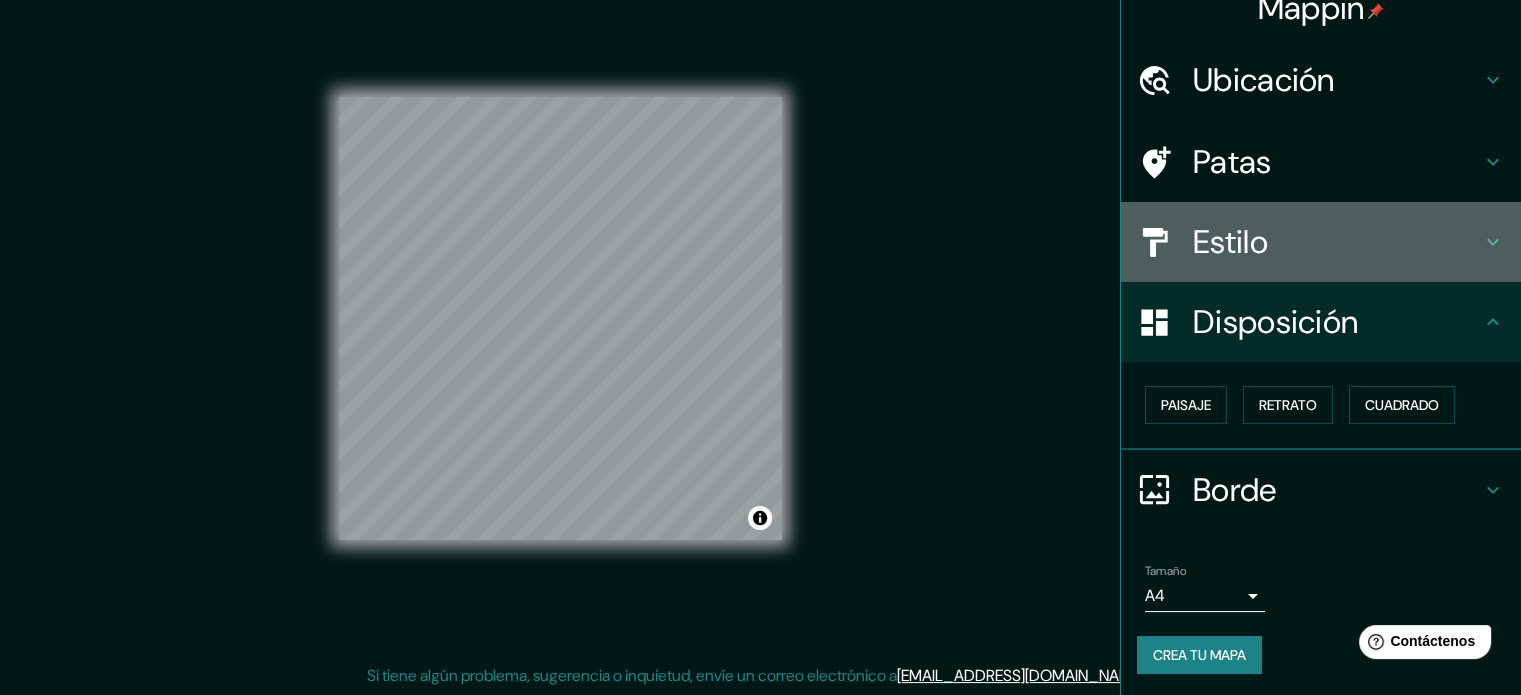 click on "Estilo" at bounding box center (1337, 242) 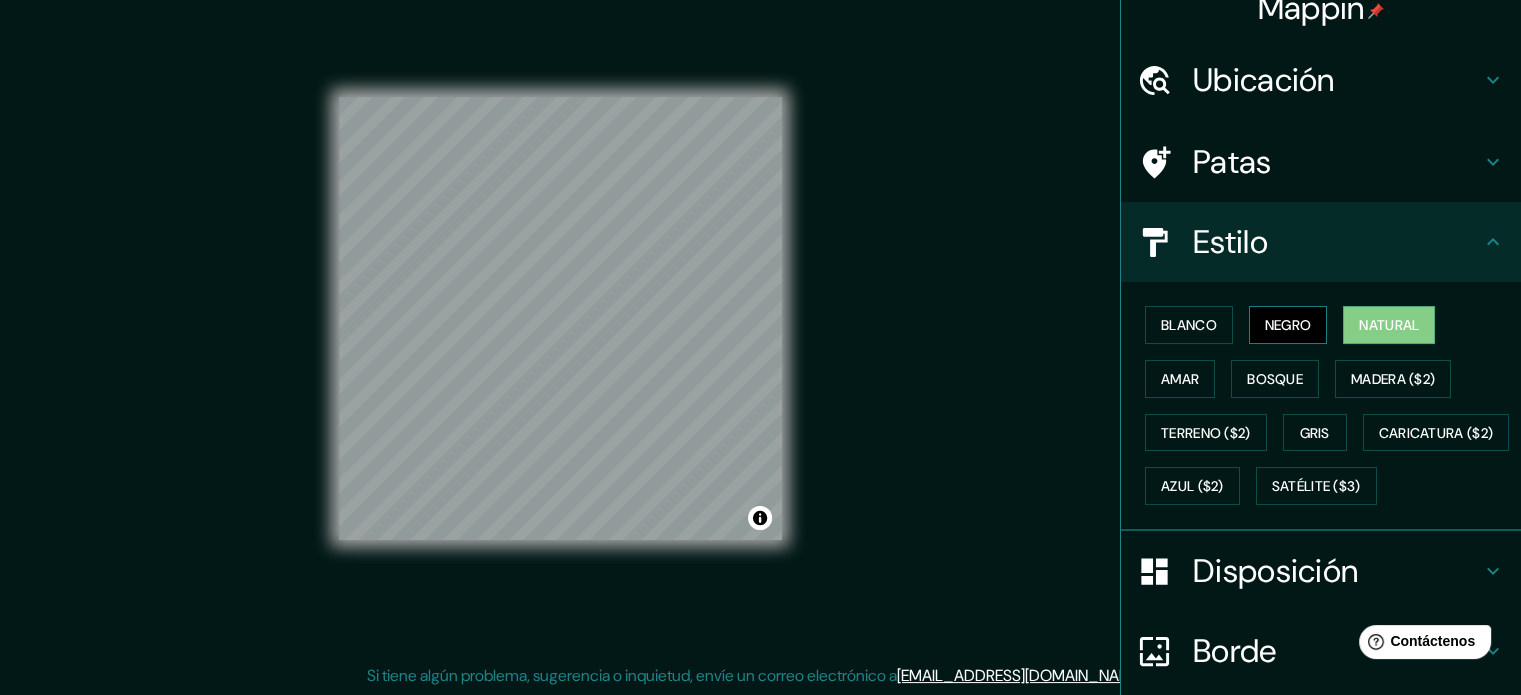 click on "Negro" at bounding box center (1288, 325) 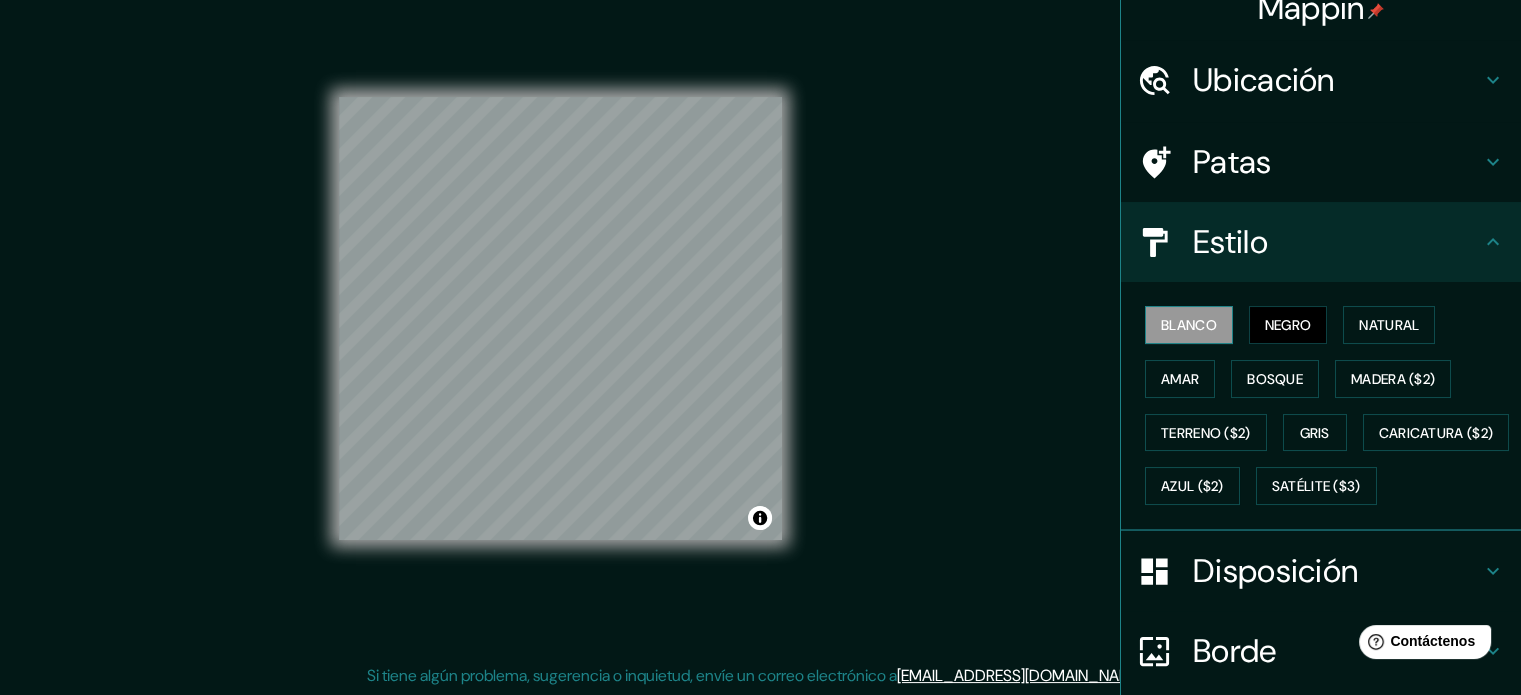 click on "Blanco" at bounding box center (1189, 325) 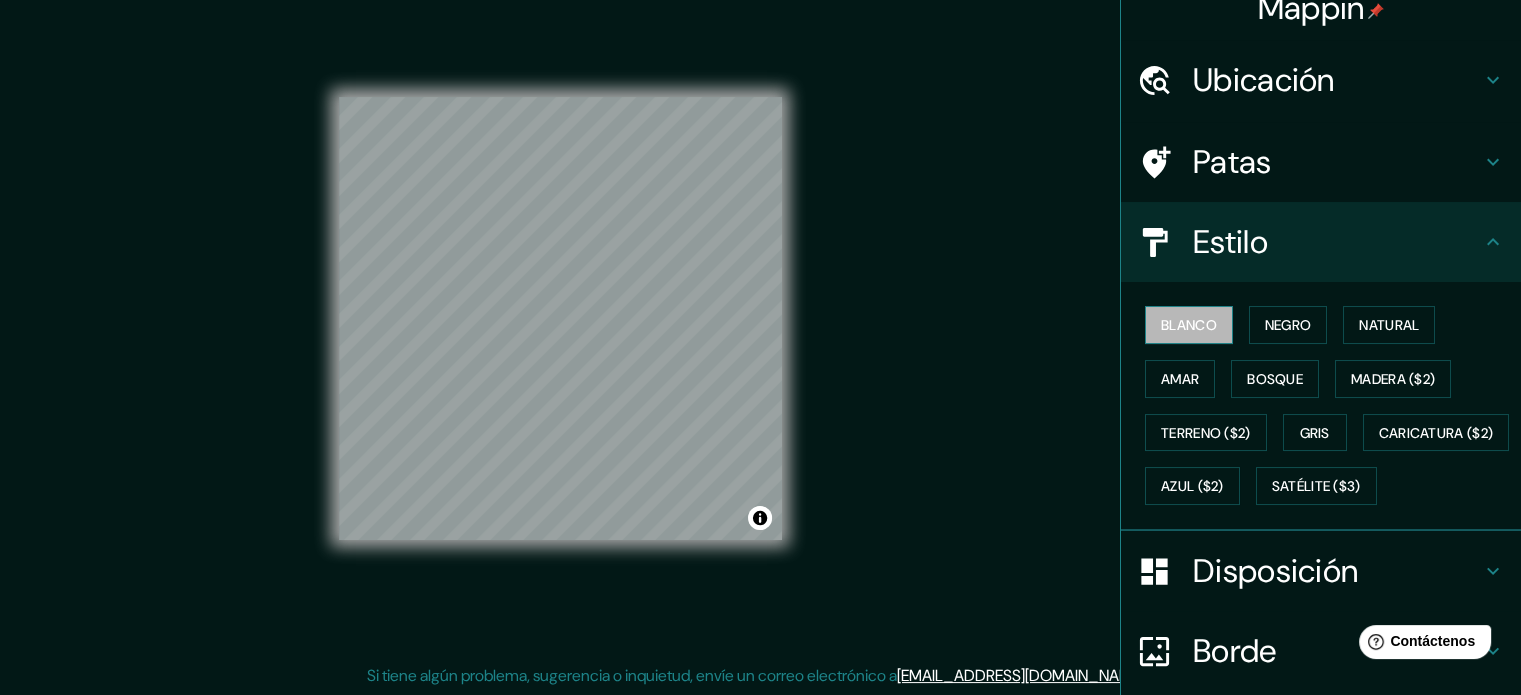click on "Blanco" at bounding box center [1189, 325] 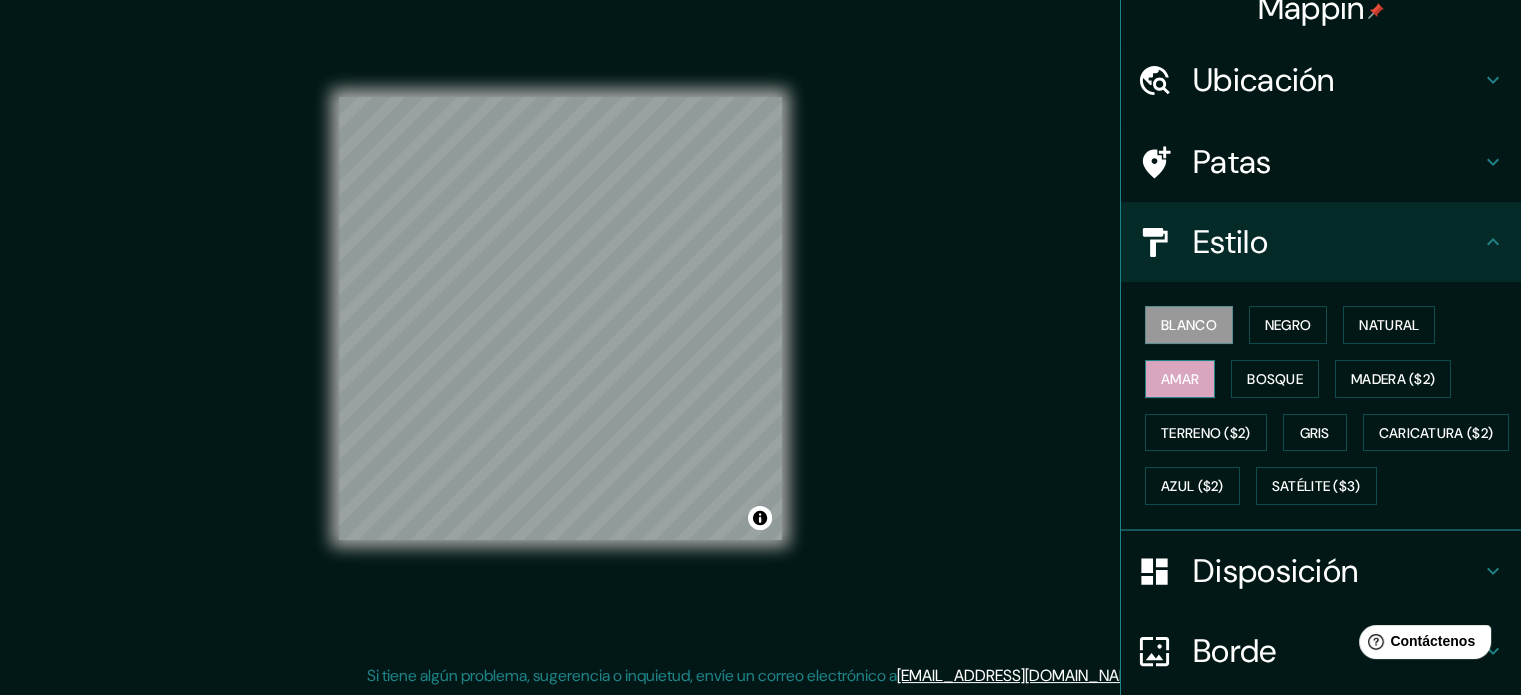click on "Amar" at bounding box center (1180, 379) 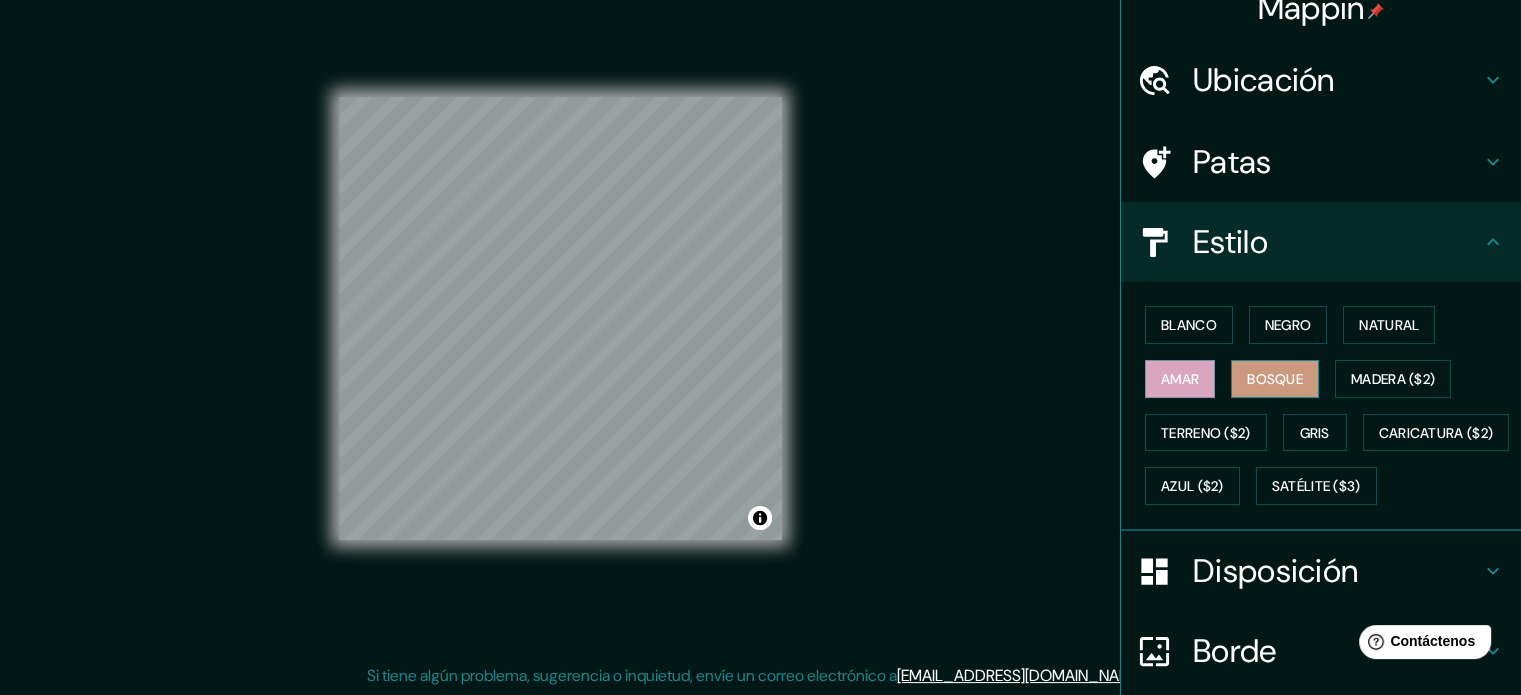 click on "Bosque" at bounding box center [1275, 379] 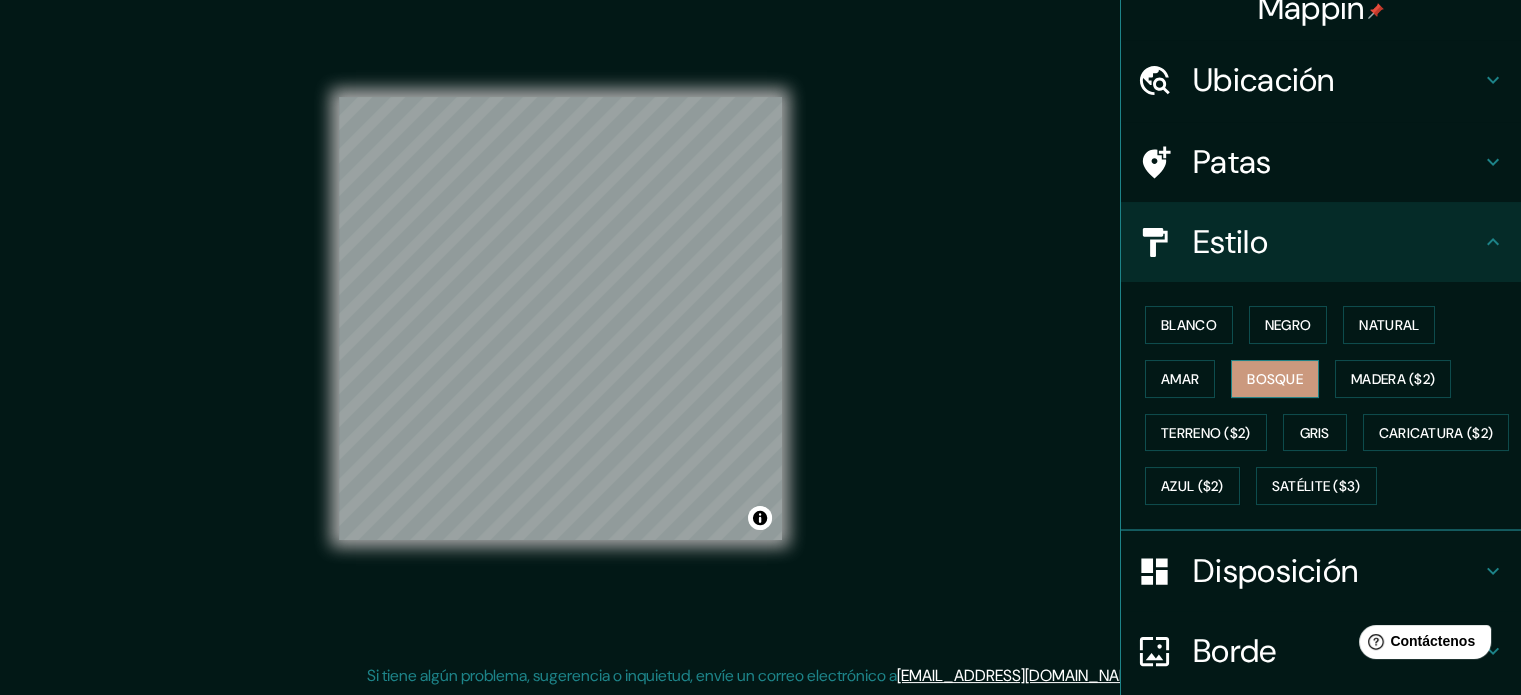 click on "Bosque" at bounding box center (1275, 379) 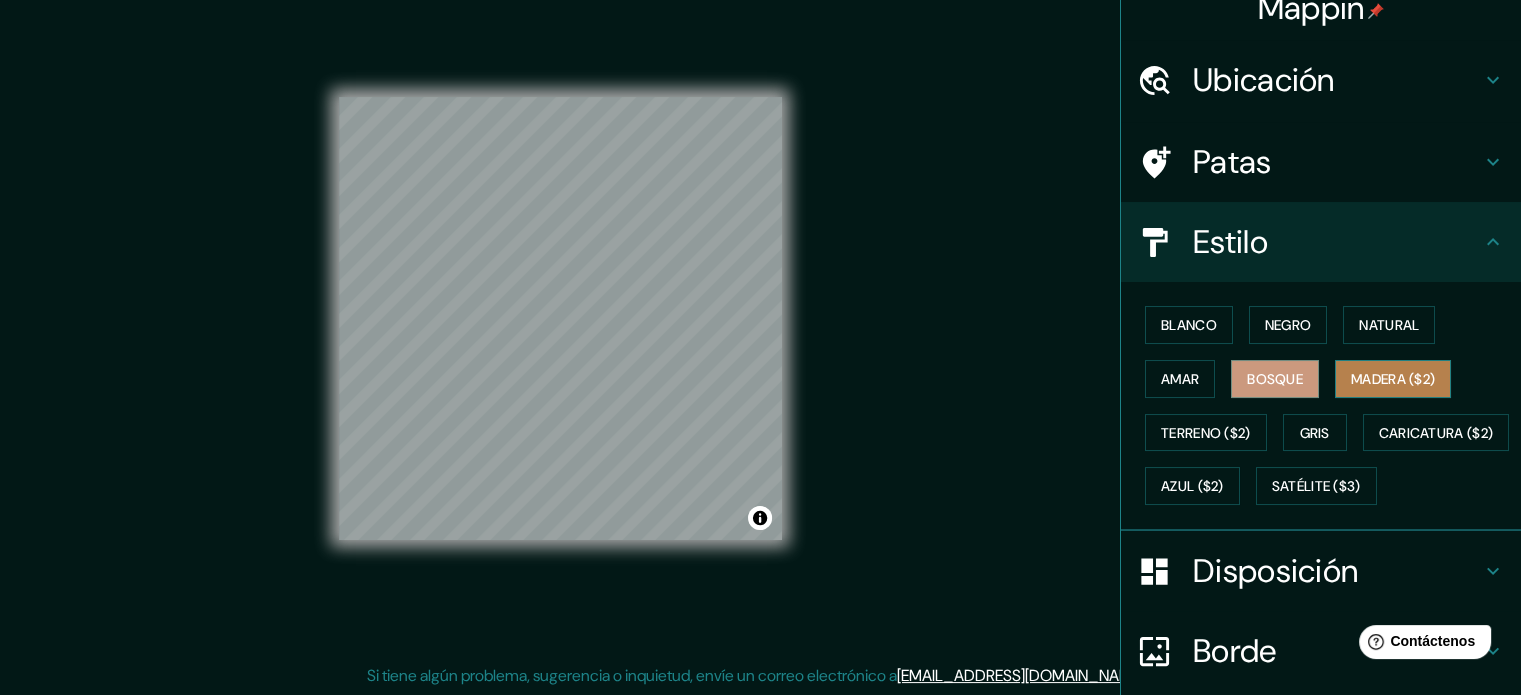 drag, startPoint x: 1343, startPoint y: 367, endPoint x: 1344, endPoint y: 377, distance: 10.049875 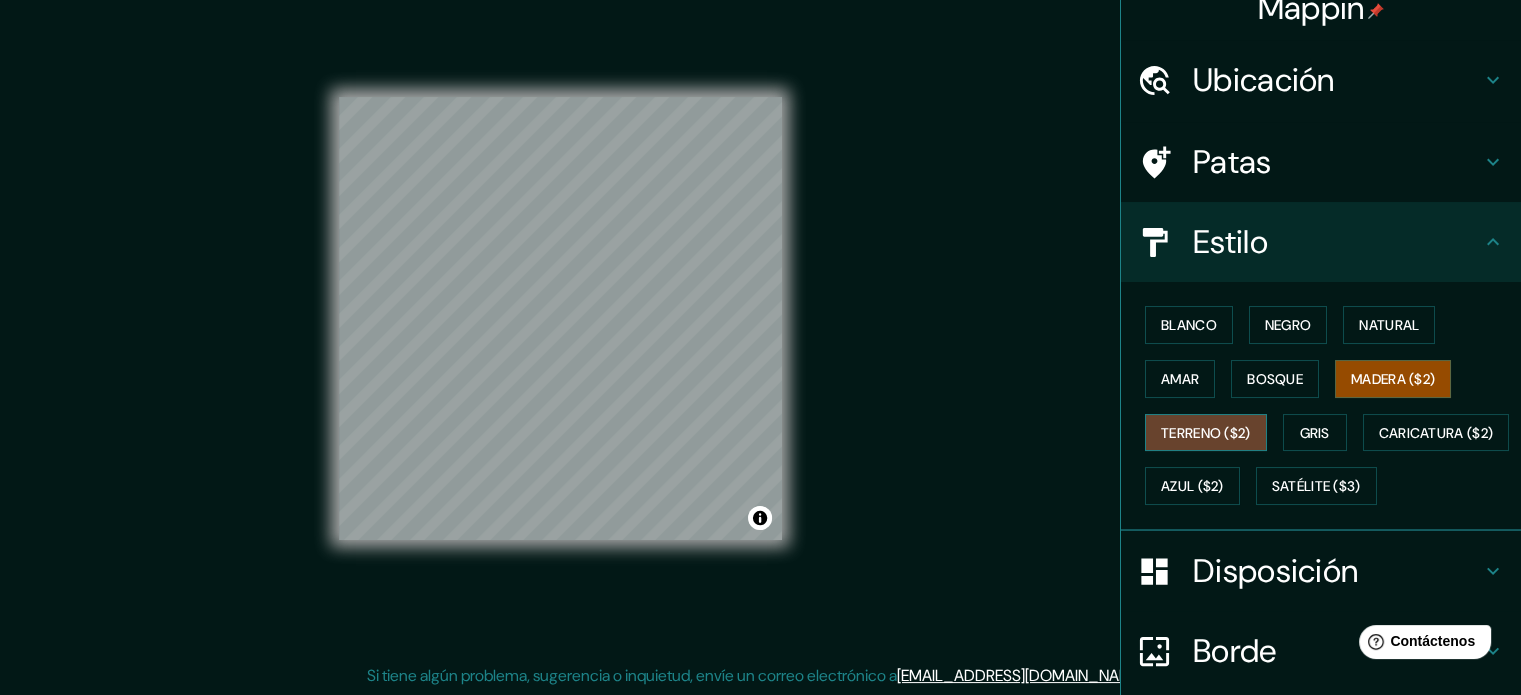 click on "Terreno ($2)" at bounding box center (1206, 433) 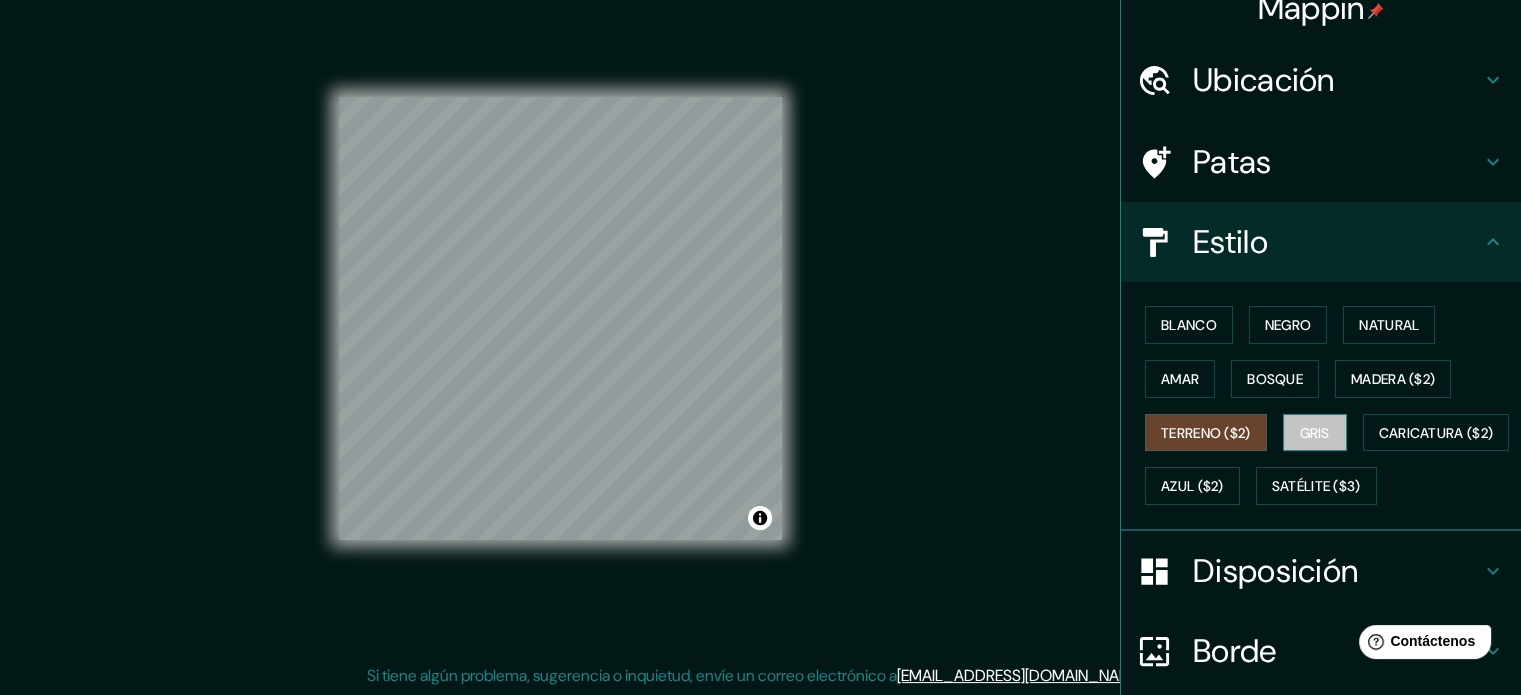click on "Gris" at bounding box center [1315, 433] 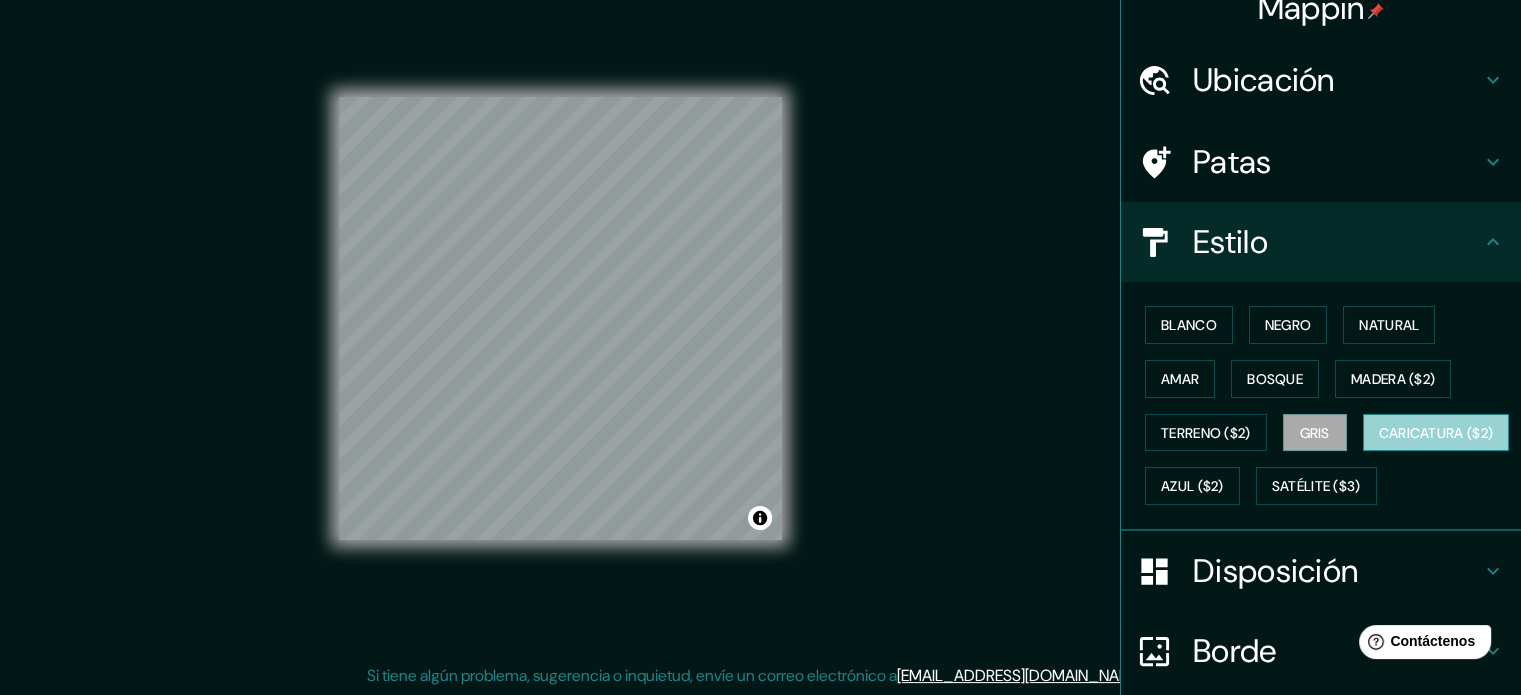 click on "Caricatura ($2)" at bounding box center [1436, 433] 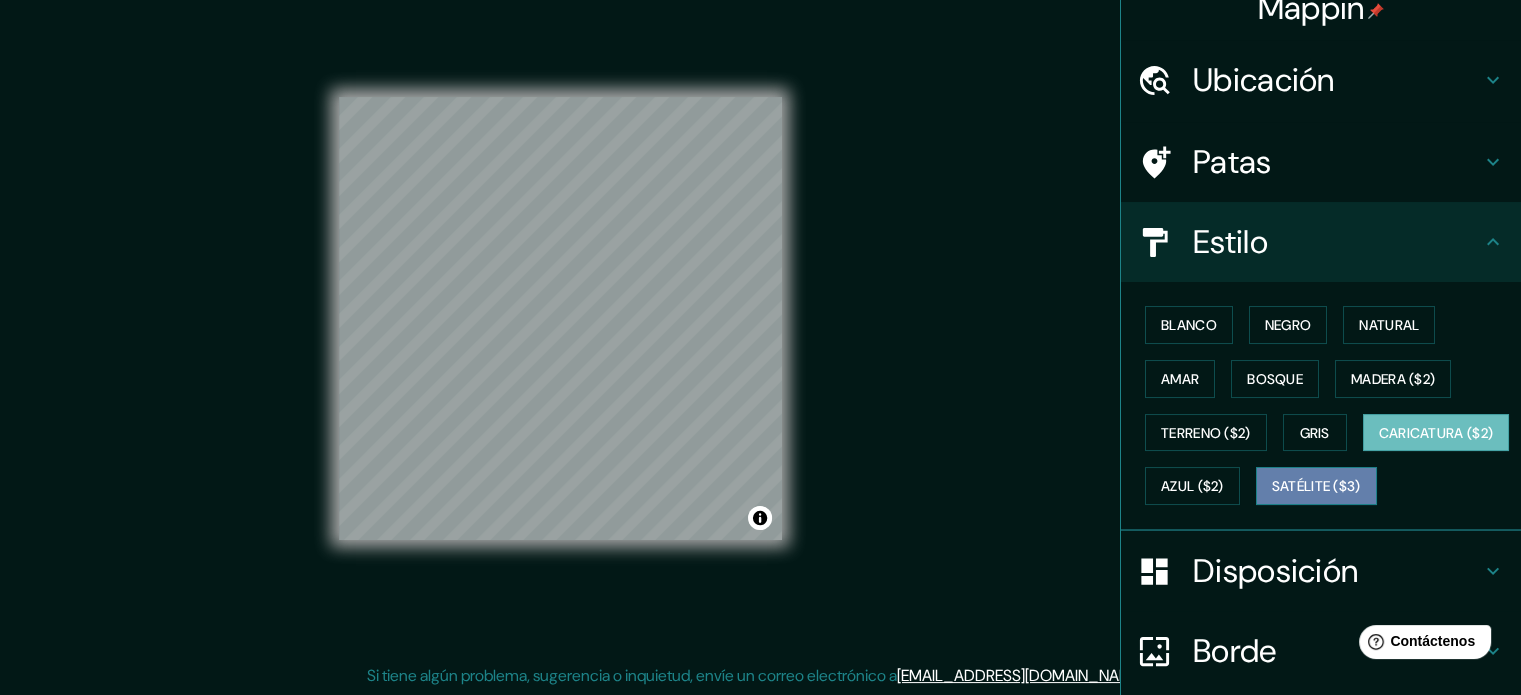 click on "Satélite ($3)" at bounding box center (1316, 487) 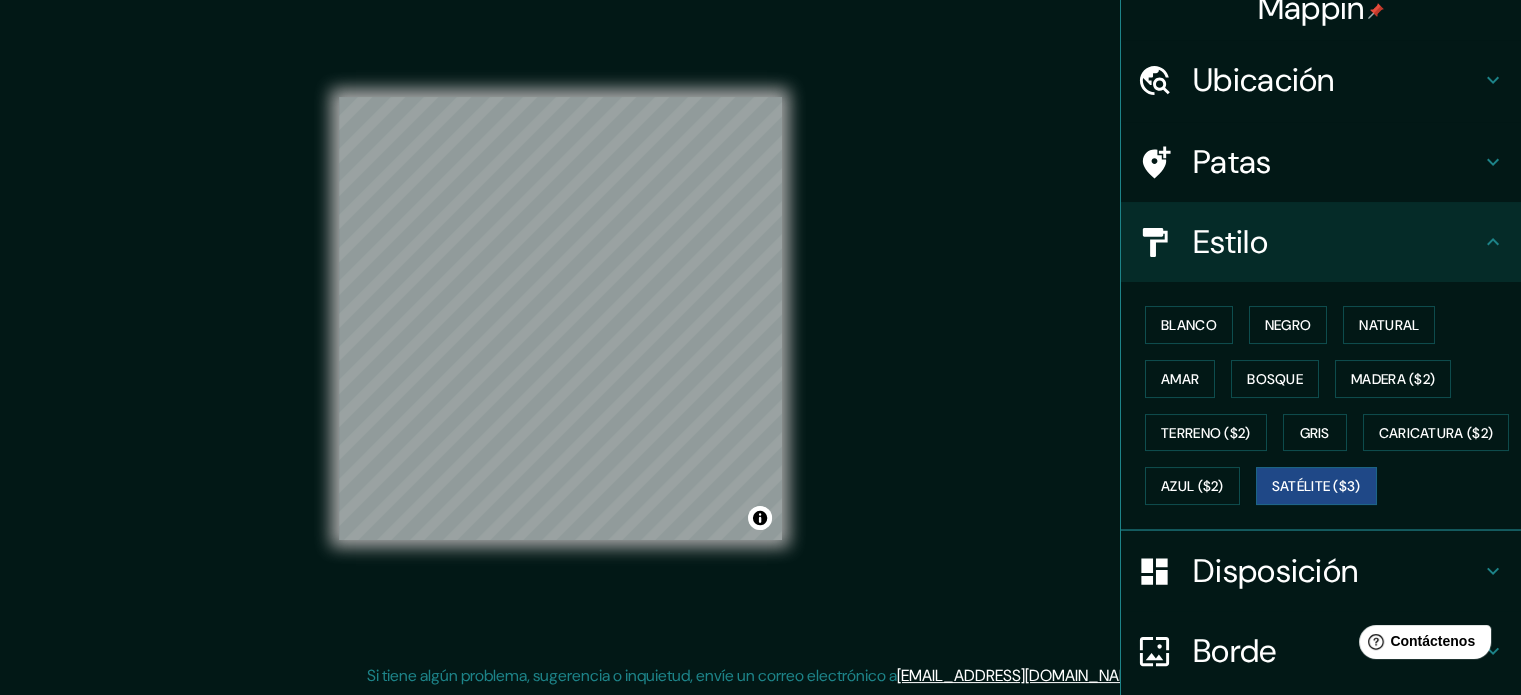 click on "Blanco Negro Natural Amar Bosque Madera ($2) Terreno ($2) Gris Caricatura ($2) Azul ($2) Satélite ($3)" at bounding box center [1329, 405] 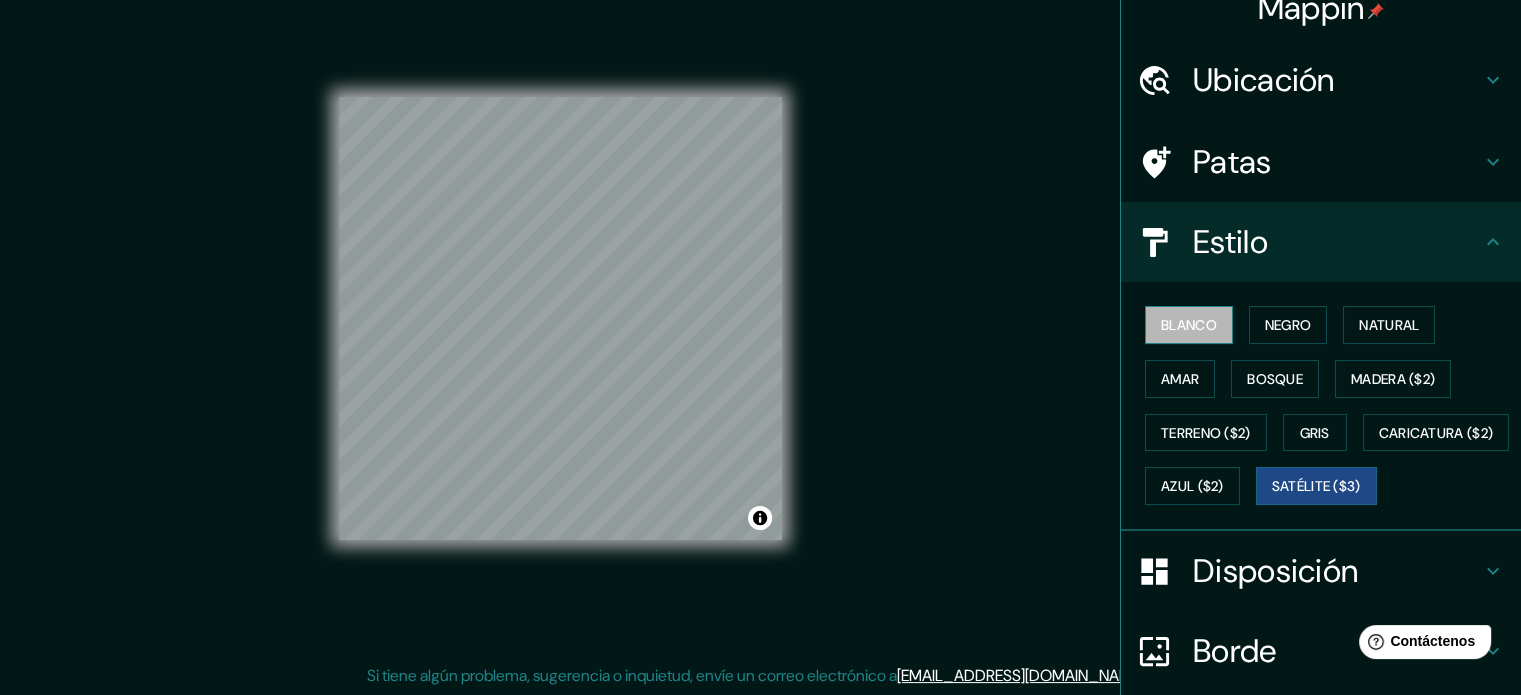 click on "Blanco" at bounding box center [1189, 325] 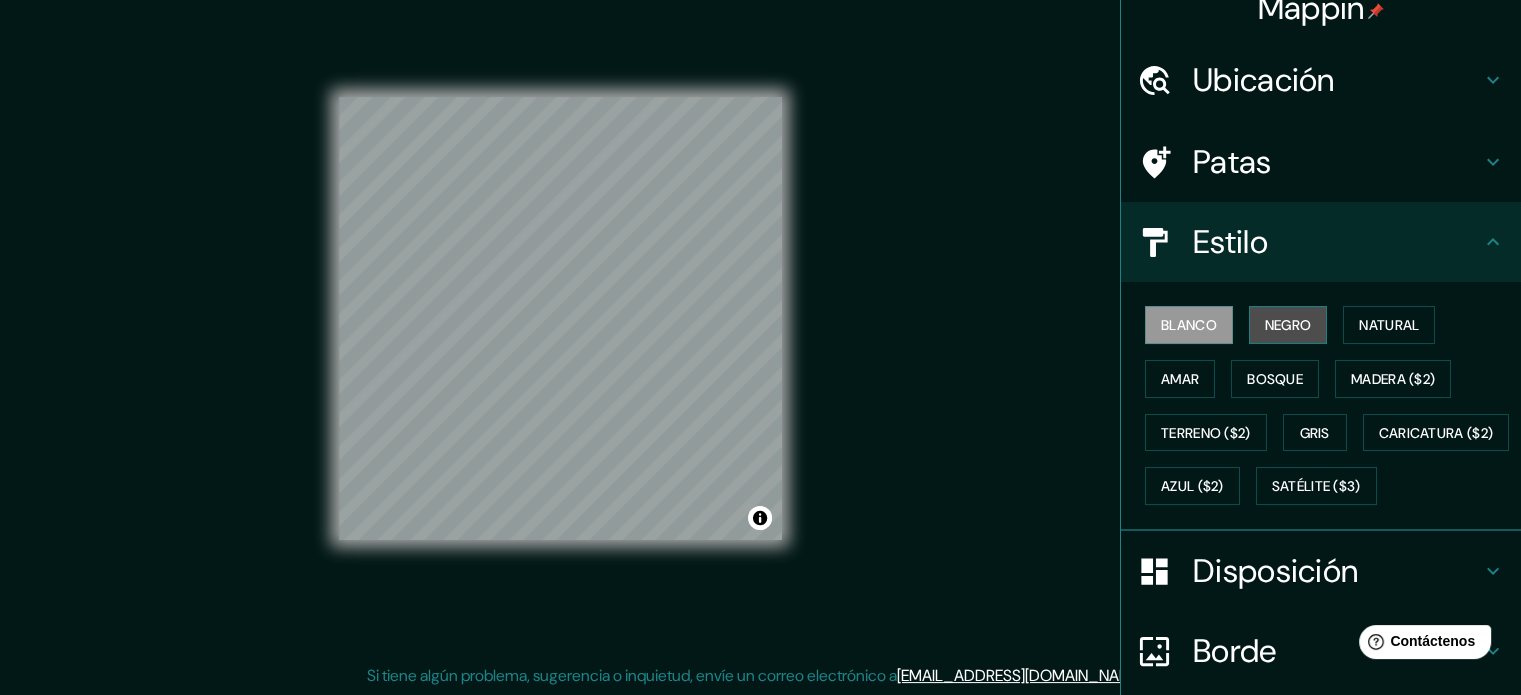 click on "Negro" at bounding box center [1288, 325] 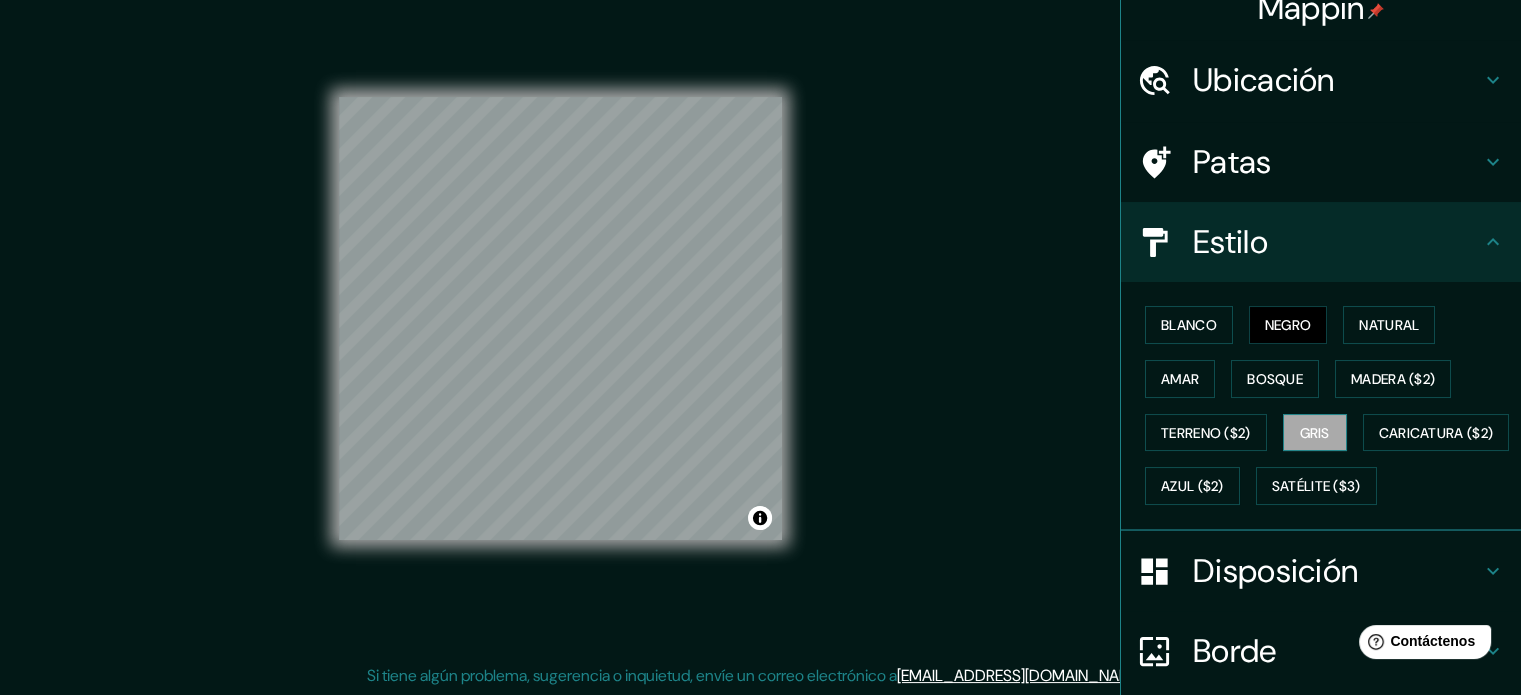 click on "Gris" at bounding box center [1315, 433] 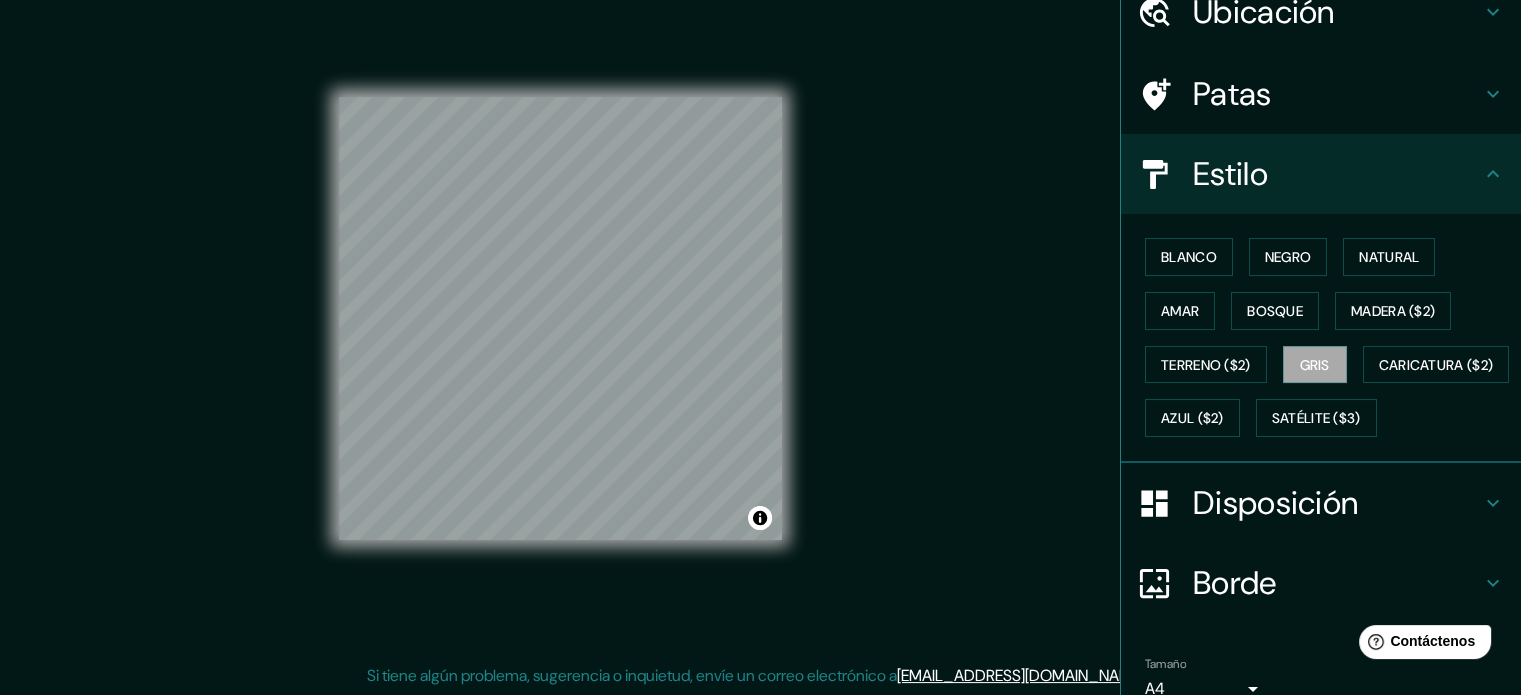 scroll, scrollTop: 236, scrollLeft: 0, axis: vertical 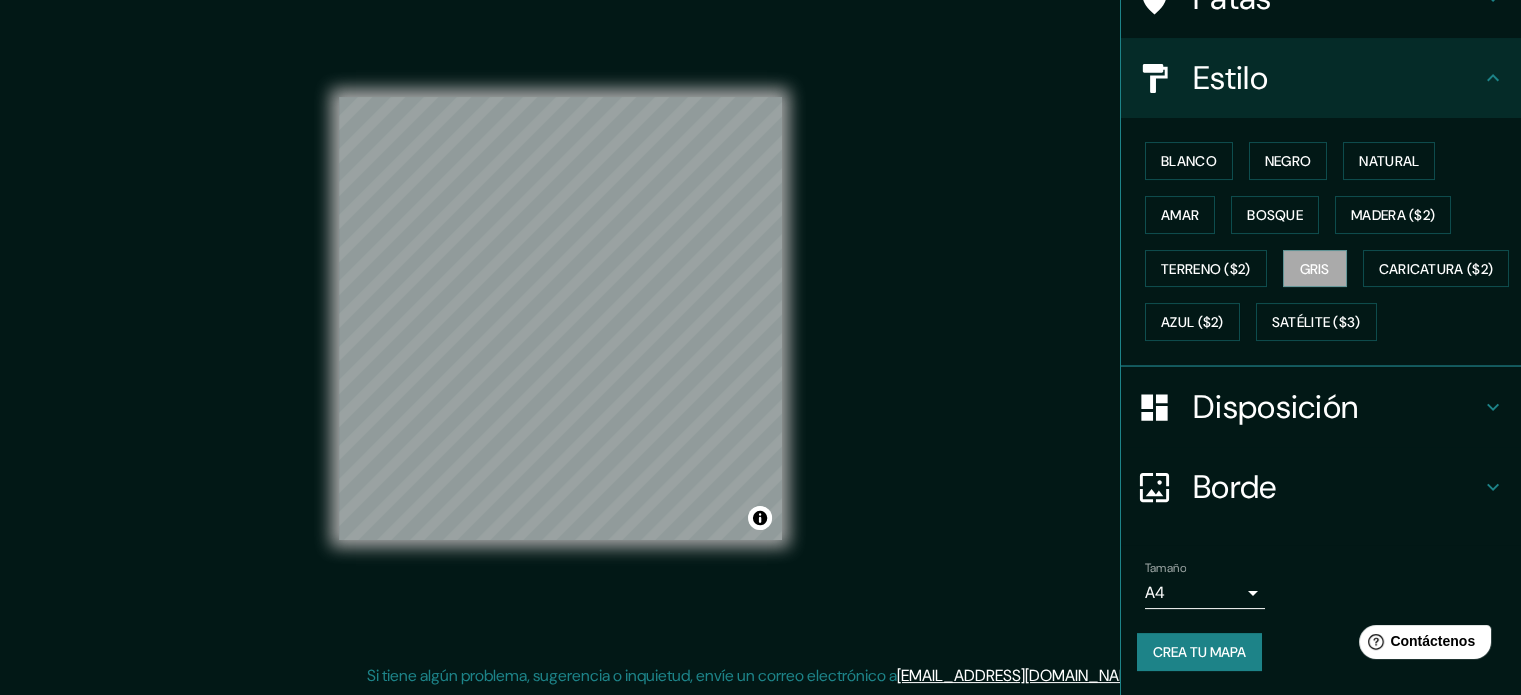 click on "Disposición" at bounding box center (1337, 407) 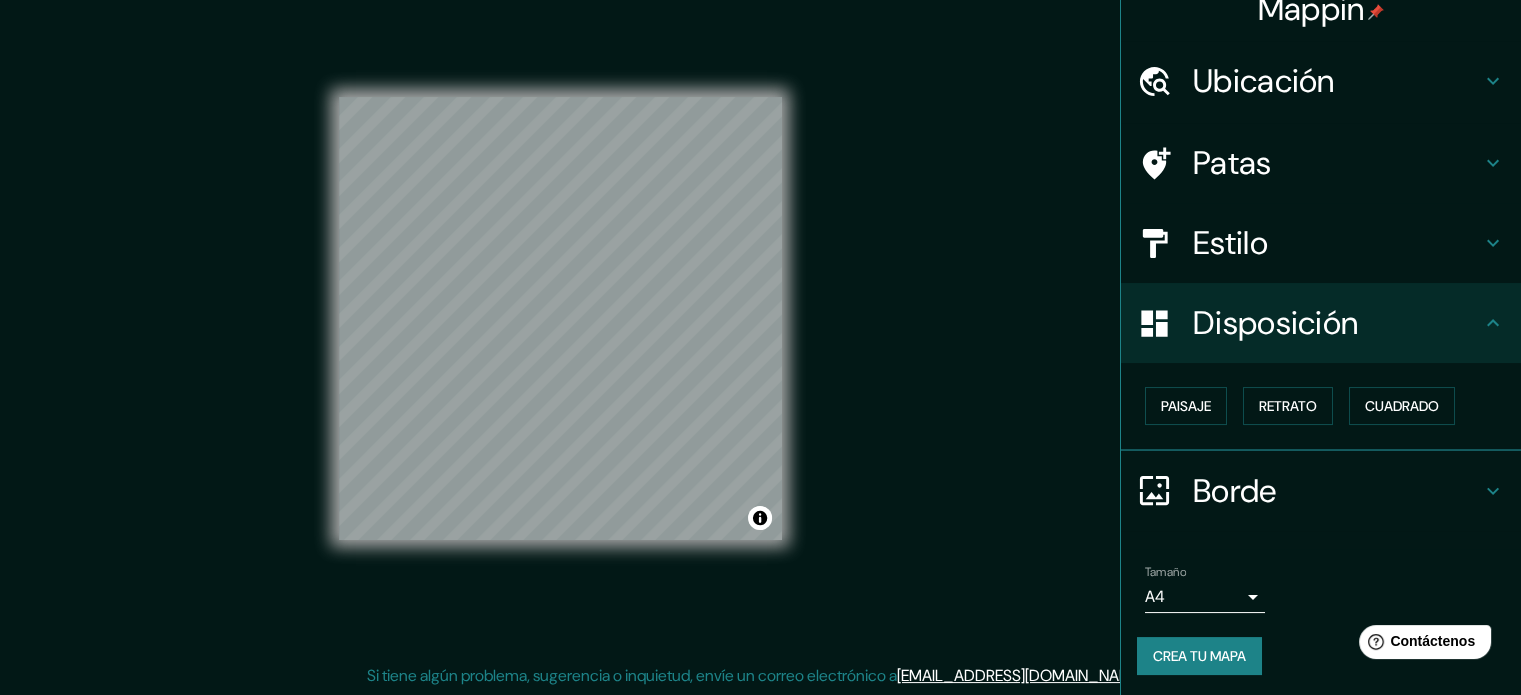 scroll, scrollTop: 24, scrollLeft: 0, axis: vertical 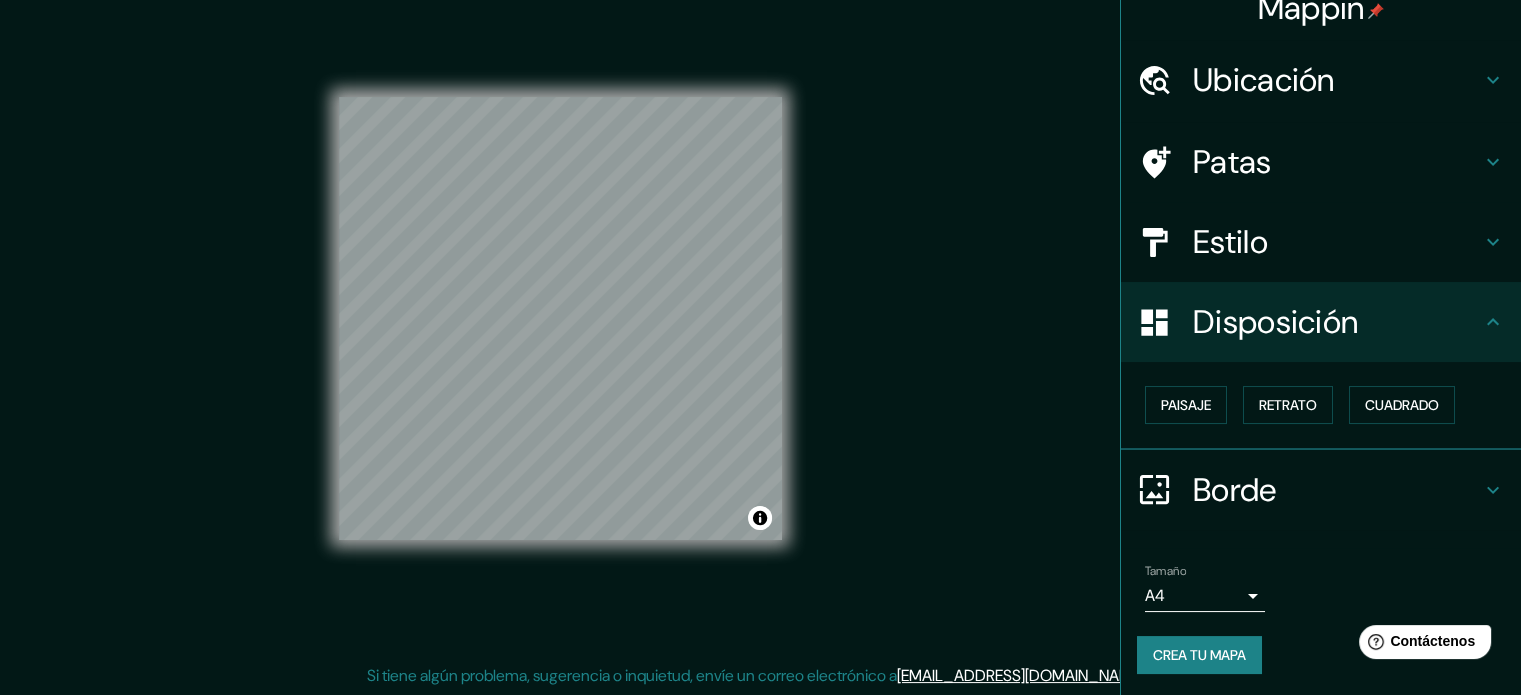 click on "Disposición" at bounding box center [1321, 322] 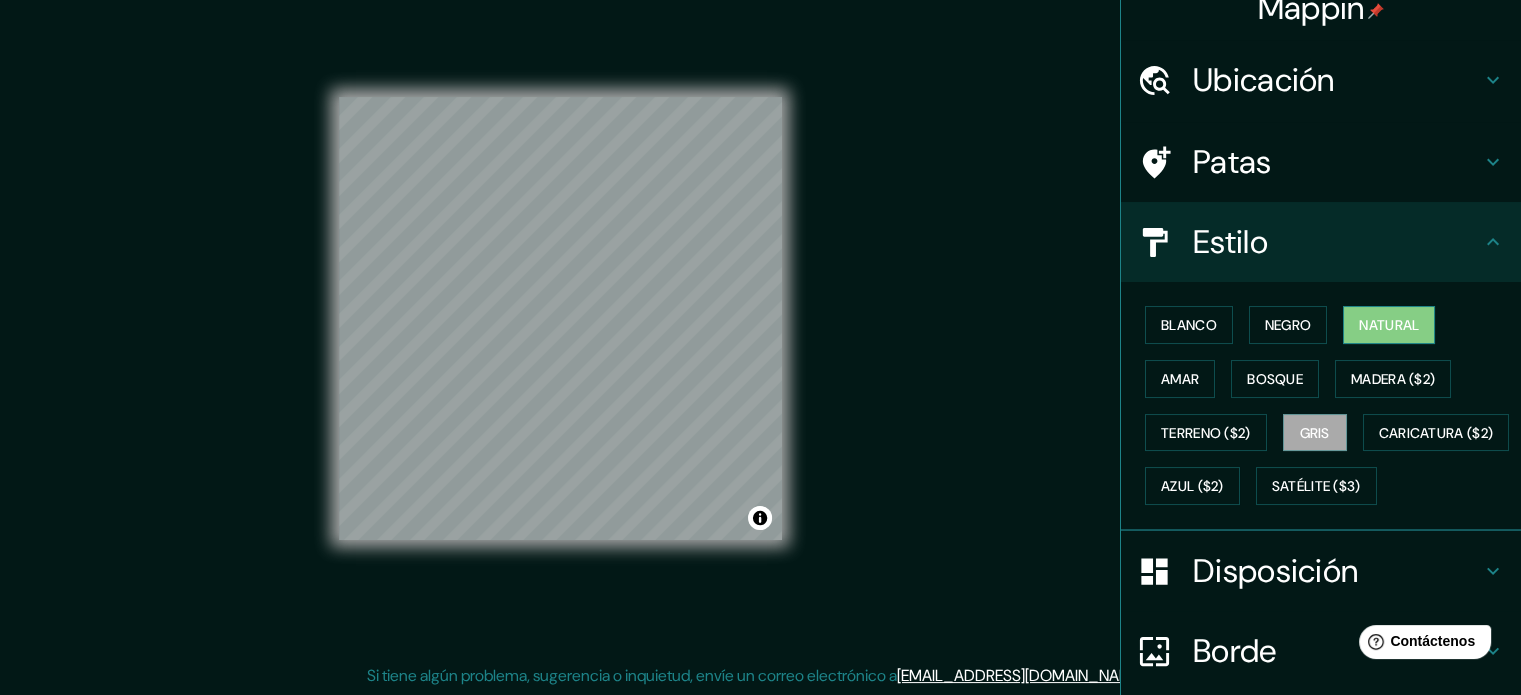 click on "Natural" at bounding box center [1389, 325] 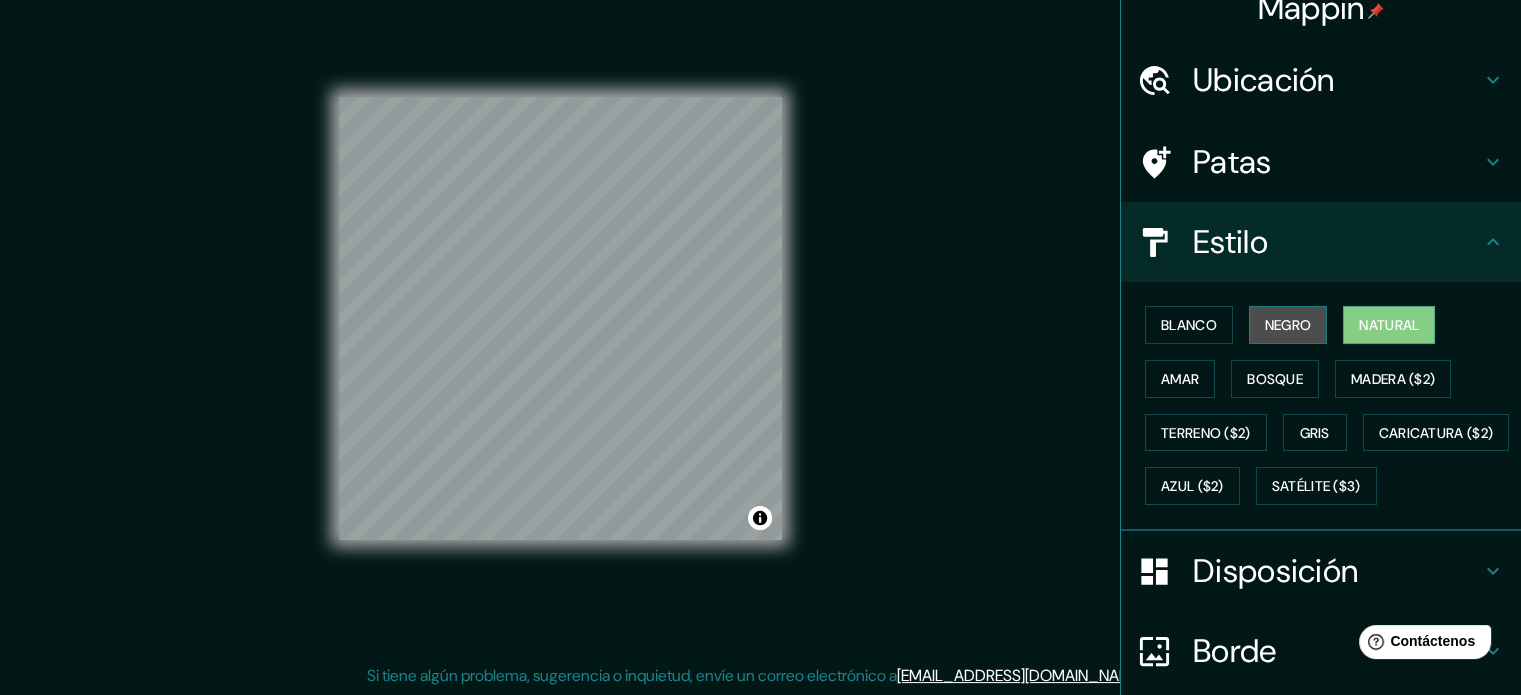 click on "Negro" at bounding box center (1288, 325) 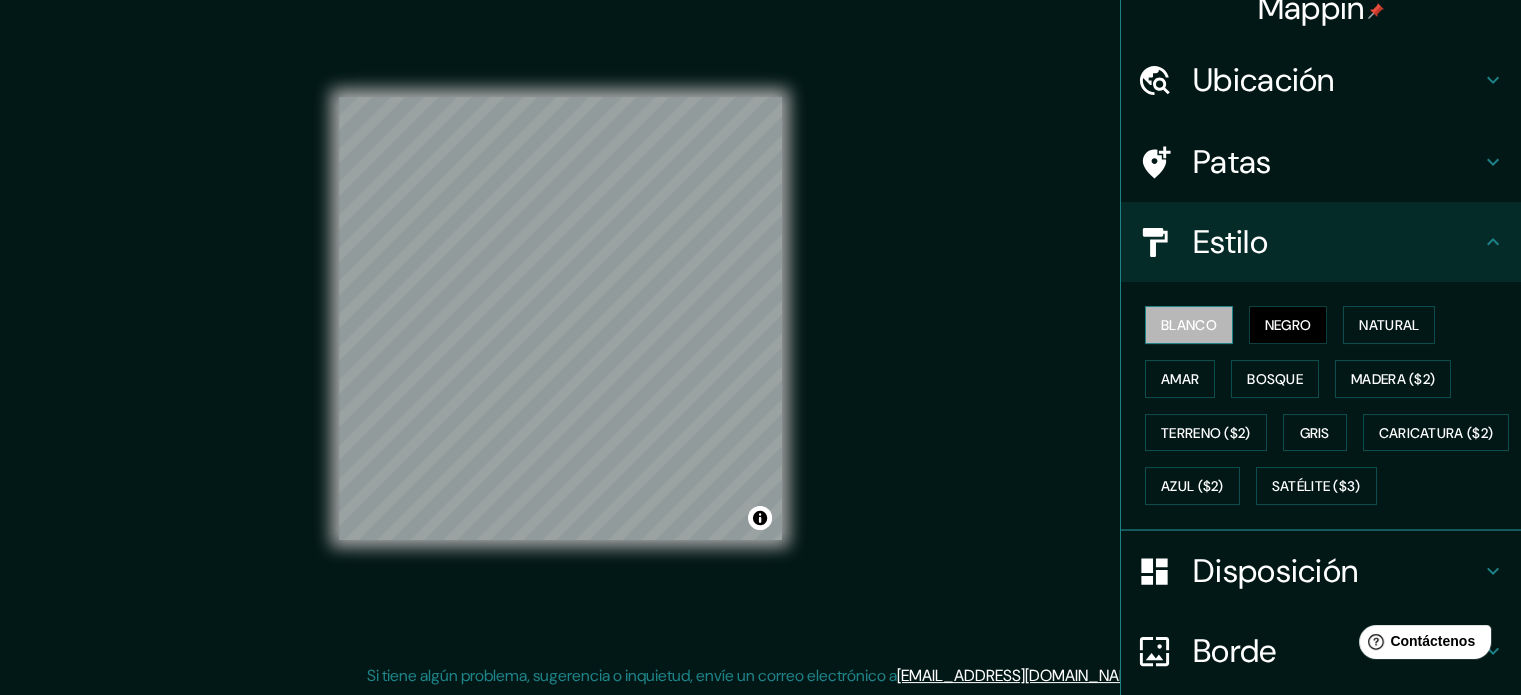 click on "Blanco" at bounding box center [1189, 325] 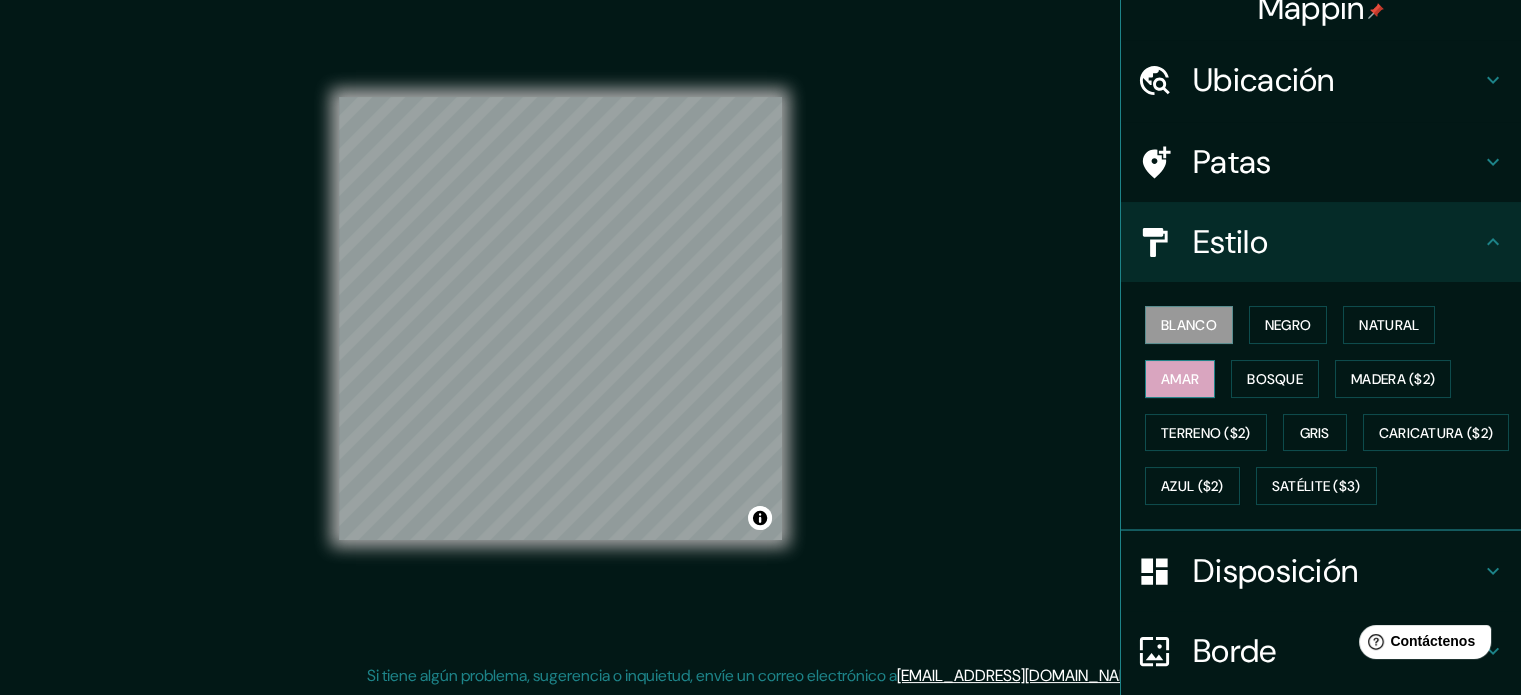 click on "Amar" at bounding box center [1180, 379] 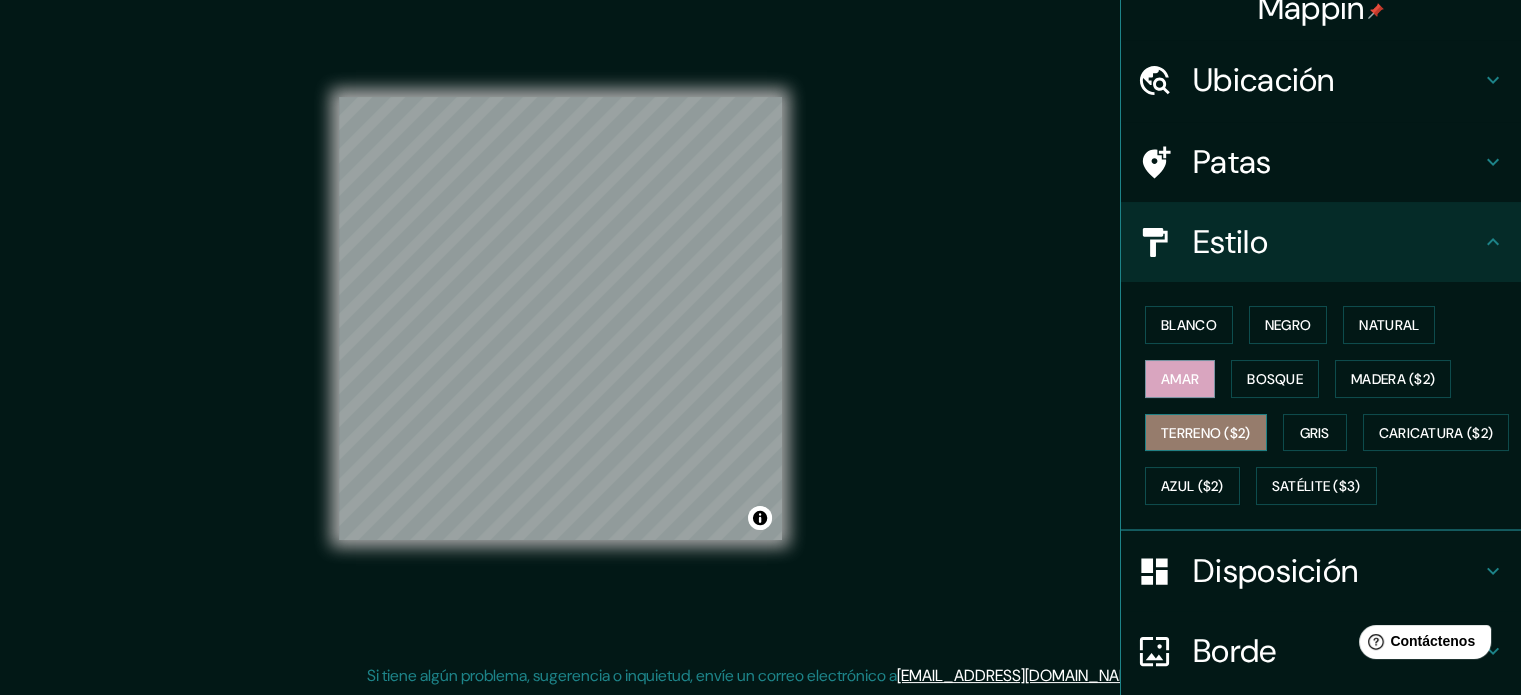 click on "Terreno ($2)" at bounding box center [1206, 433] 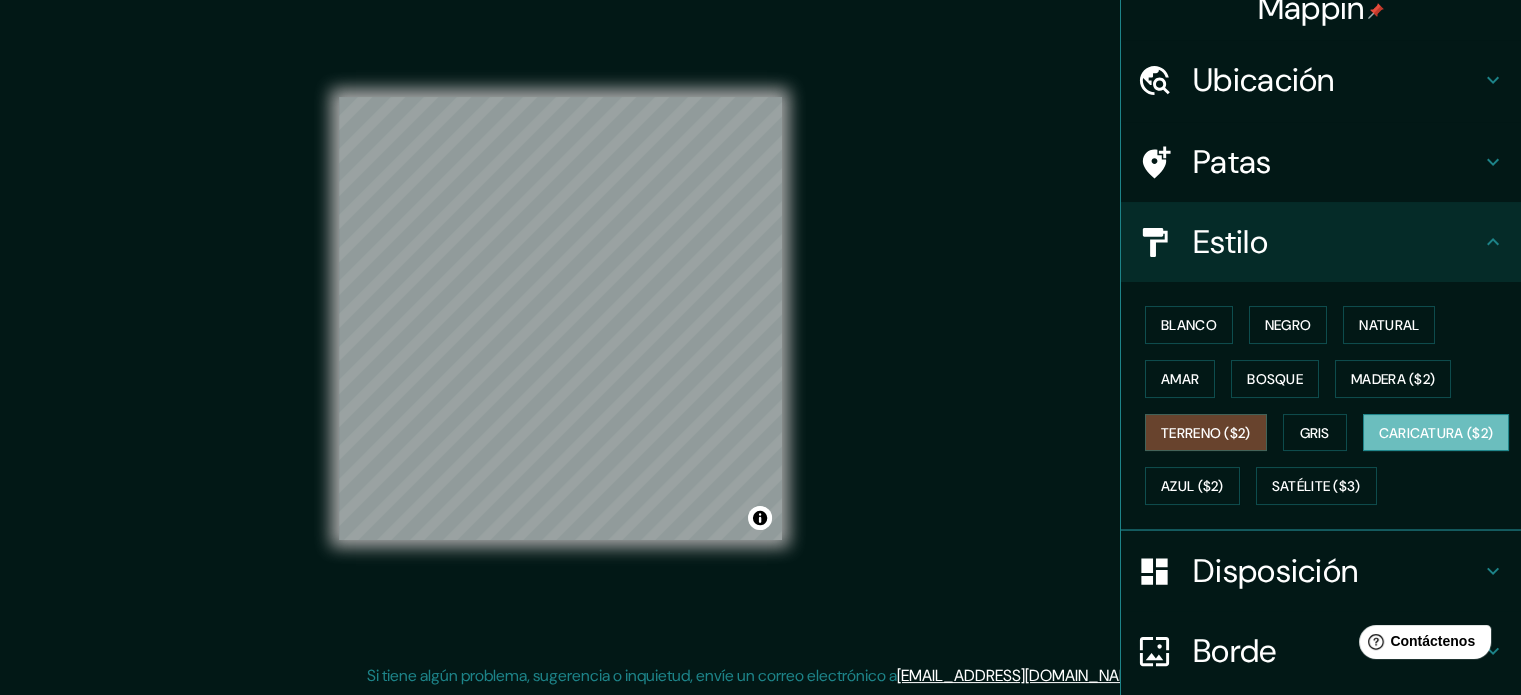 click on "Caricatura ($2)" at bounding box center (1436, 433) 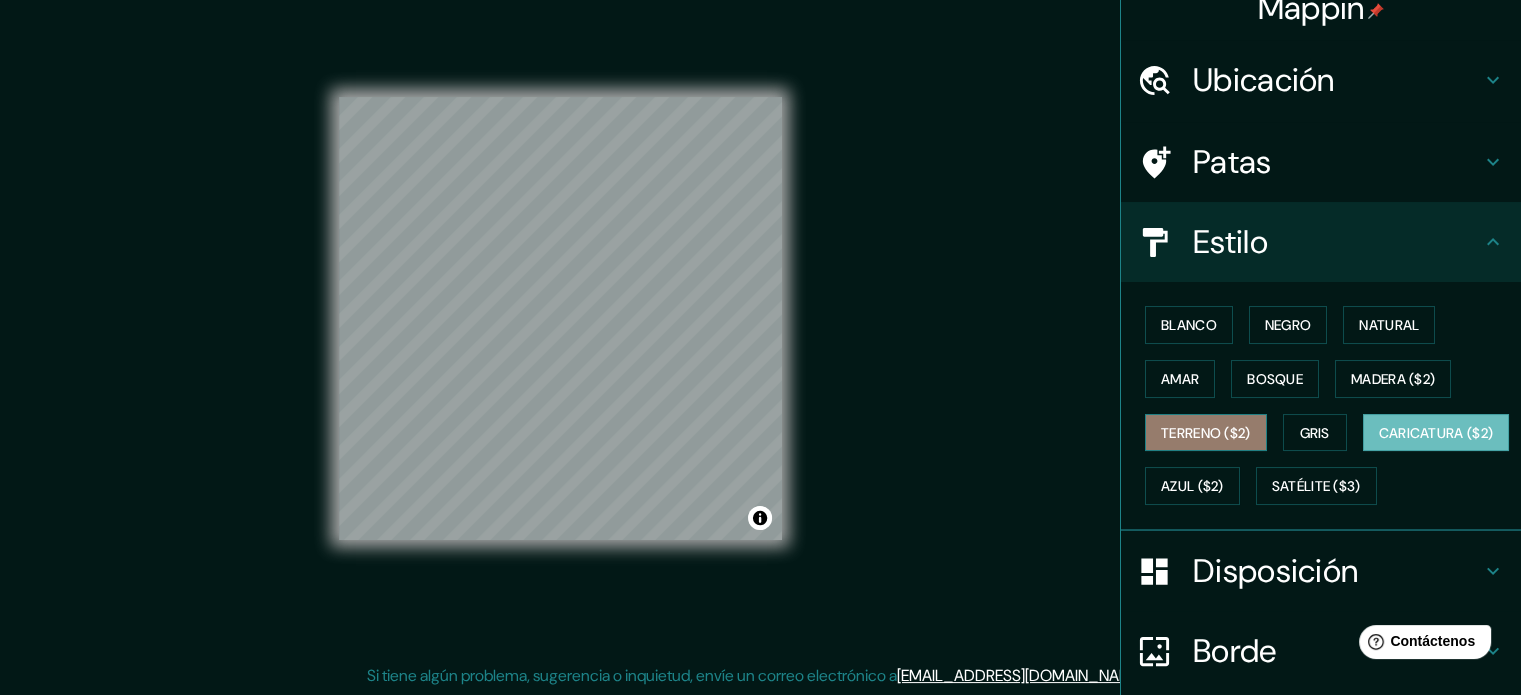 click on "Terreno ($2)" at bounding box center [1206, 433] 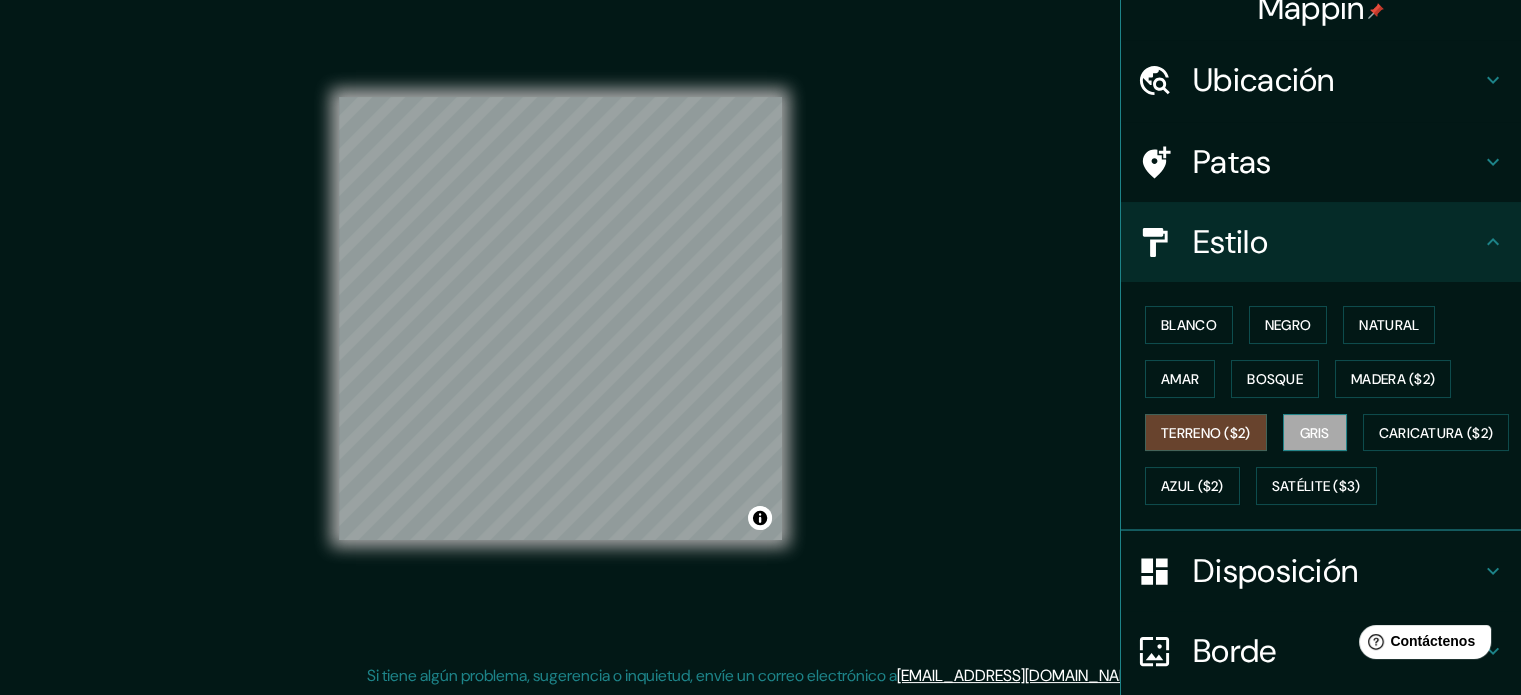 drag, startPoint x: 1305, startPoint y: 423, endPoint x: 1323, endPoint y: 423, distance: 18 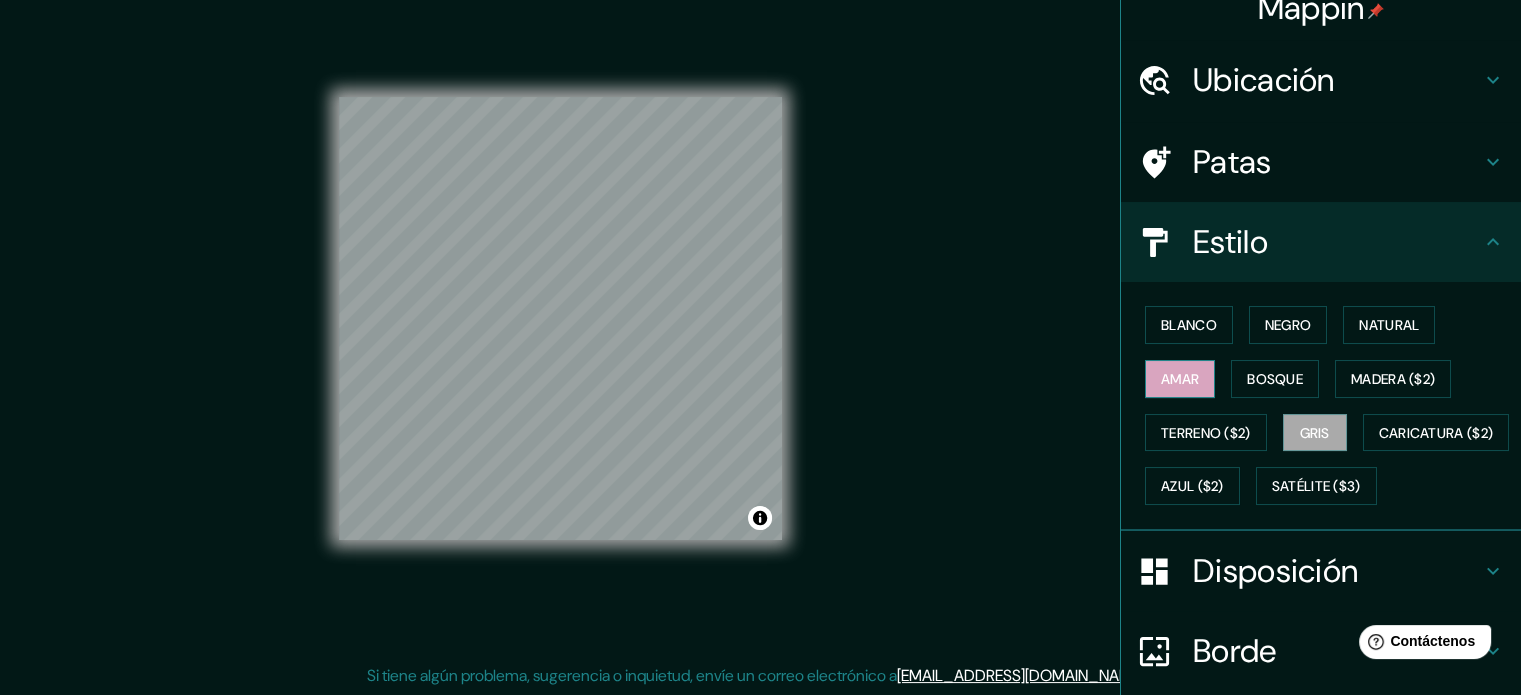 click on "Amar" at bounding box center [1180, 379] 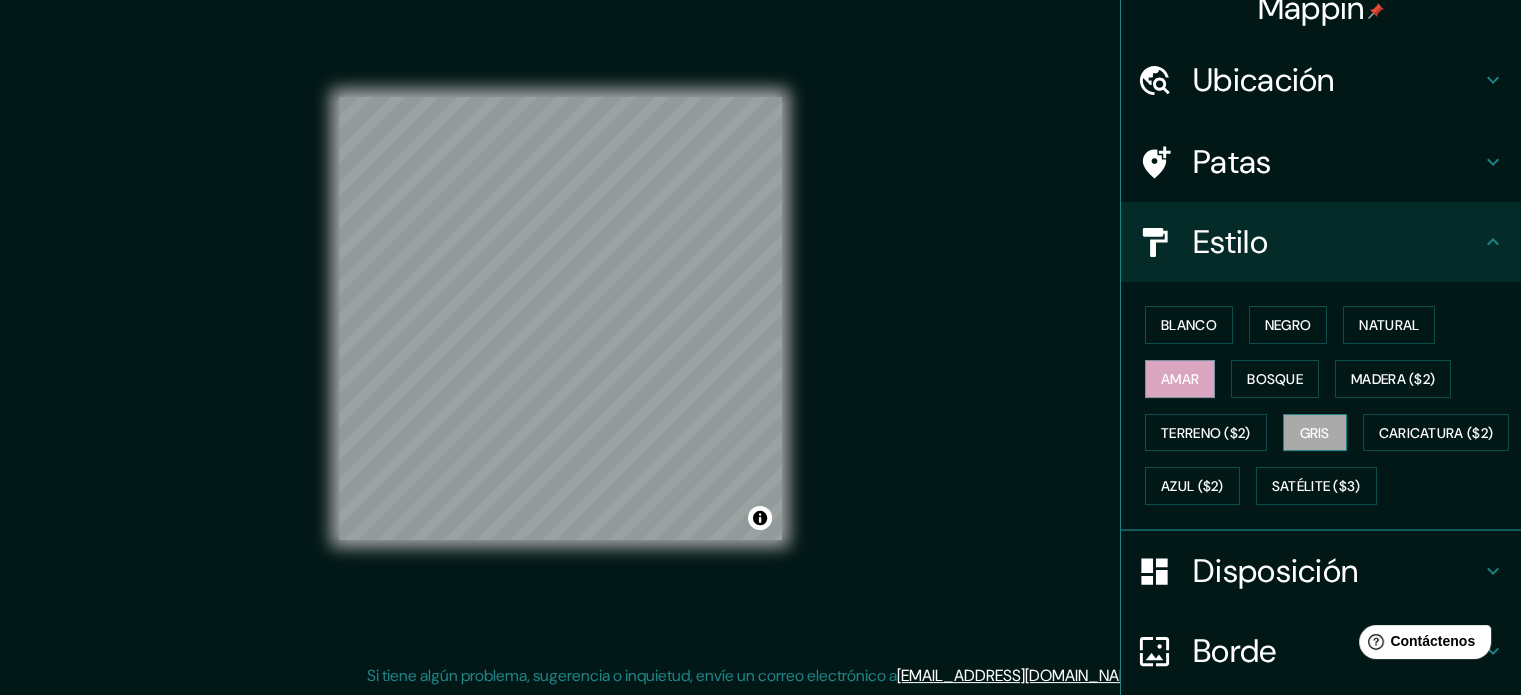 click on "Gris" at bounding box center (1315, 433) 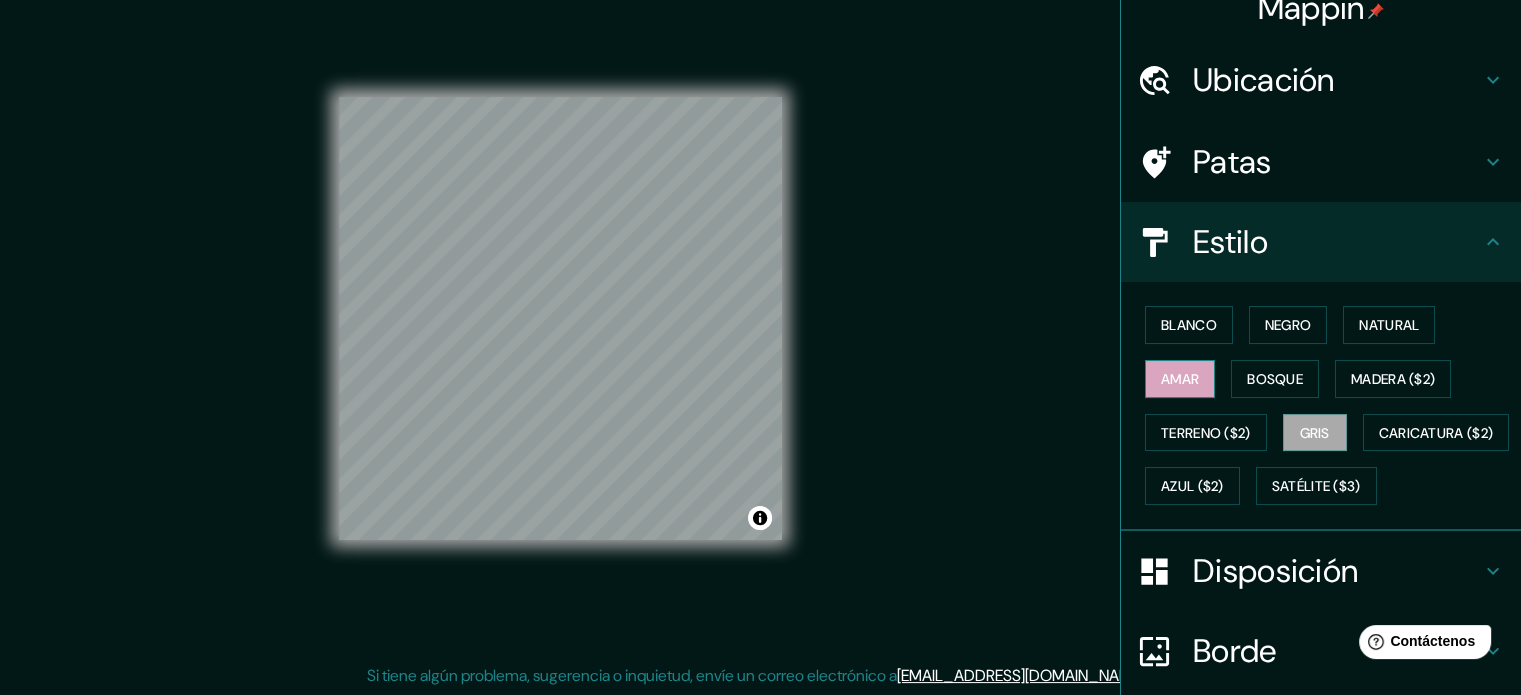 click on "Amar" at bounding box center [1180, 379] 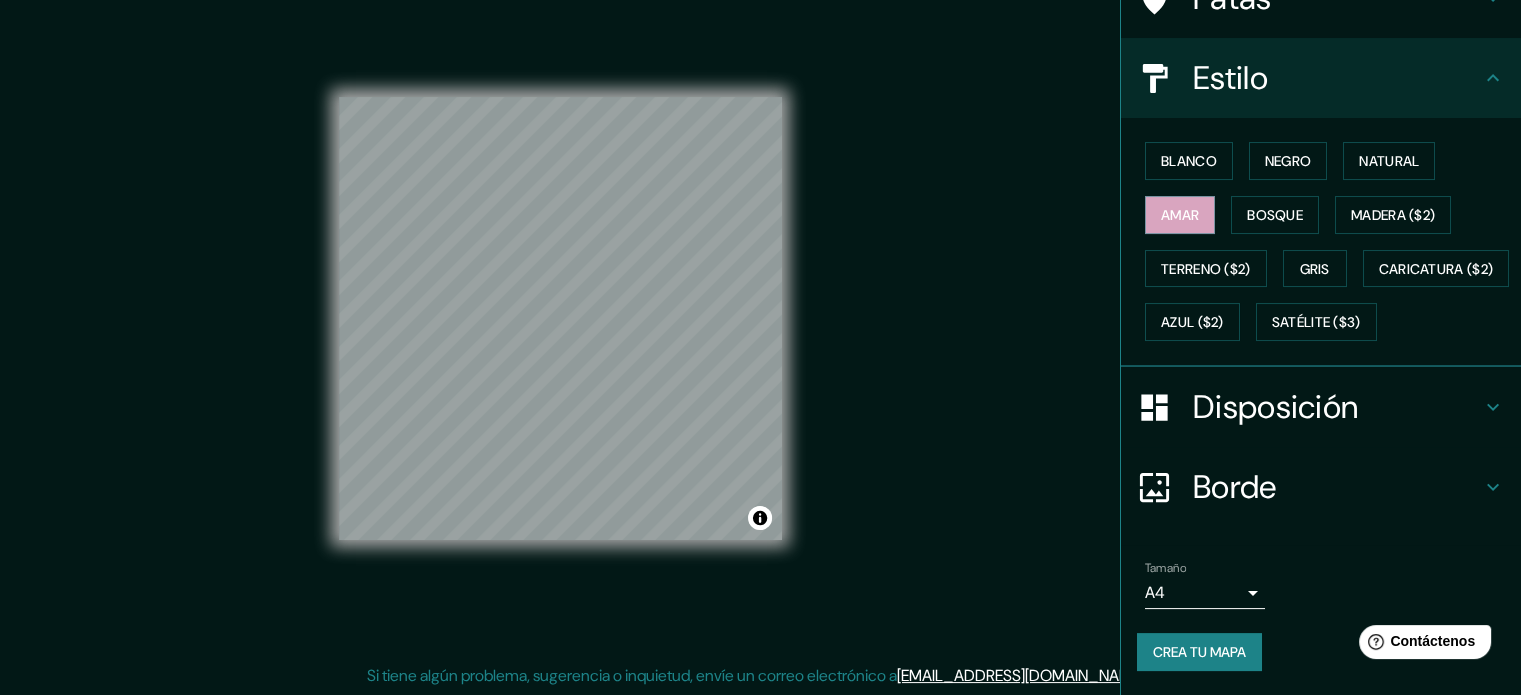 scroll, scrollTop: 236, scrollLeft: 0, axis: vertical 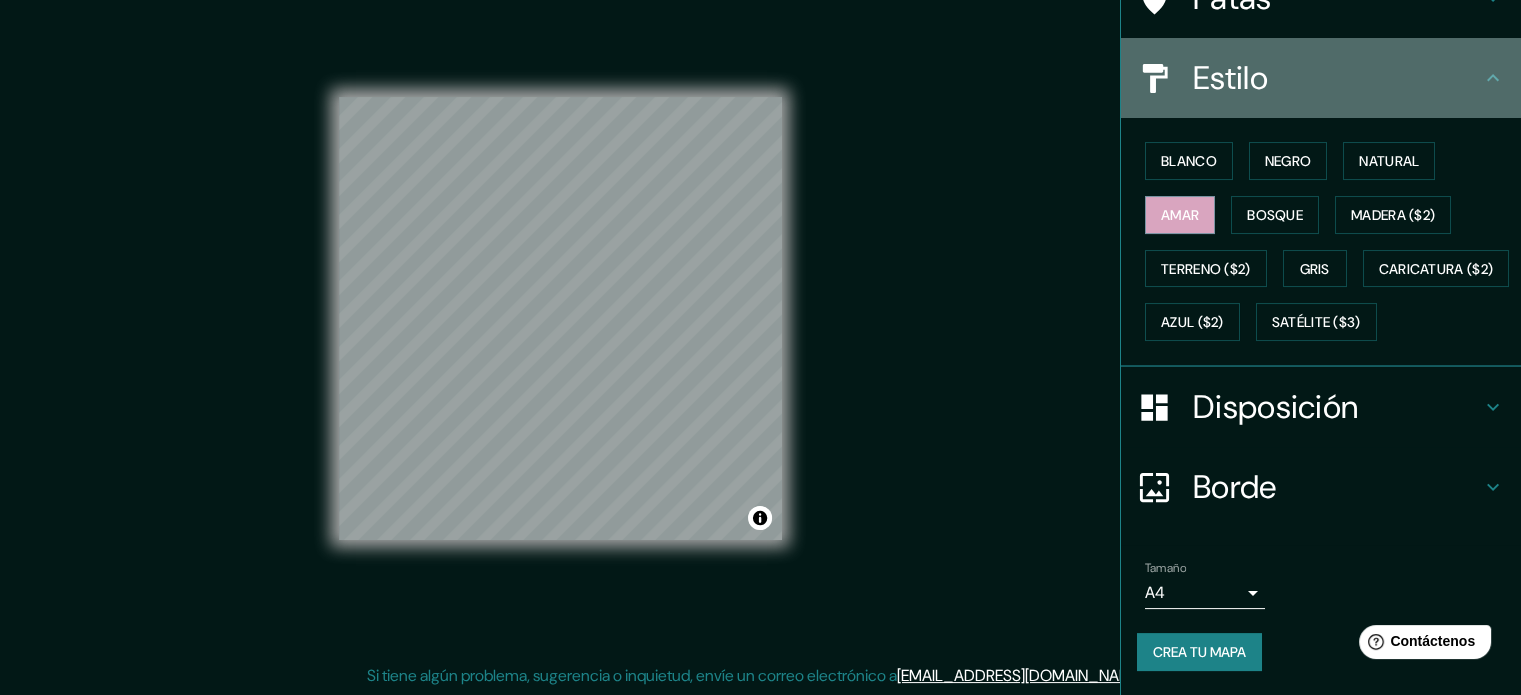 click 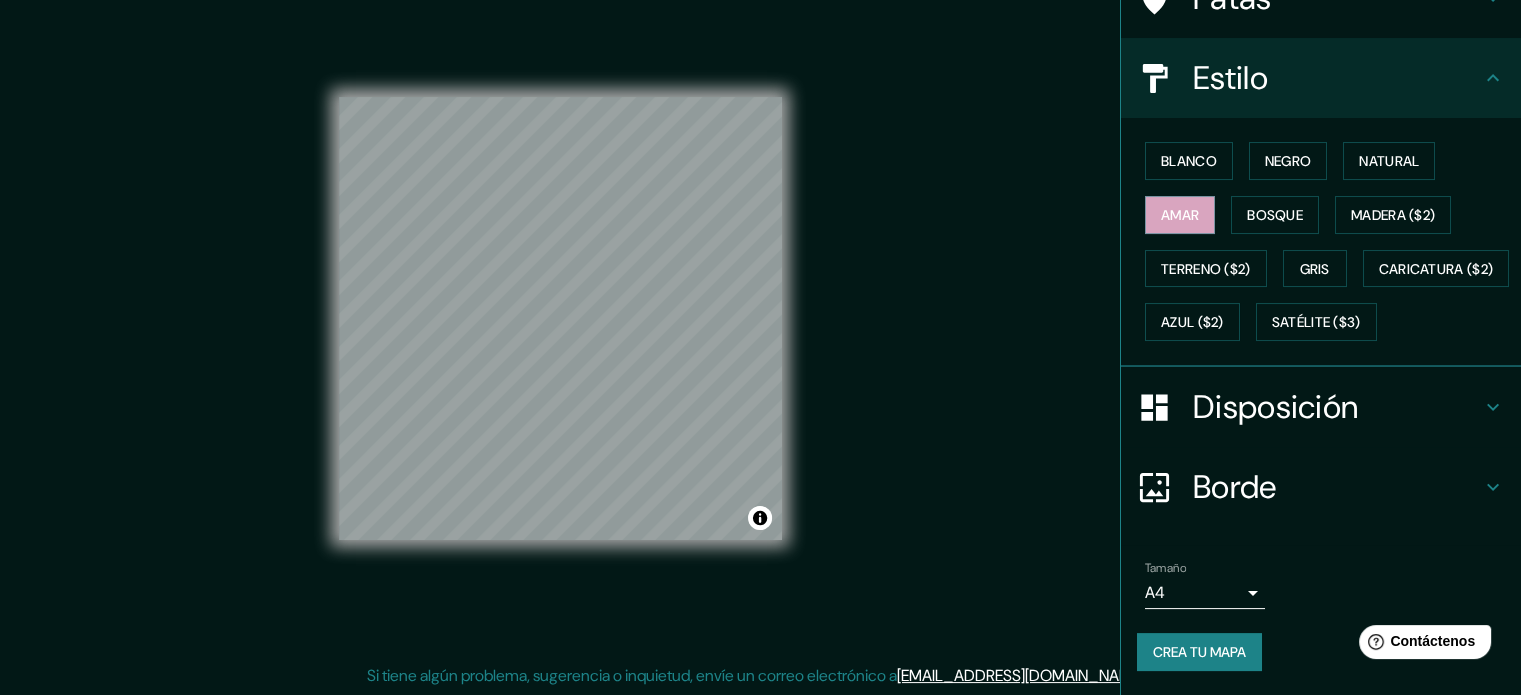 click 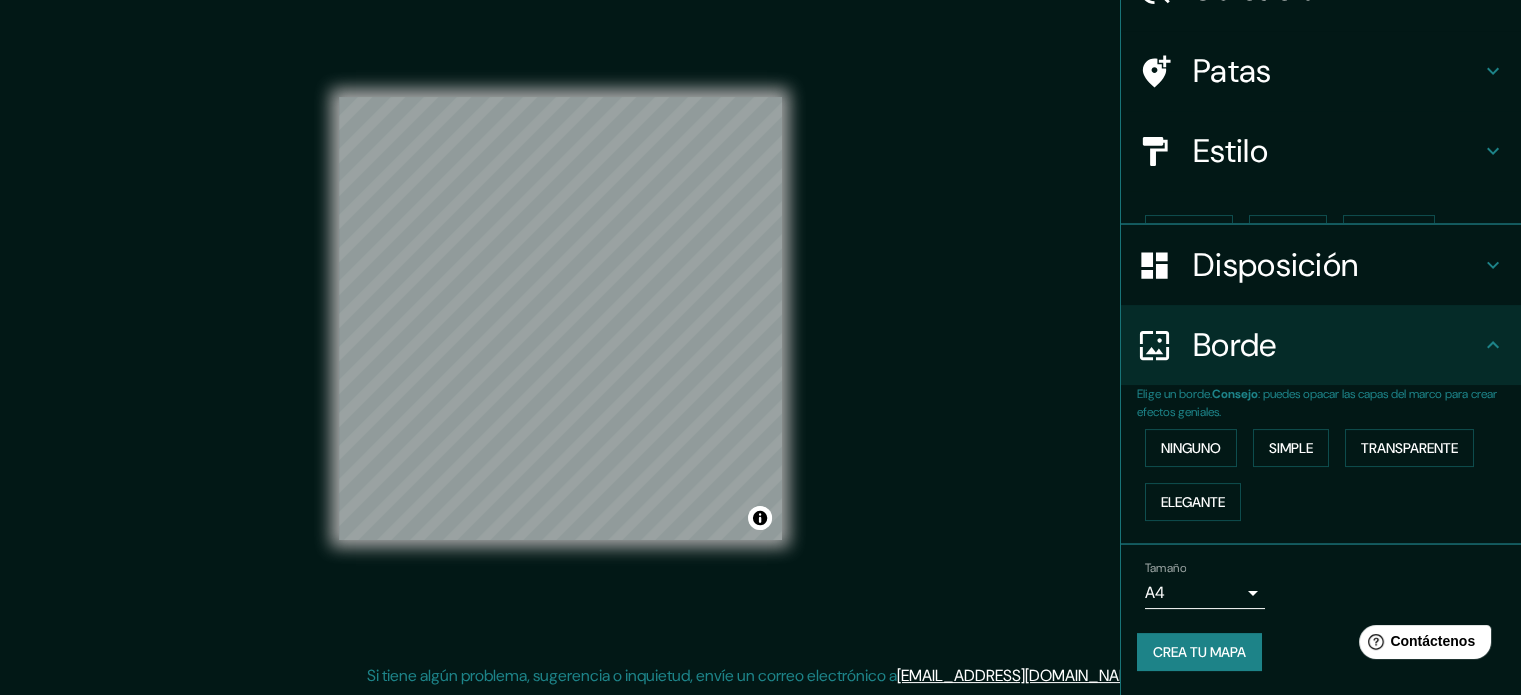 scroll, scrollTop: 80, scrollLeft: 0, axis: vertical 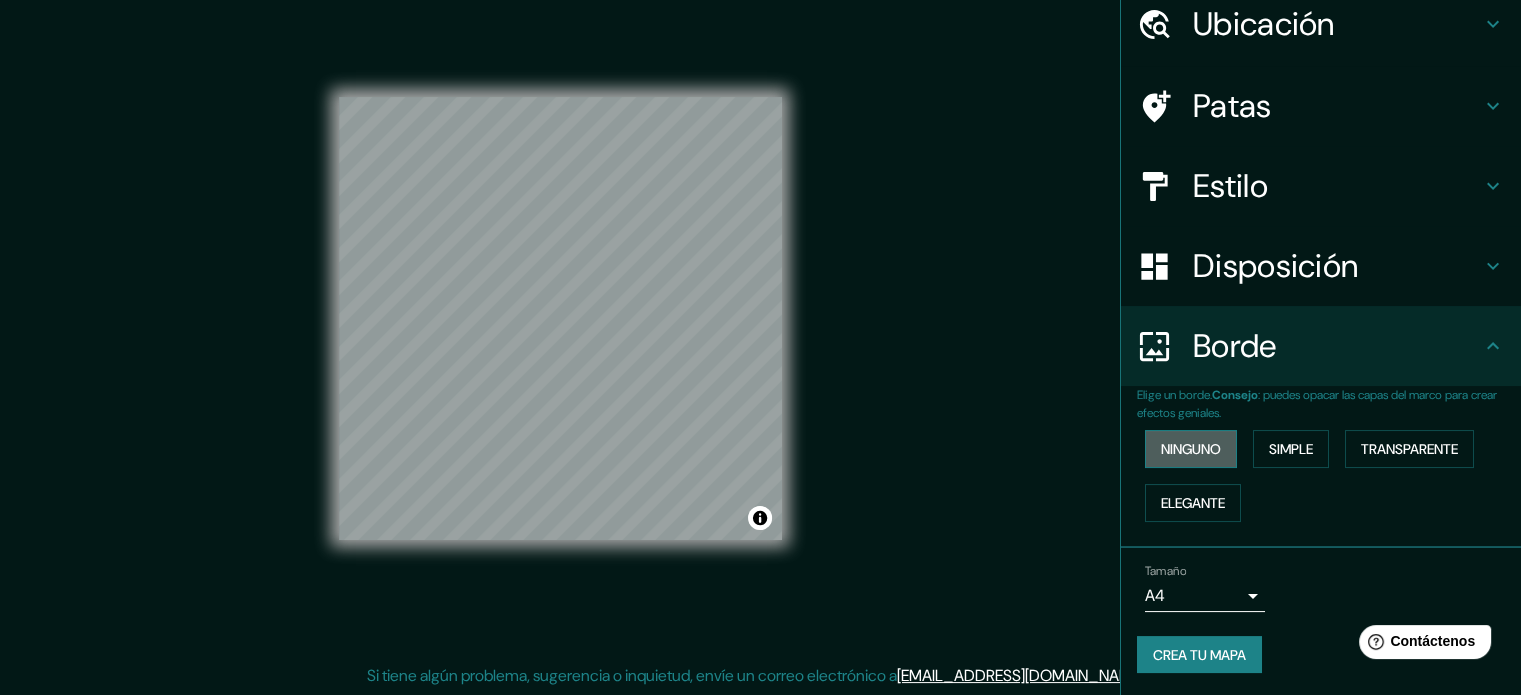 click on "Ninguno" at bounding box center [1191, 449] 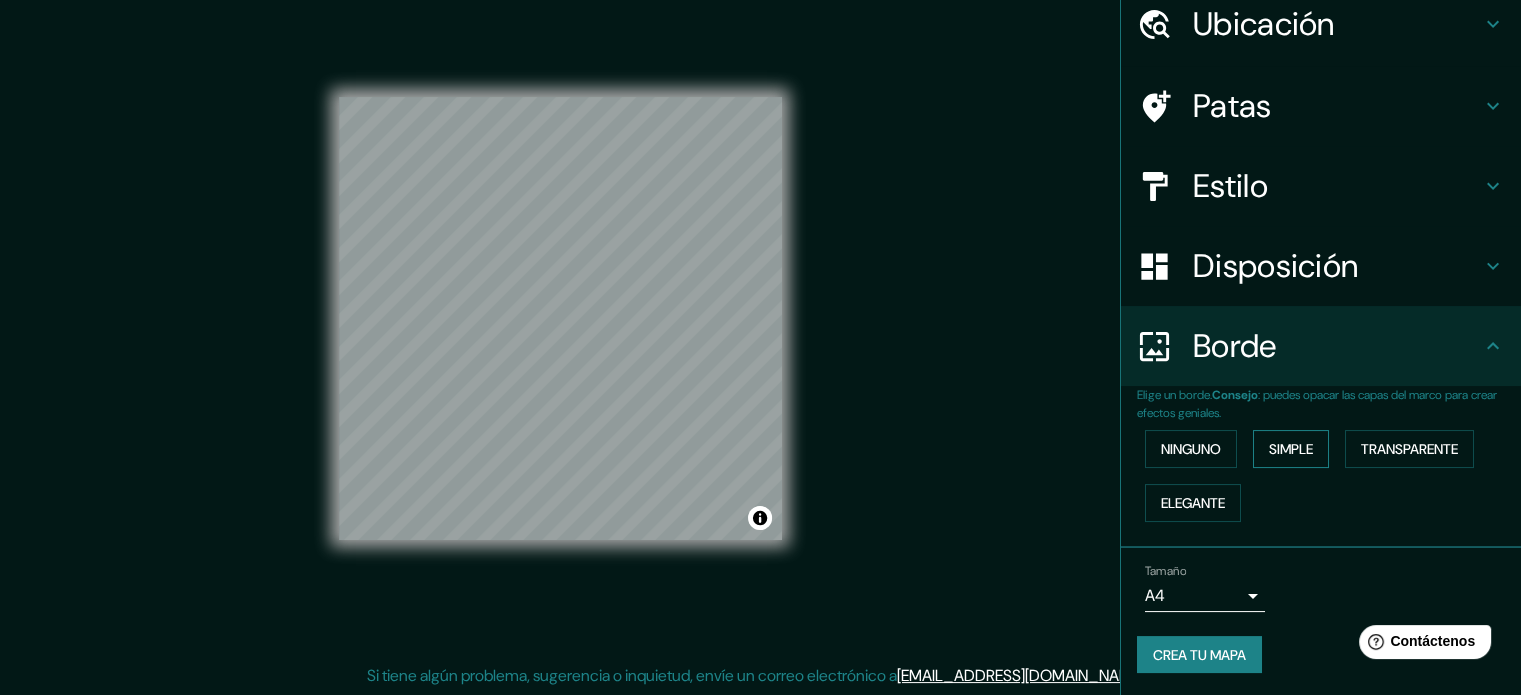 click on "Simple" at bounding box center (1291, 449) 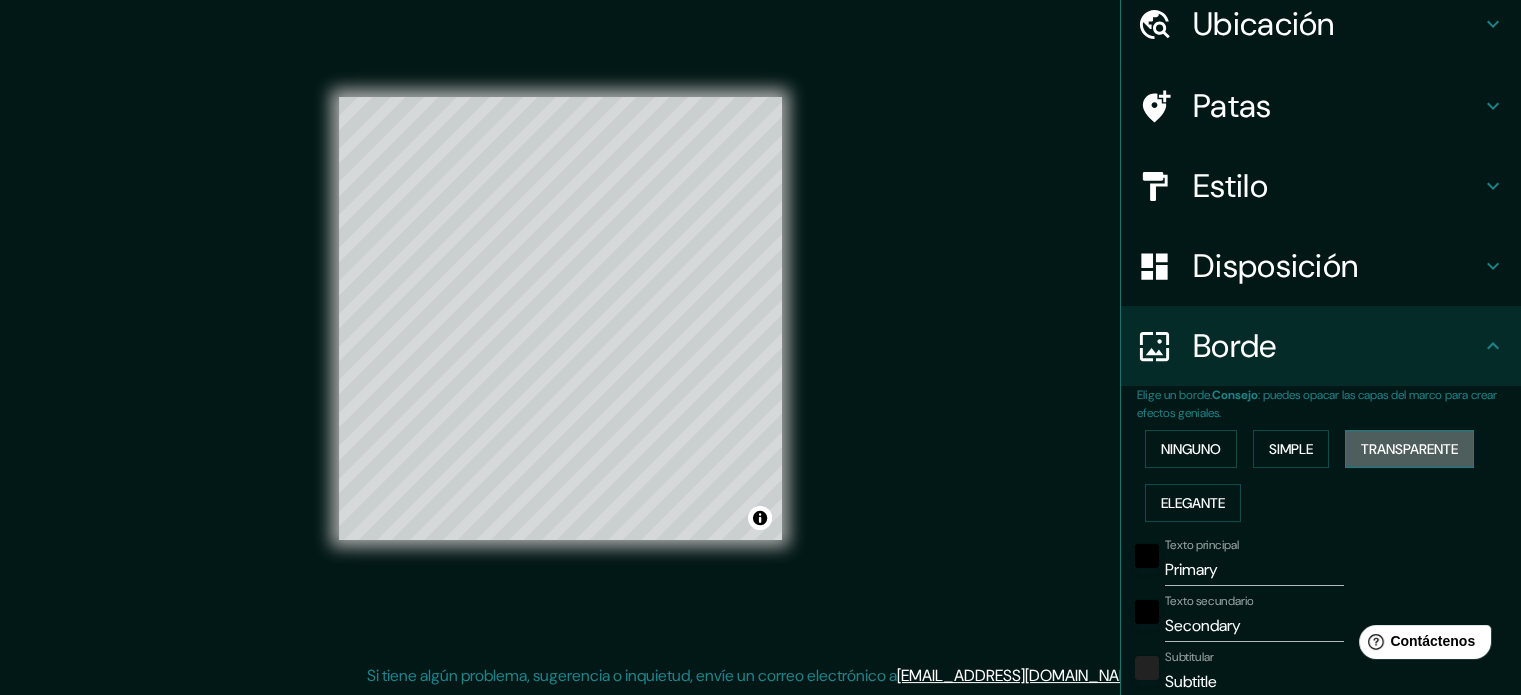 click on "Transparente" at bounding box center (1409, 449) 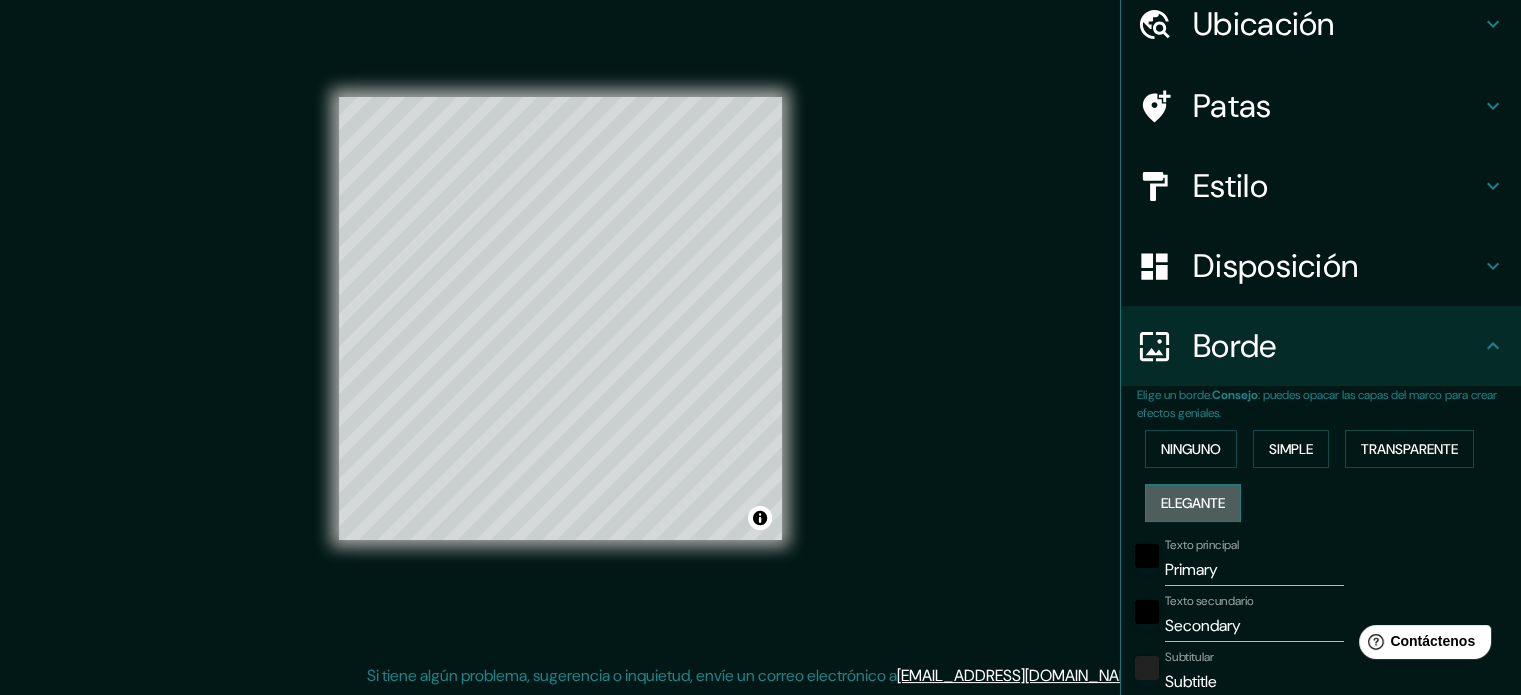 click on "Elegante" at bounding box center [1193, 503] 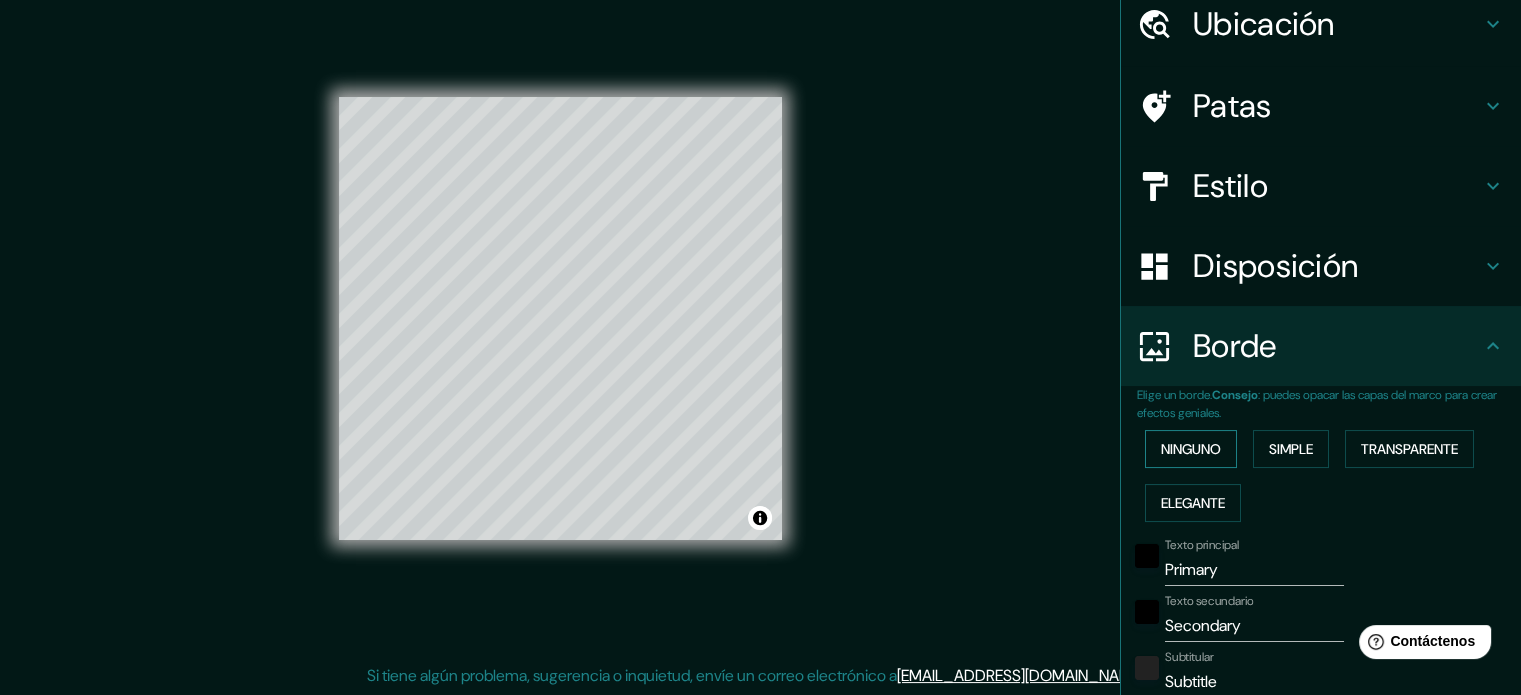 click on "Ninguno" at bounding box center [1191, 449] 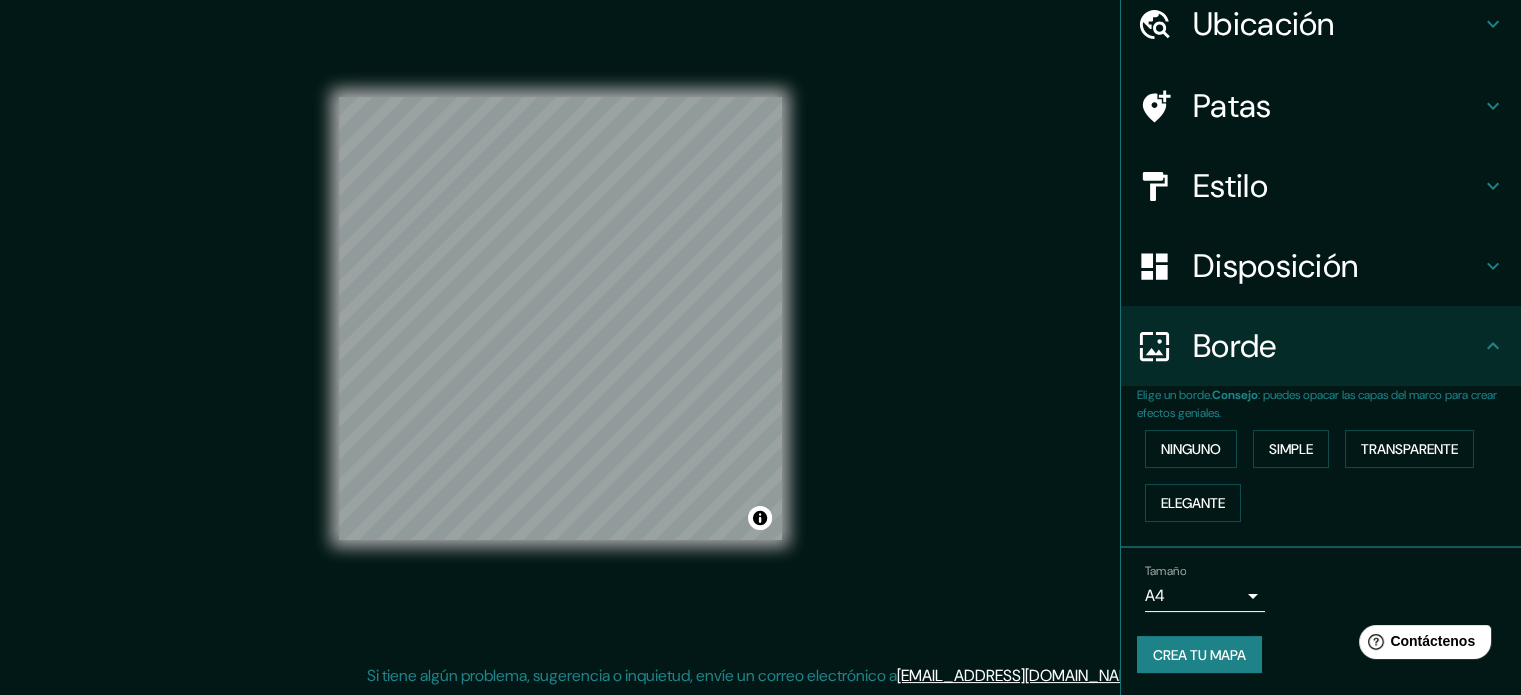 click on "Crea tu mapa" at bounding box center [1199, 655] 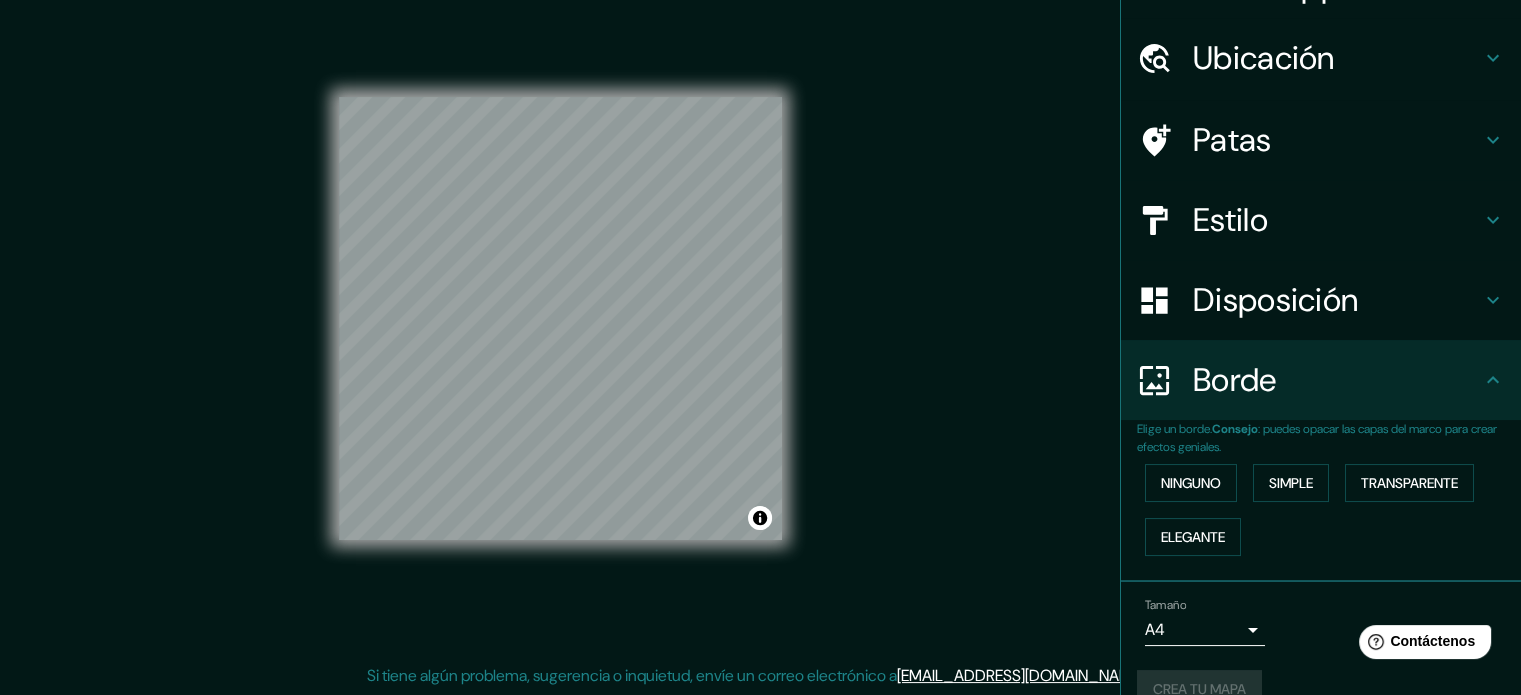 scroll, scrollTop: 0, scrollLeft: 0, axis: both 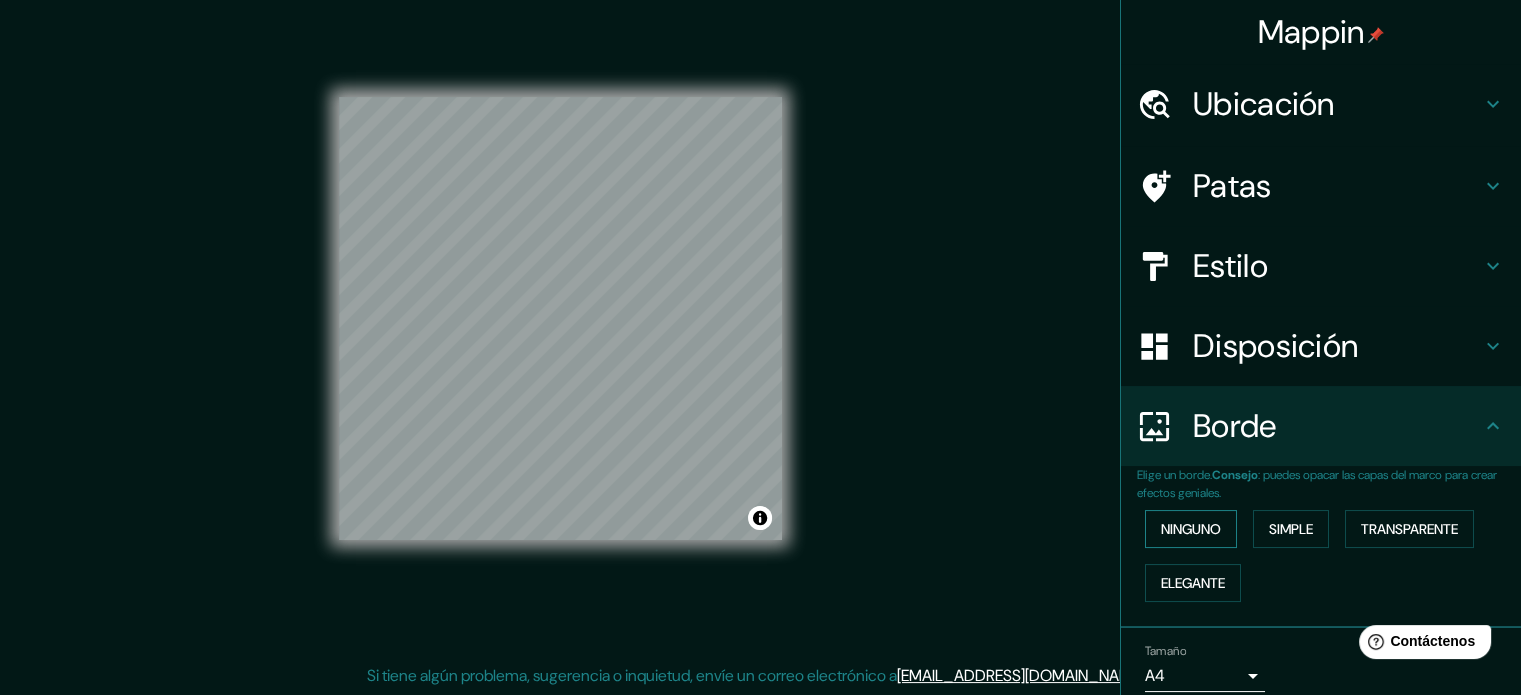 click on "Ninguno" at bounding box center [1191, 529] 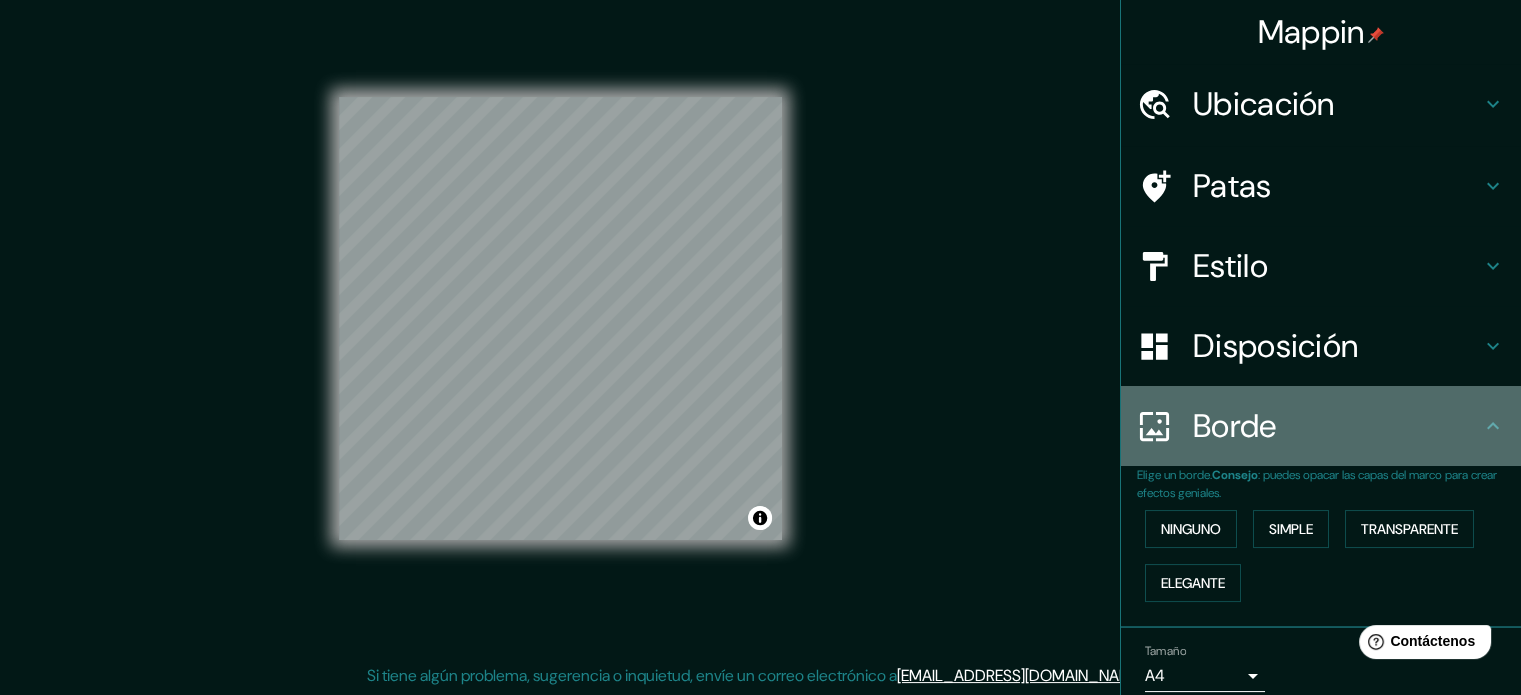 click on "Borde" at bounding box center (1337, 426) 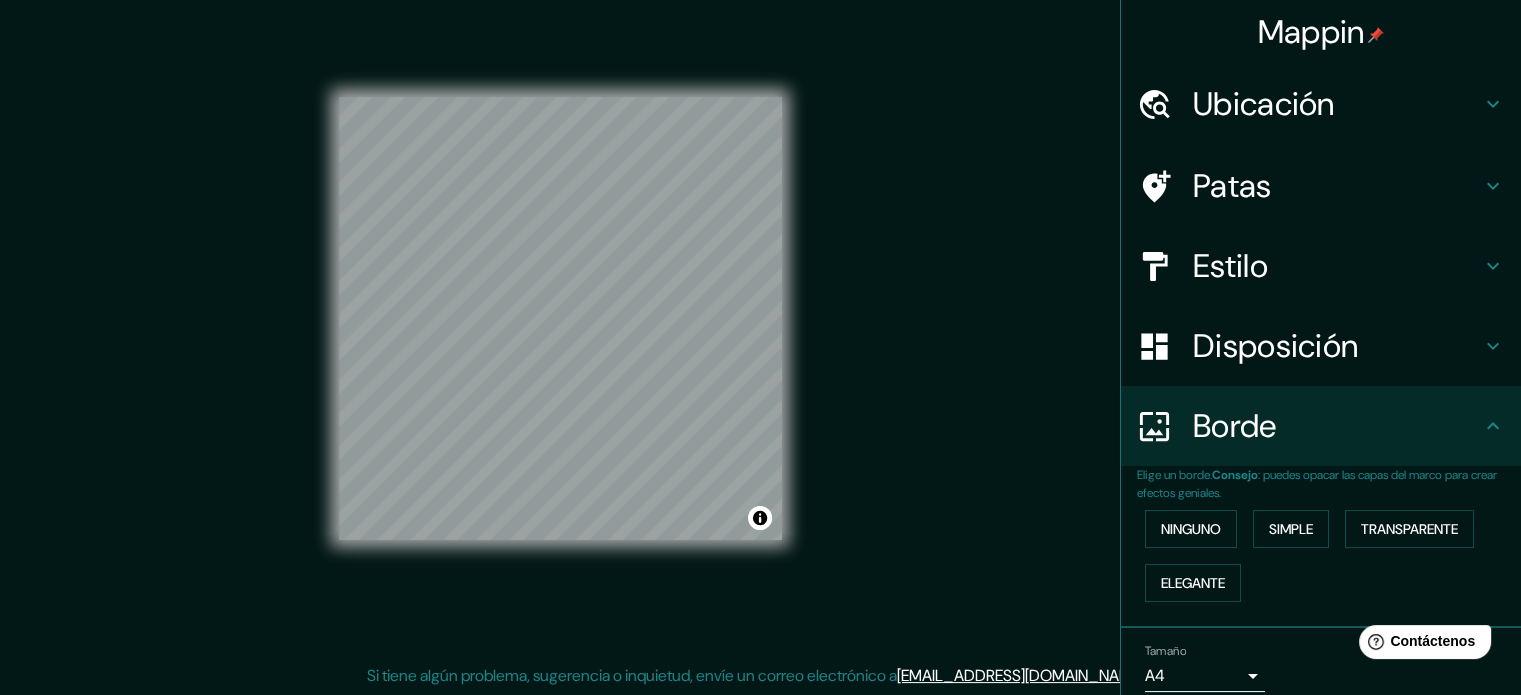 click on "Ubicación" at bounding box center (1337, 104) 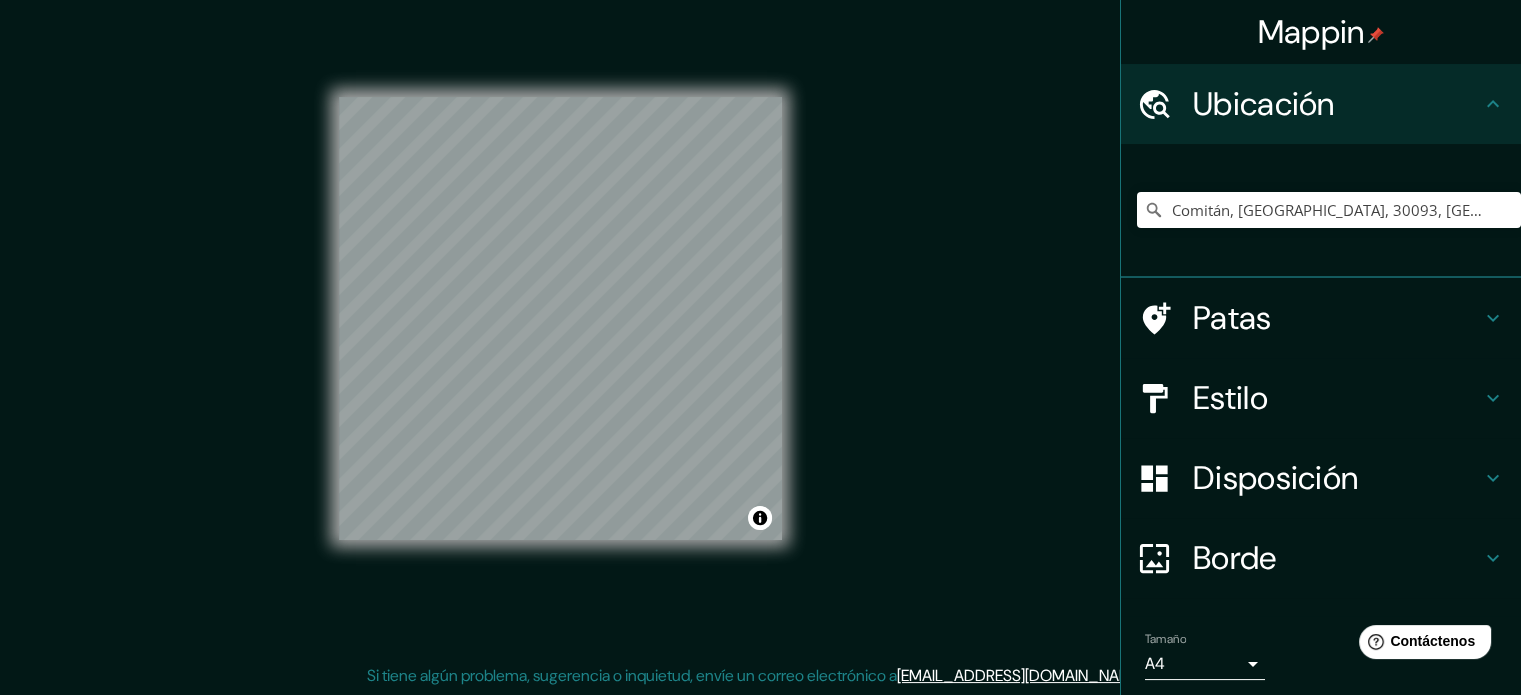 drag, startPoint x: 1461, startPoint y: 120, endPoint x: 1457, endPoint y: 135, distance: 15.524175 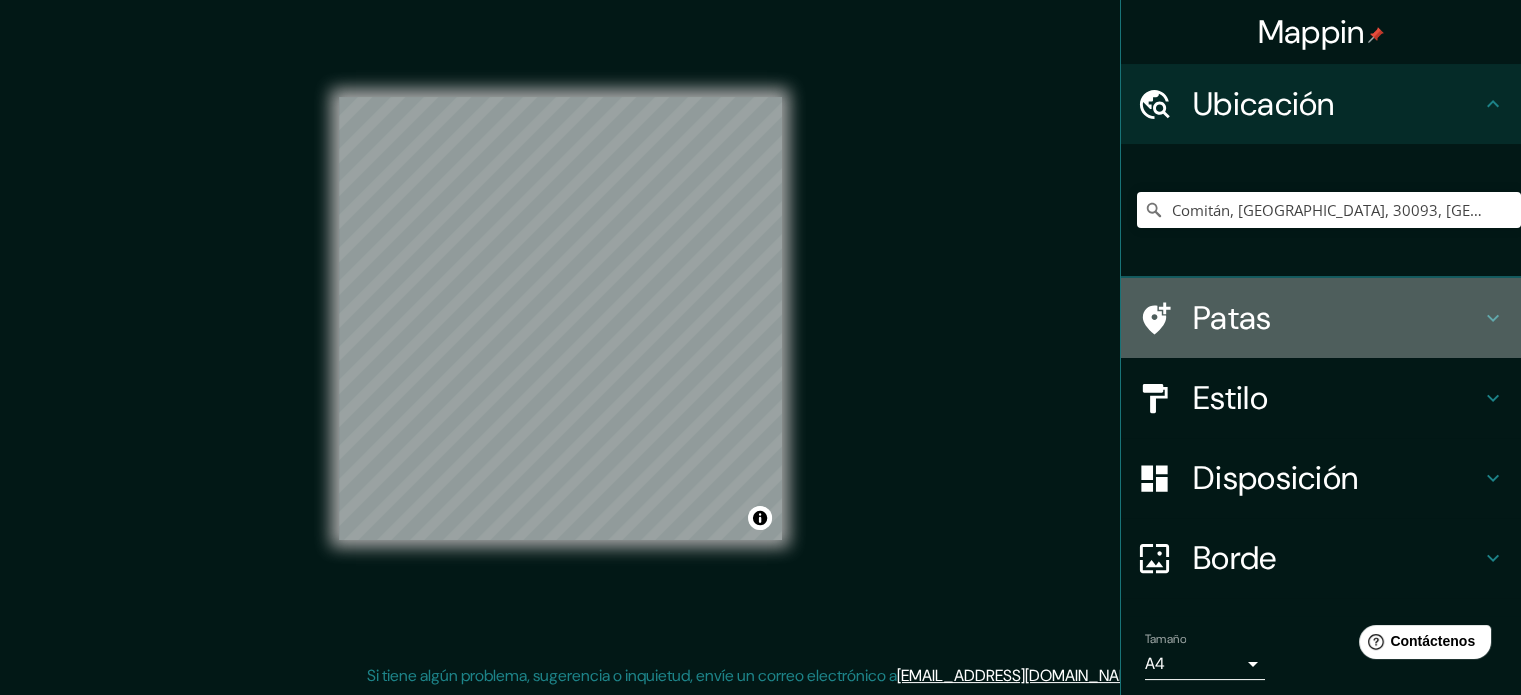 click on "Patas" at bounding box center [1337, 318] 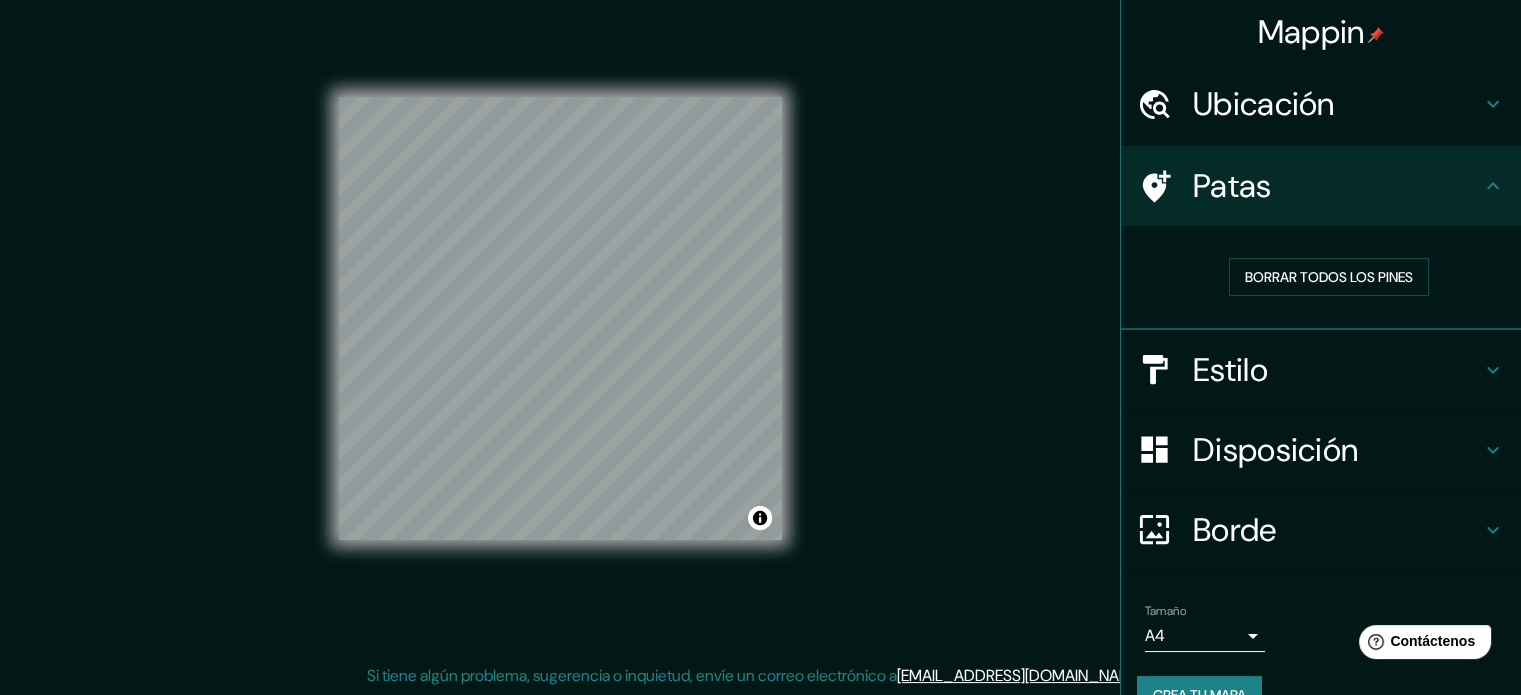 click on "Patas" at bounding box center (1337, 186) 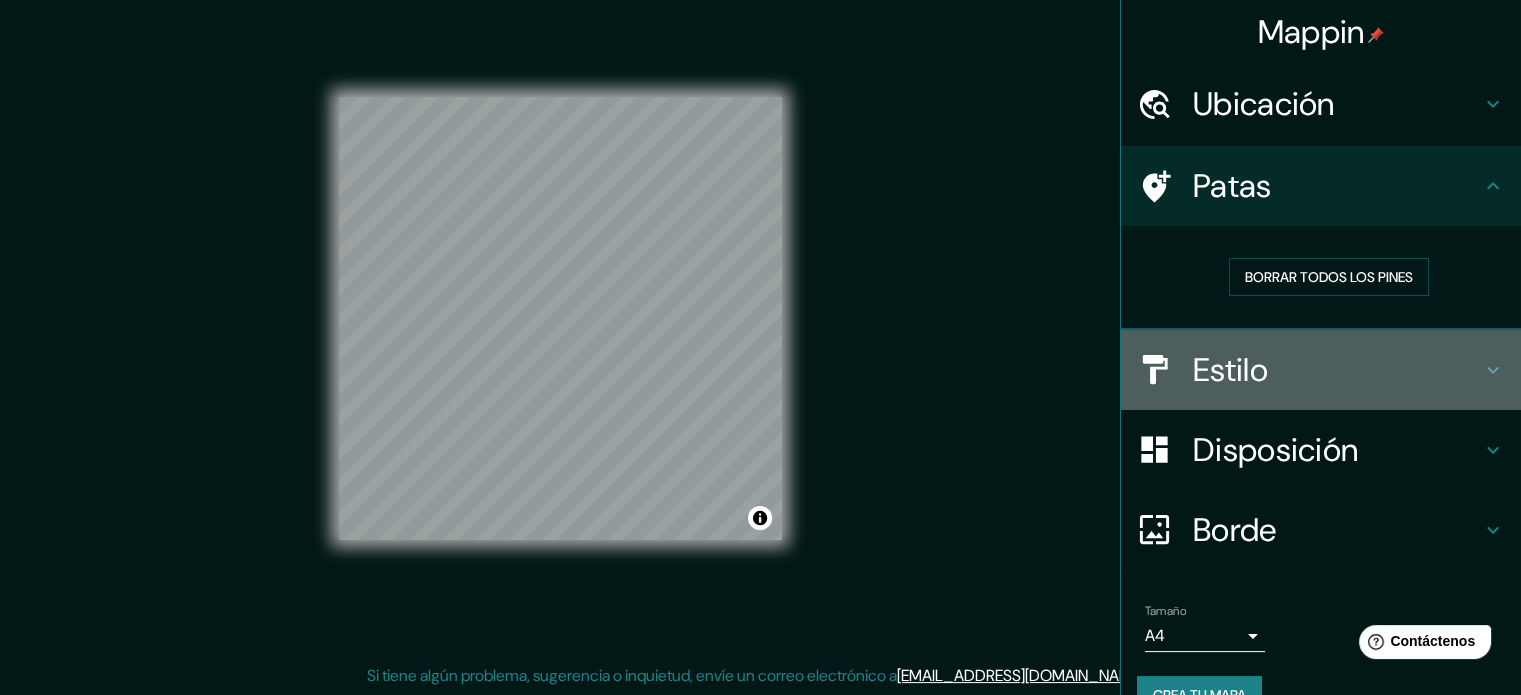 click on "Estilo" at bounding box center [1337, 370] 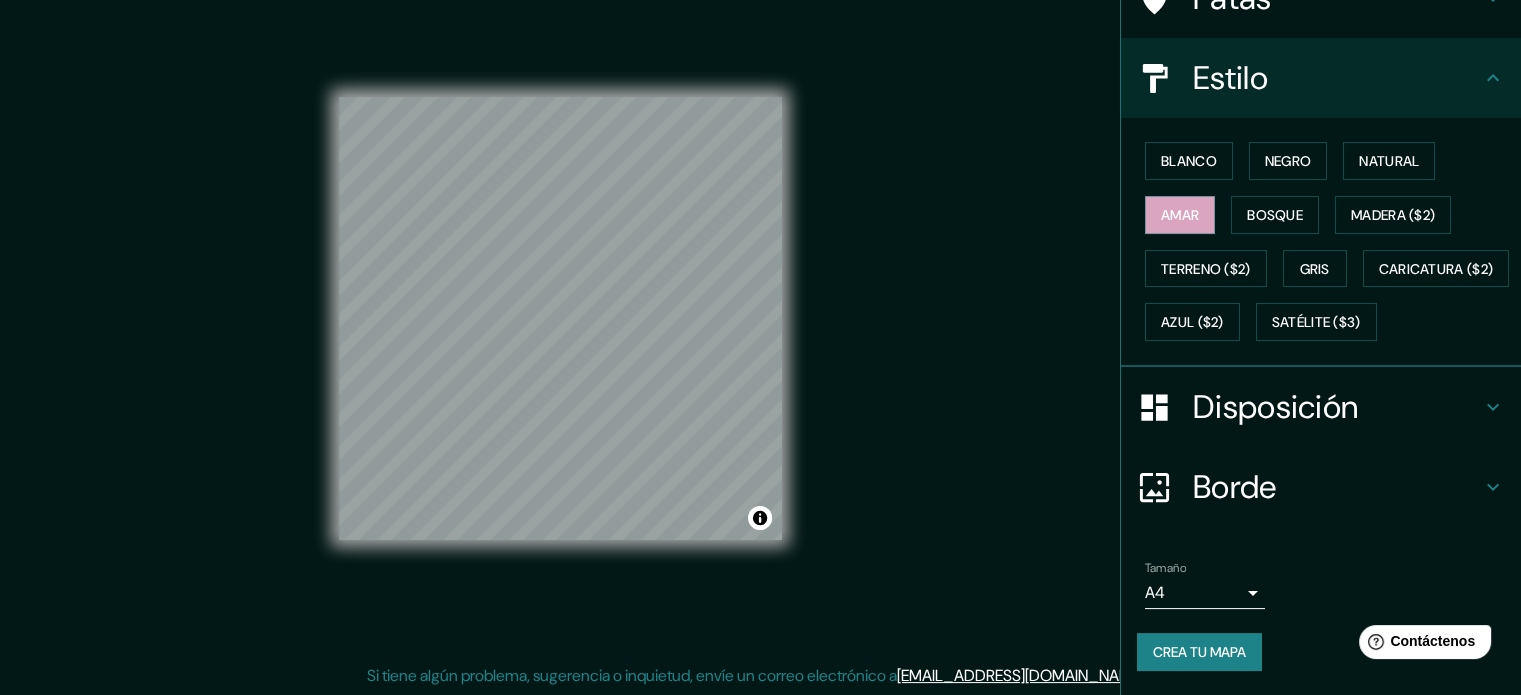 drag, startPoint x: 1355, startPoint y: 399, endPoint x: 1352, endPoint y: 414, distance: 15.297058 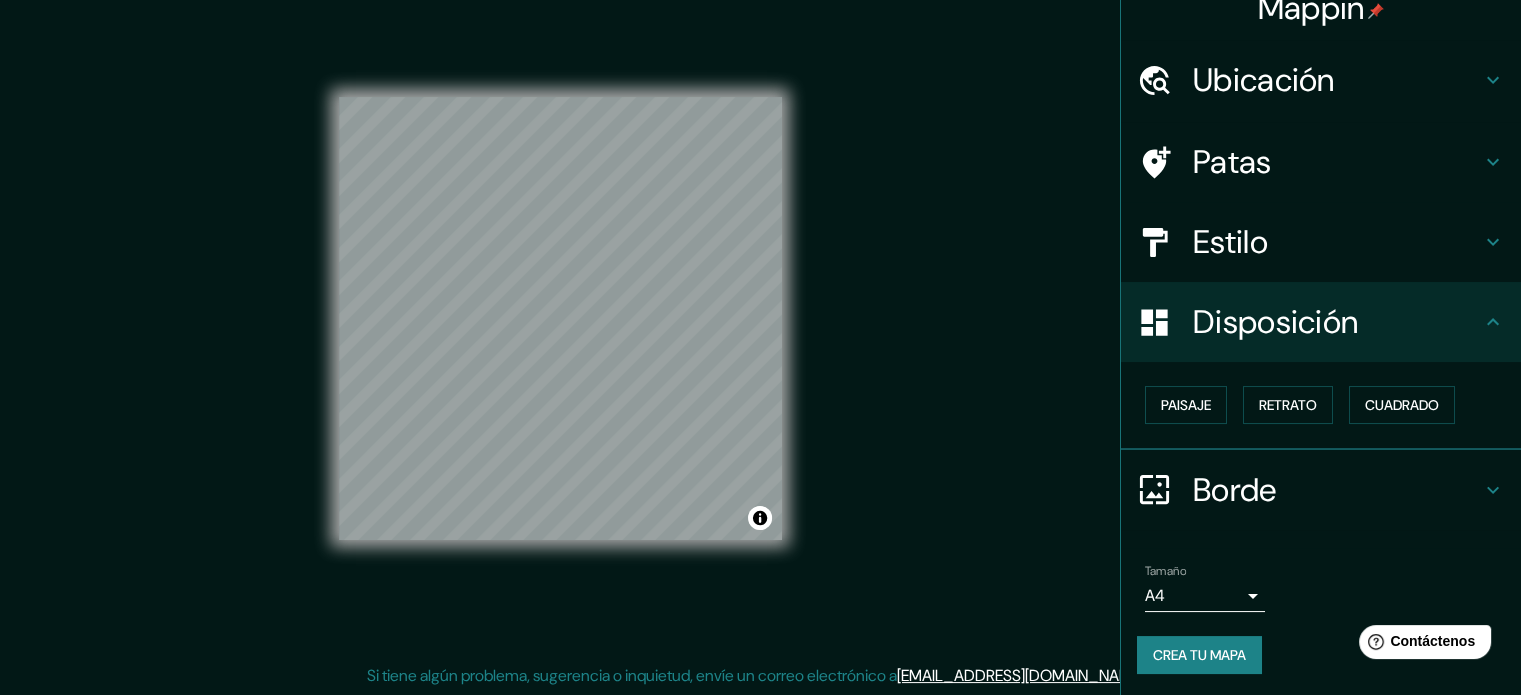click on "Borde" at bounding box center [1337, 490] 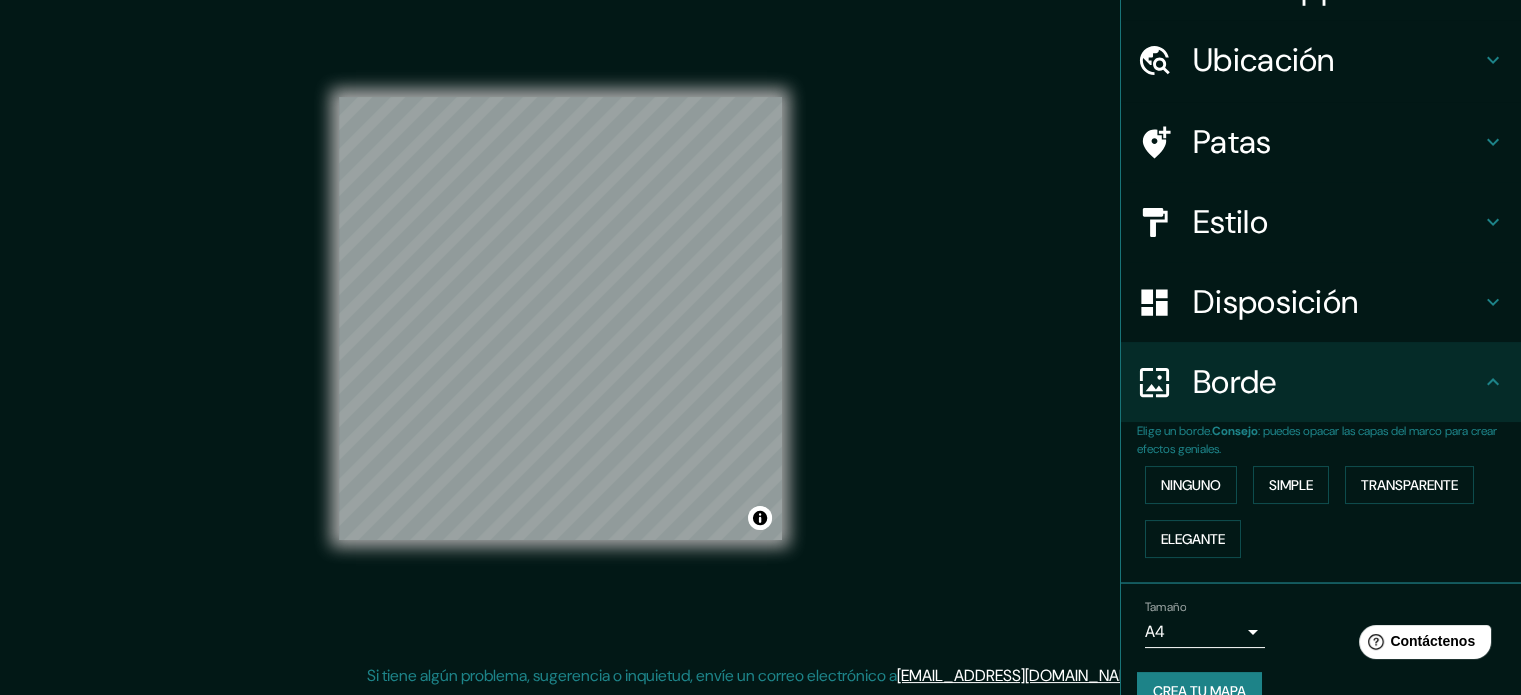 scroll, scrollTop: 80, scrollLeft: 0, axis: vertical 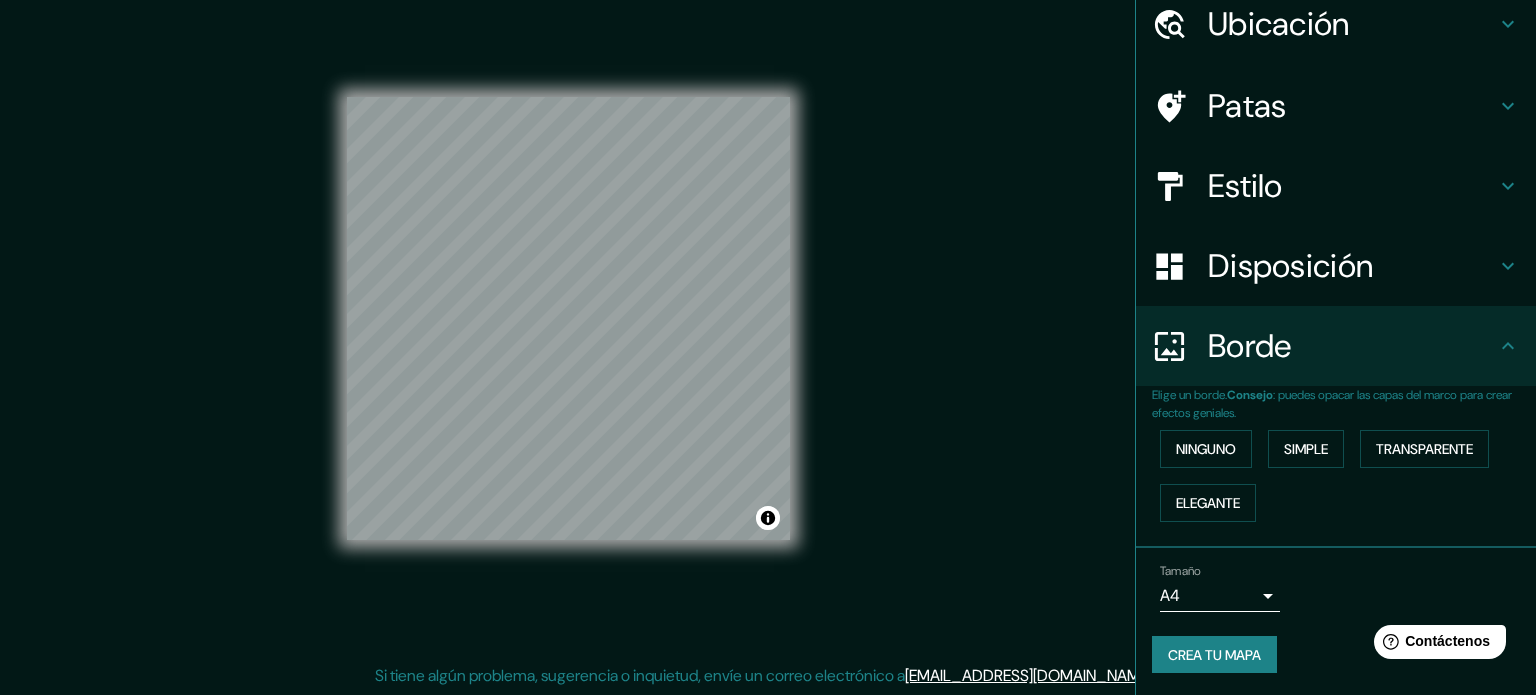 click on "Mappin Ubicación Comitán, [GEOGRAPHIC_DATA], [GEOGRAPHIC_DATA], [GEOGRAPHIC_DATA] Comitán [GEOGRAPHIC_DATA], [GEOGRAPHIC_DATA], [GEOGRAPHIC_DATA] [GEOGRAPHIC_DATA] [GEOGRAPHIC_DATA], [GEOGRAPHIC_DATA] [GEOGRAPHIC_DATA] Estilo Disposición Borde Elige un borde.  Consejo  : puedes opacar las capas del marco para crear efectos geniales. Ninguno Simple Transparente Elegante Tamaño A4 single Crea tu mapa © Mapbox   © OpenStreetMap   Improve this map Si tiene algún problema, sugerencia o inquietud, envíe un correo electrónico a  [EMAIL_ADDRESS][DOMAIN_NAME]  .   . . Original text Rate this translation Your feedback will be used to help improve Google Translate" at bounding box center (768, 321) 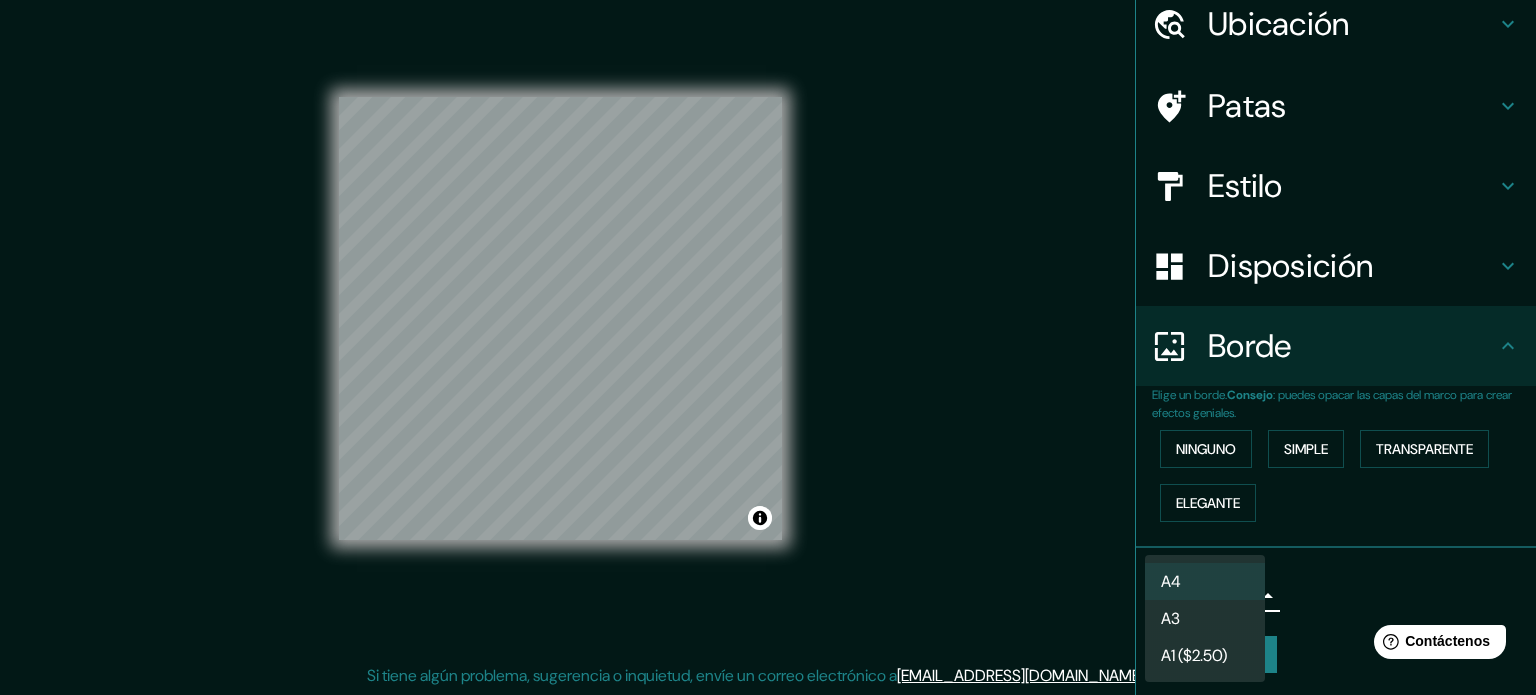 click on "A4" at bounding box center (1205, 581) 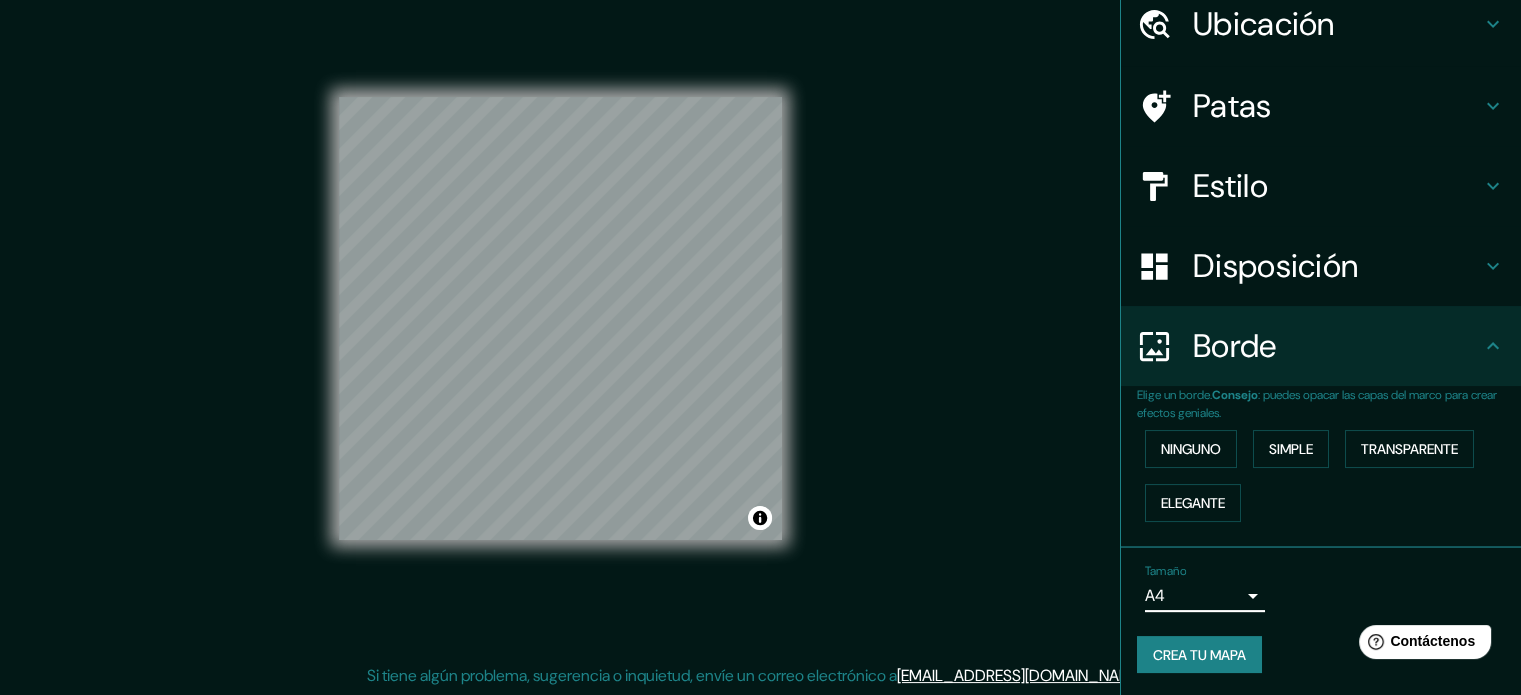 click on "Mappin Ubicación Comitán, [GEOGRAPHIC_DATA], [GEOGRAPHIC_DATA], [GEOGRAPHIC_DATA] Comitán [GEOGRAPHIC_DATA], [GEOGRAPHIC_DATA], [GEOGRAPHIC_DATA] [GEOGRAPHIC_DATA] [GEOGRAPHIC_DATA], [GEOGRAPHIC_DATA] [GEOGRAPHIC_DATA] Estilo Disposición Borde Elige un borde.  Consejo  : puedes opacar las capas del marco para crear efectos geniales. Ninguno Simple Transparente Elegante Tamaño A4 single Crea tu mapa © Mapbox   © OpenStreetMap   Improve this map Si tiene algún problema, sugerencia o inquietud, envíe un correo electrónico a  [EMAIL_ADDRESS][DOMAIN_NAME]  .   . . Original text Rate this translation Your feedback will be used to help improve Google Translate" at bounding box center (760, 321) 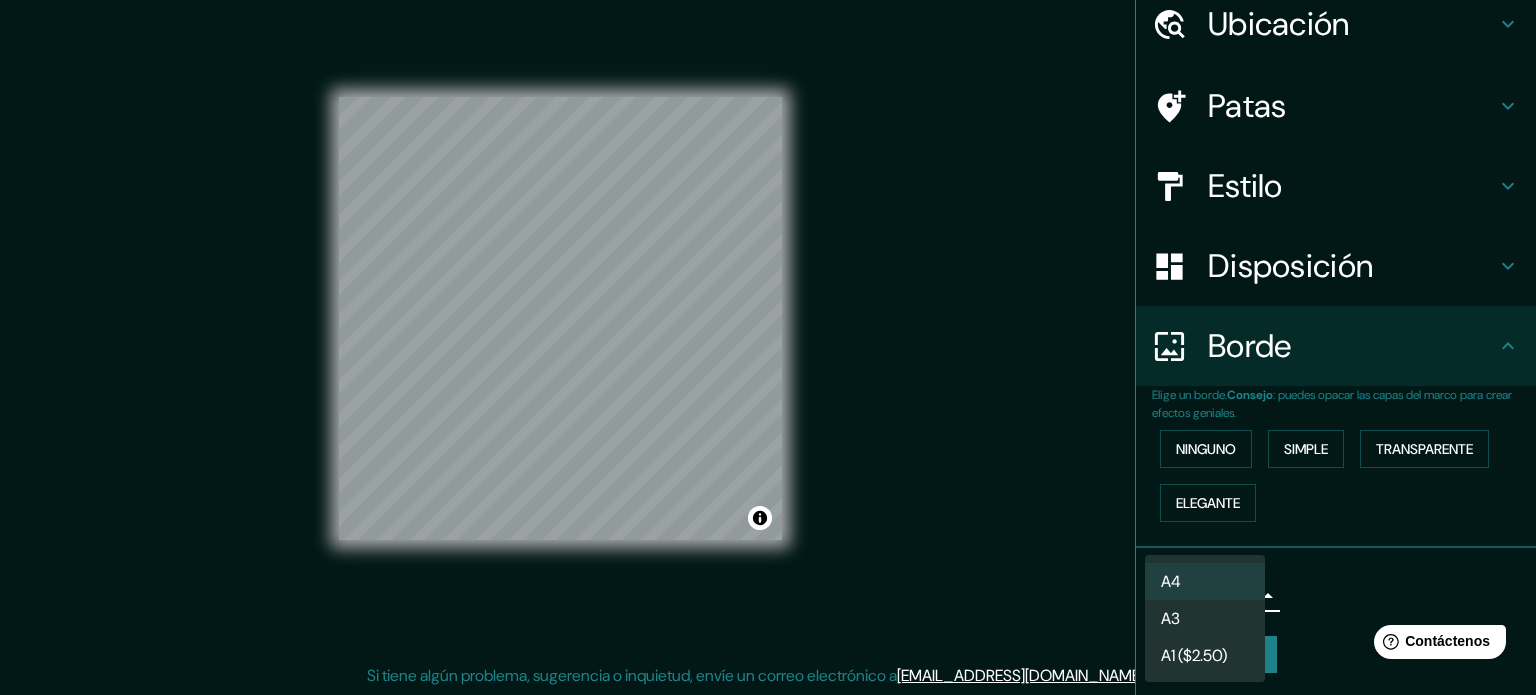 click on "A3" at bounding box center (1205, 618) 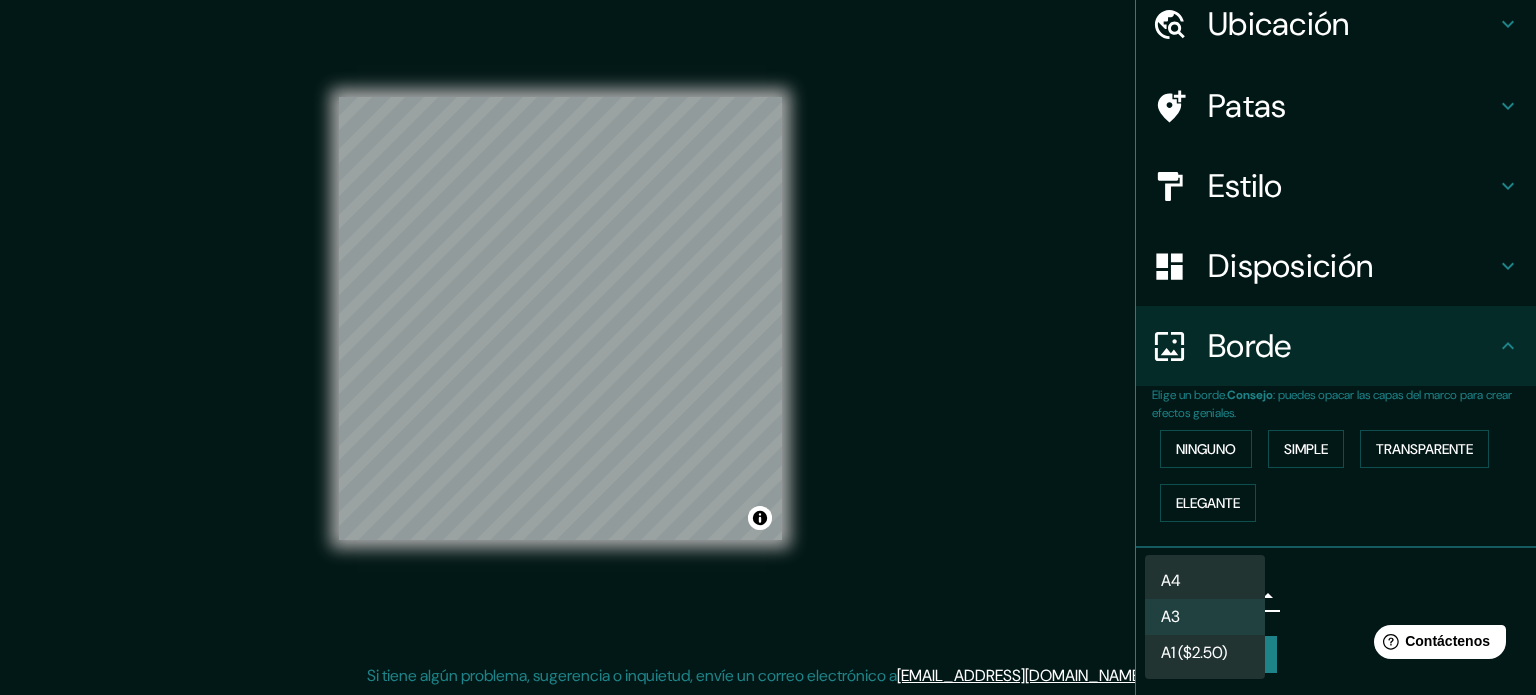 click on "Mappin Ubicación Comitán, [GEOGRAPHIC_DATA], [GEOGRAPHIC_DATA], [GEOGRAPHIC_DATA] Comitán [GEOGRAPHIC_DATA], [GEOGRAPHIC_DATA], [GEOGRAPHIC_DATA] [GEOGRAPHIC_DATA] [GEOGRAPHIC_DATA], [GEOGRAPHIC_DATA] [GEOGRAPHIC_DATA] Estilo Disposición Borde Elige un borde.  Consejo  : puedes opacar las capas del marco para crear efectos geniales. Ninguno Simple Transparente Elegante Tamaño A3 a4 Crea tu mapa © Mapbox   © OpenStreetMap   Improve this map Si tiene algún problema, sugerencia o inquietud, envíe un correo electrónico a  [EMAIL_ADDRESS][DOMAIN_NAME]  .   . . Original text Rate this translation Your feedback will be used to help improve Google Translate A4 A3 A1 ($2.50)" at bounding box center [768, 321] 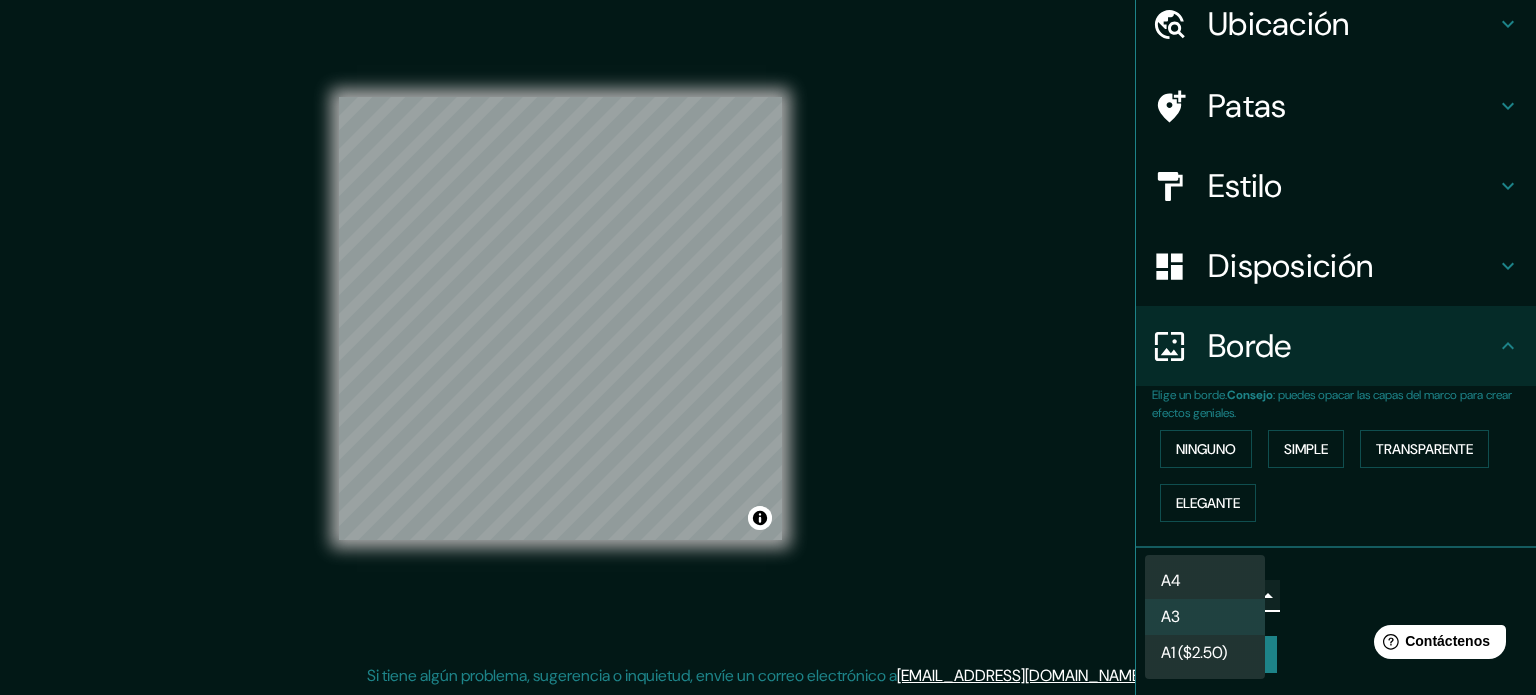 type on "single" 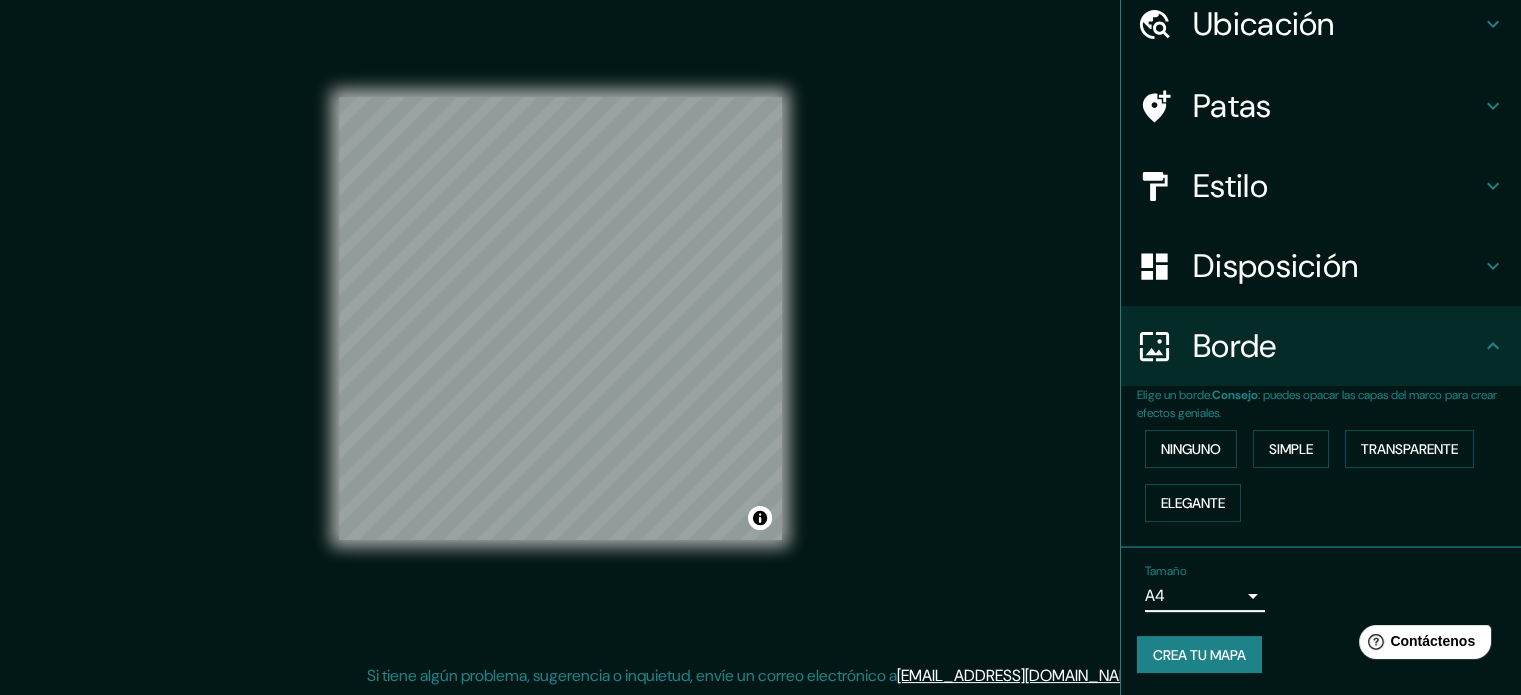 click on "Crea tu mapa" at bounding box center (1199, 655) 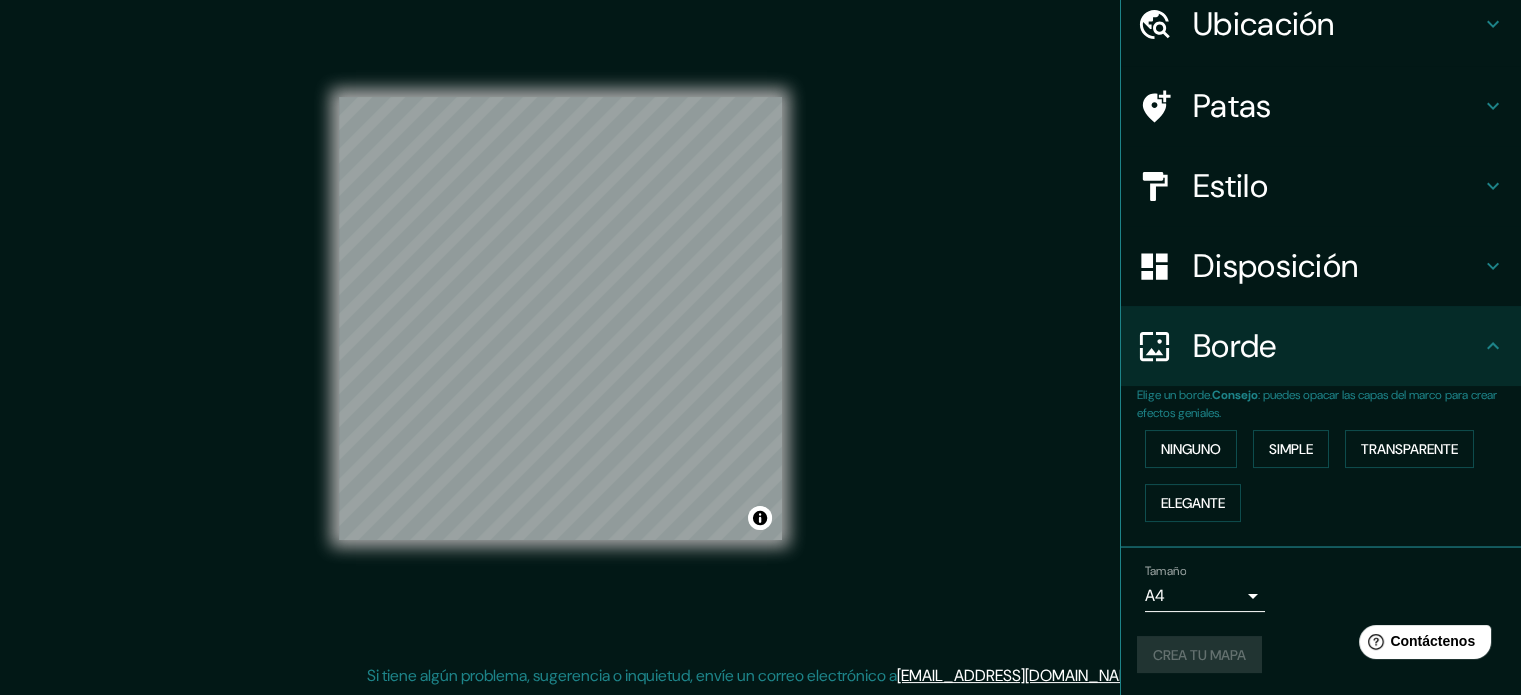 click on "Crea tu mapa" at bounding box center [1321, 655] 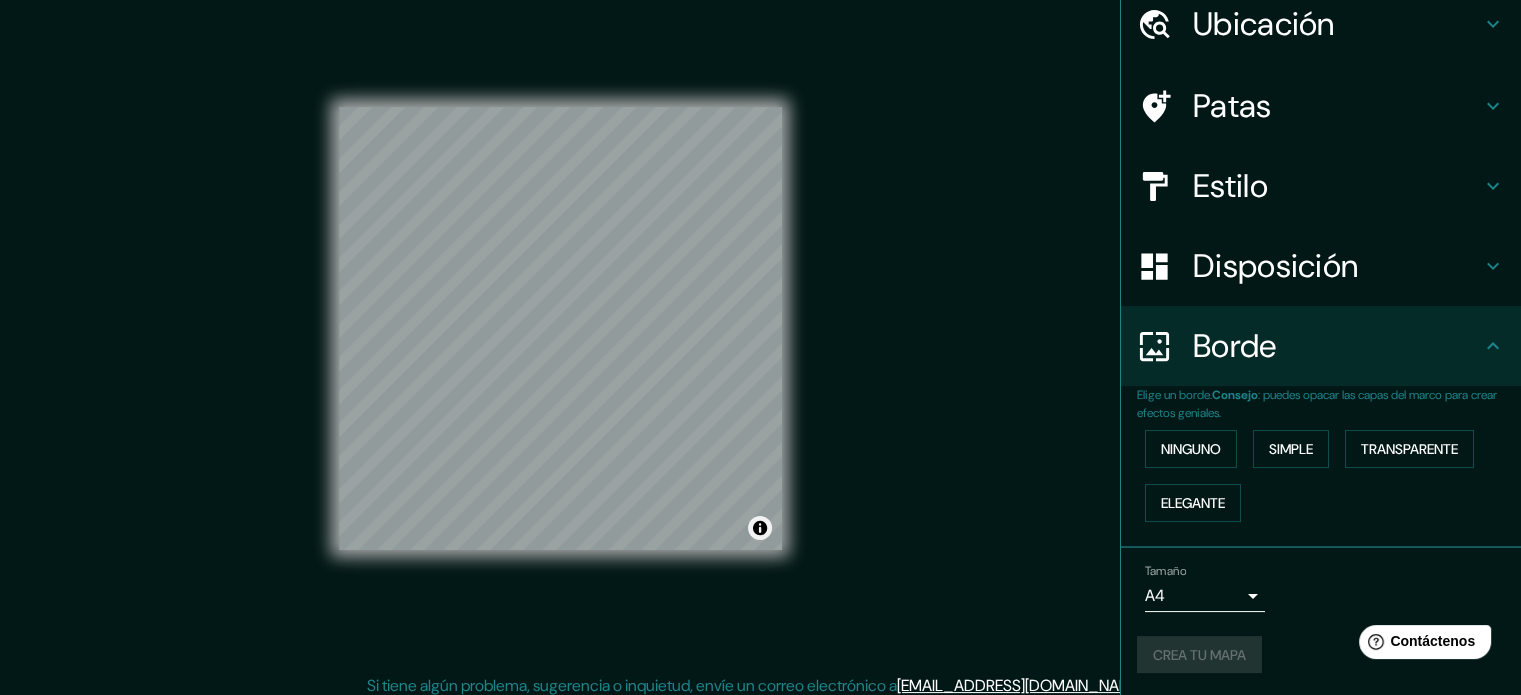 scroll, scrollTop: 13, scrollLeft: 0, axis: vertical 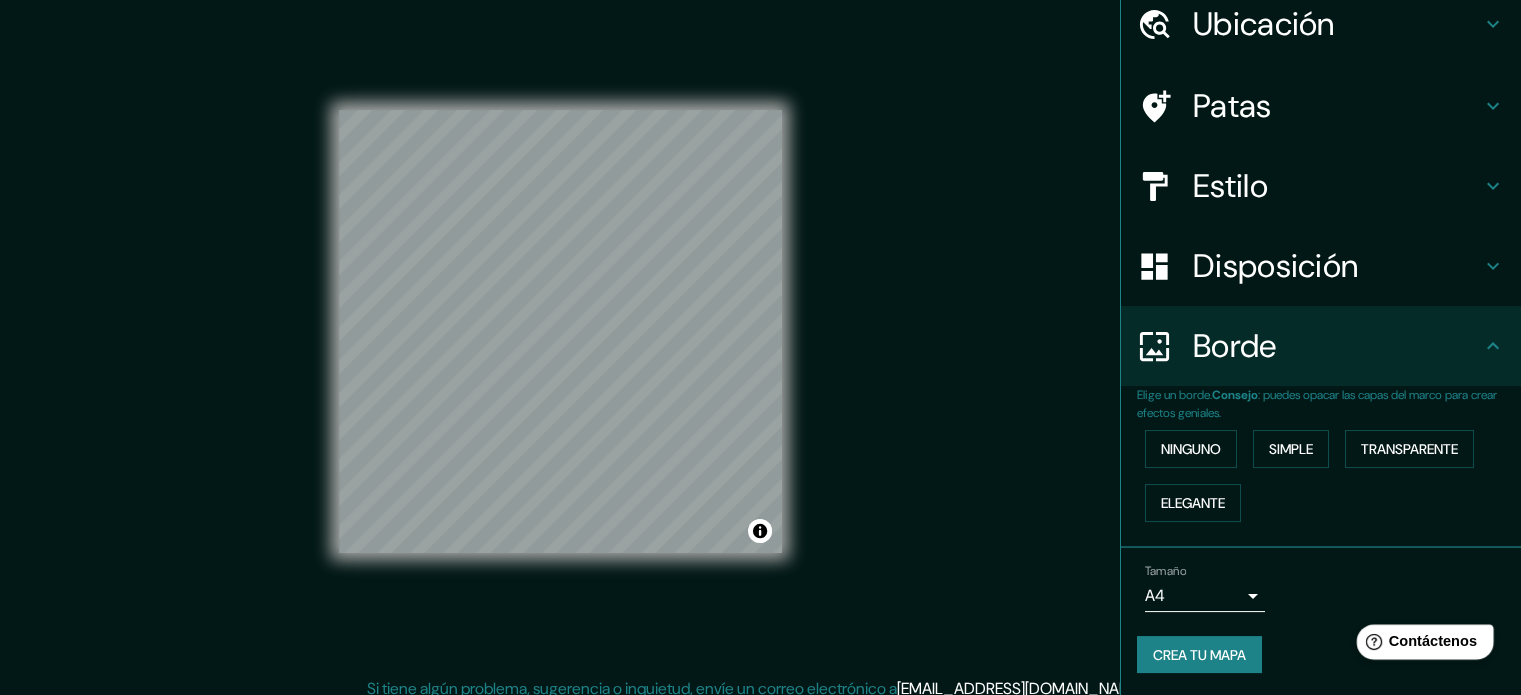 click on "Help Contáctenos" at bounding box center [1425, 641] 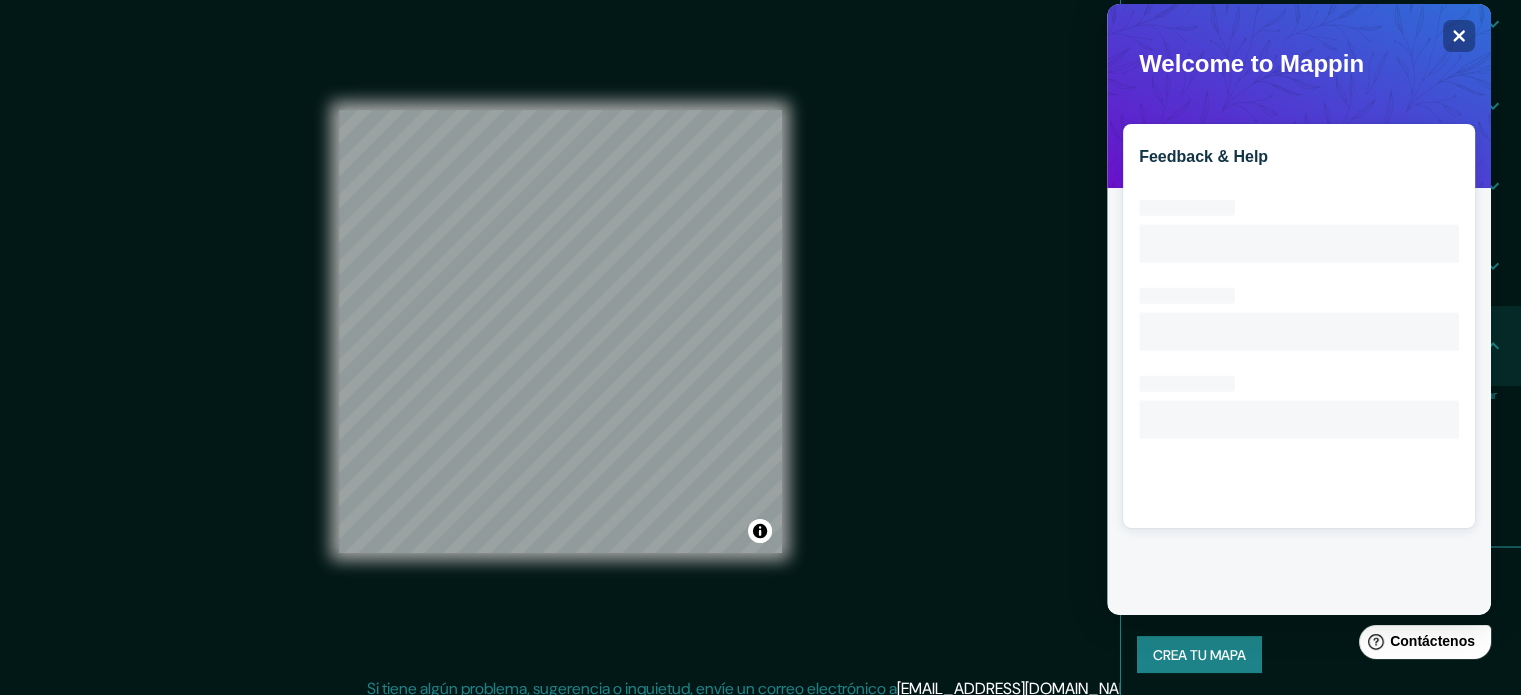 scroll, scrollTop: 0, scrollLeft: 0, axis: both 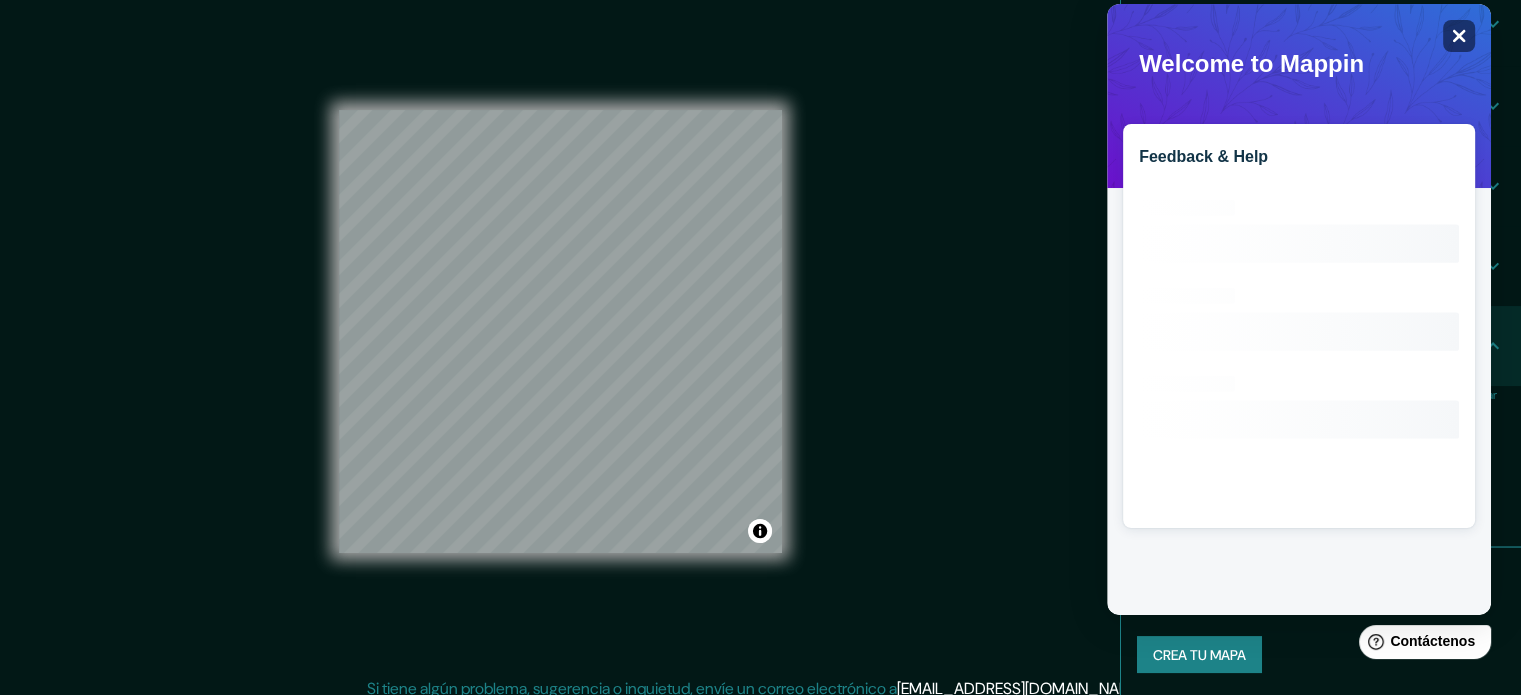 click on "Close" 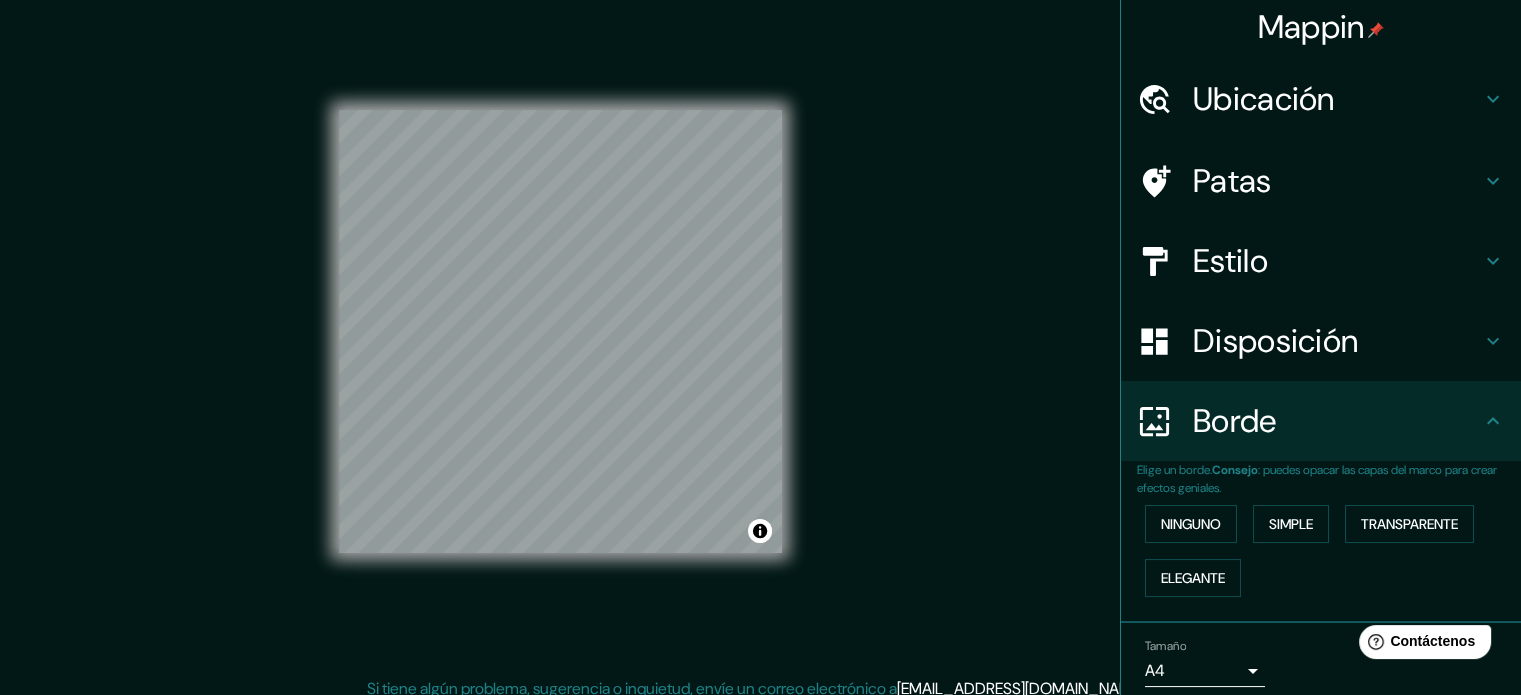 scroll, scrollTop: 0, scrollLeft: 0, axis: both 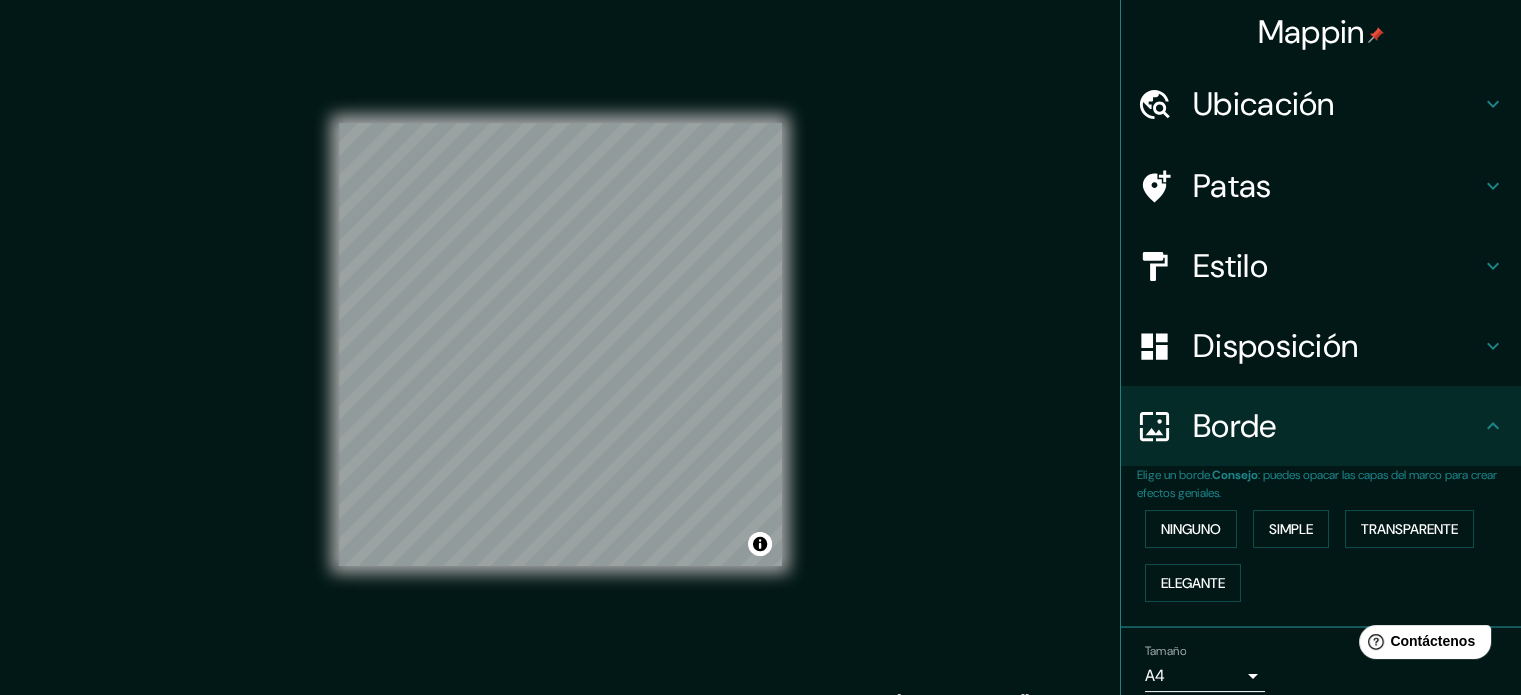 click on "Mappin" at bounding box center (1311, 32) 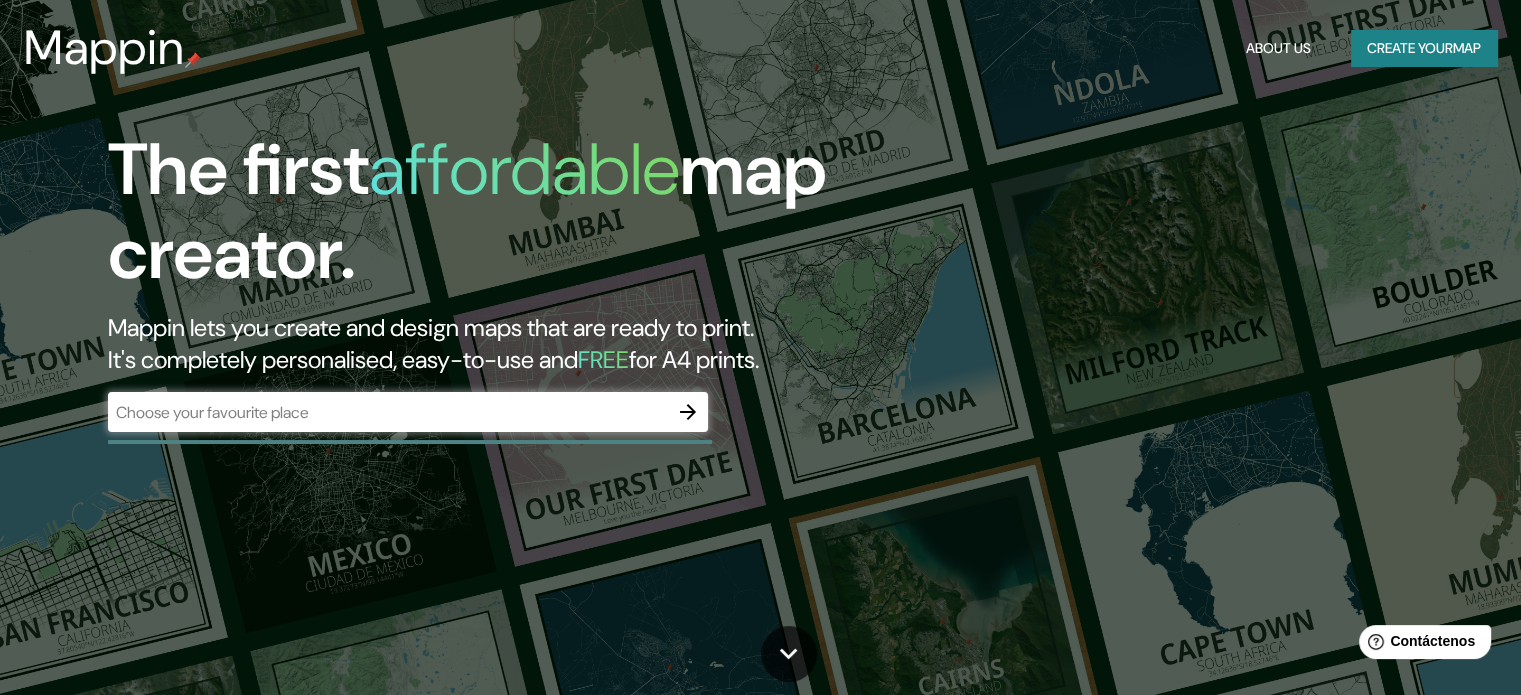 click on "About Us Create your   map" at bounding box center (1367, 48) 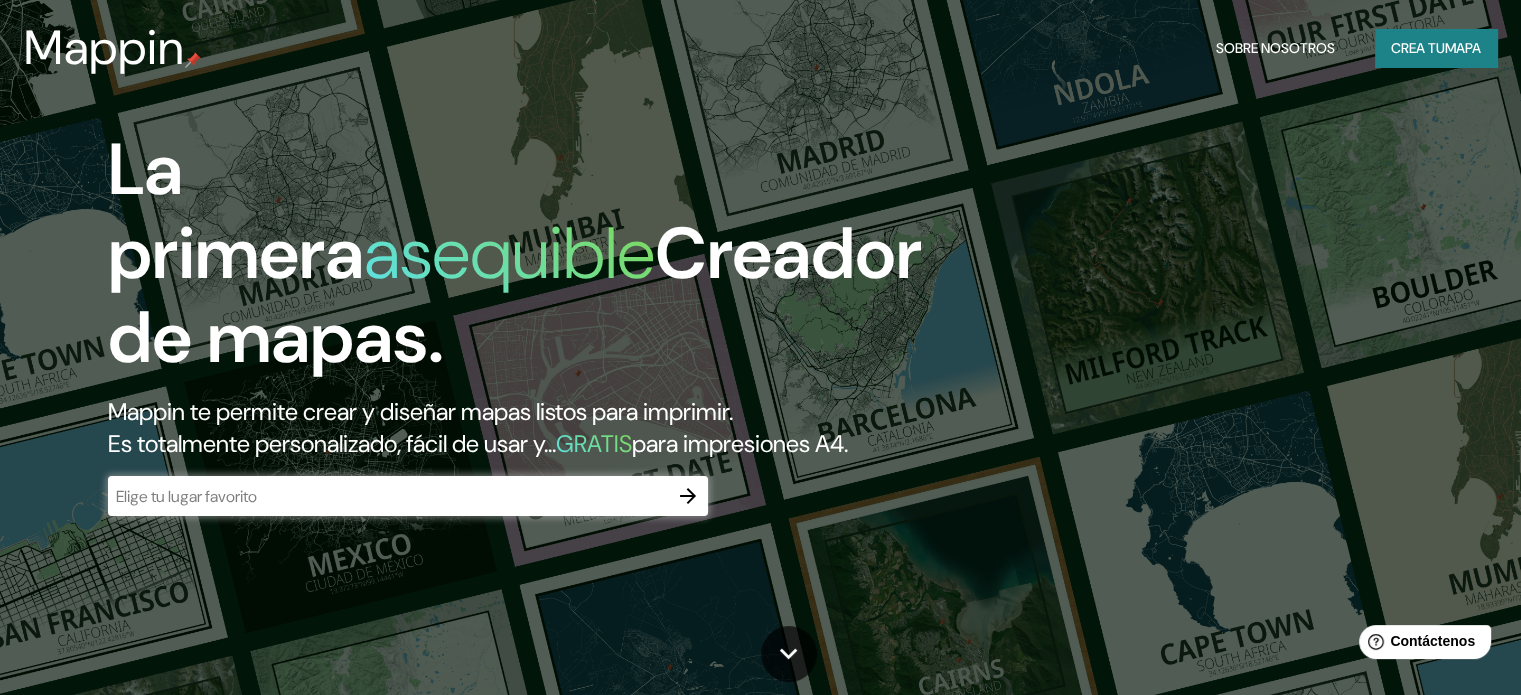 click on "Crea tu" at bounding box center [1418, 48] 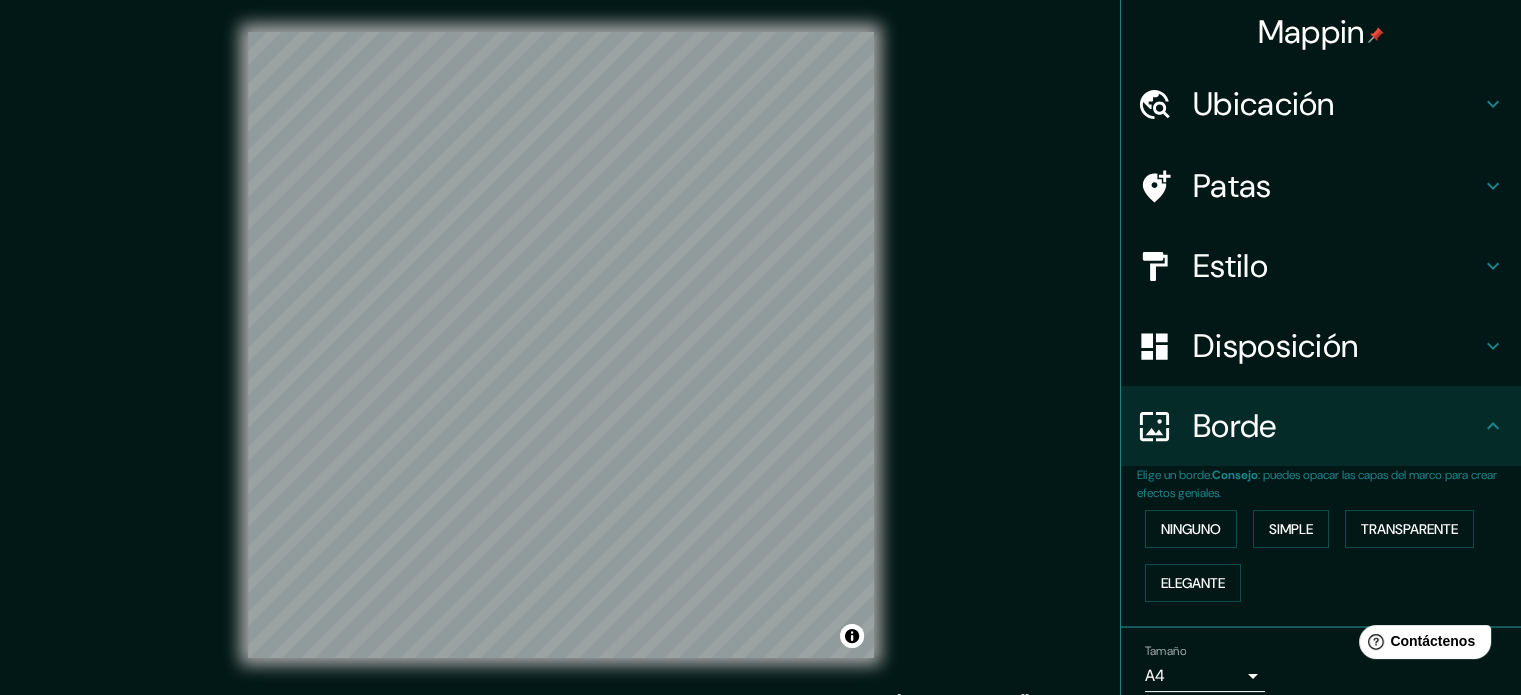 click on "Ubicación" at bounding box center [1264, 104] 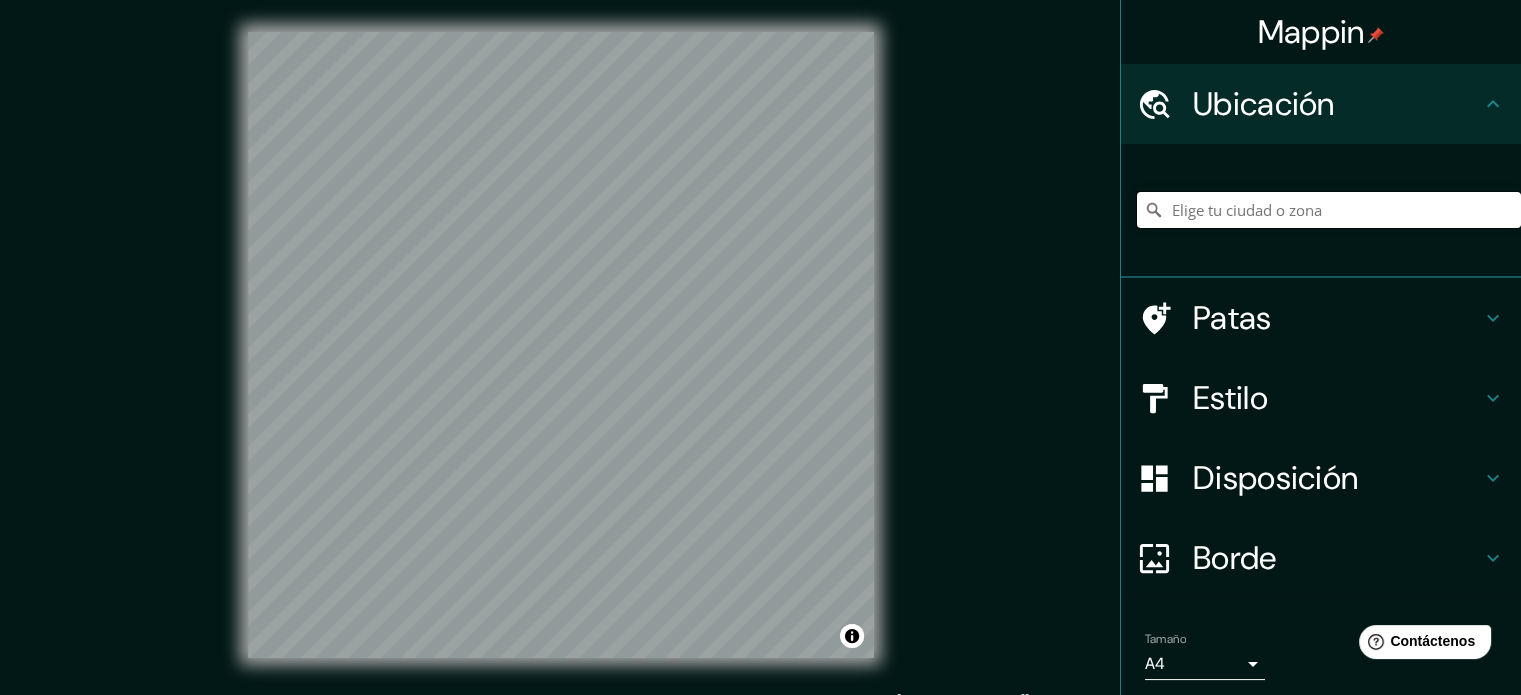 click at bounding box center [1329, 210] 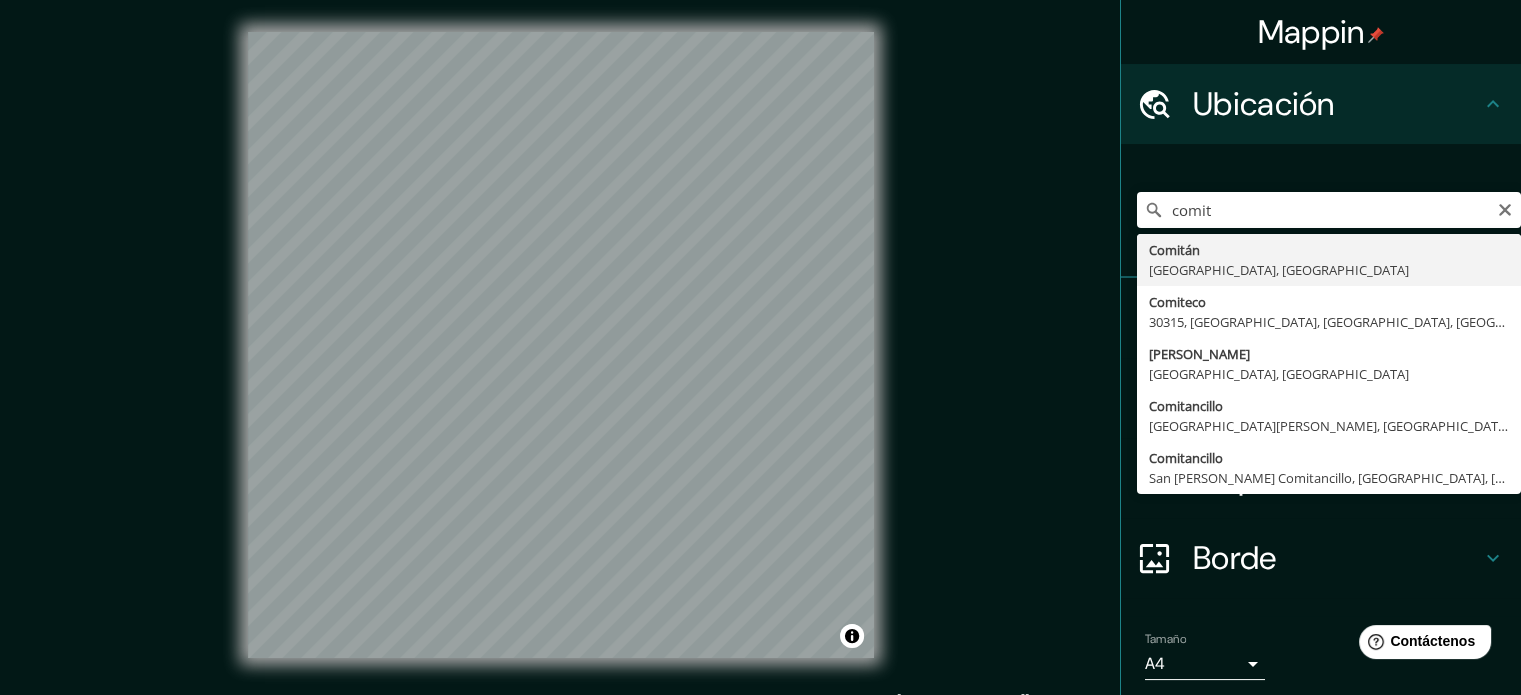 type on "Comitán, [GEOGRAPHIC_DATA], [GEOGRAPHIC_DATA]" 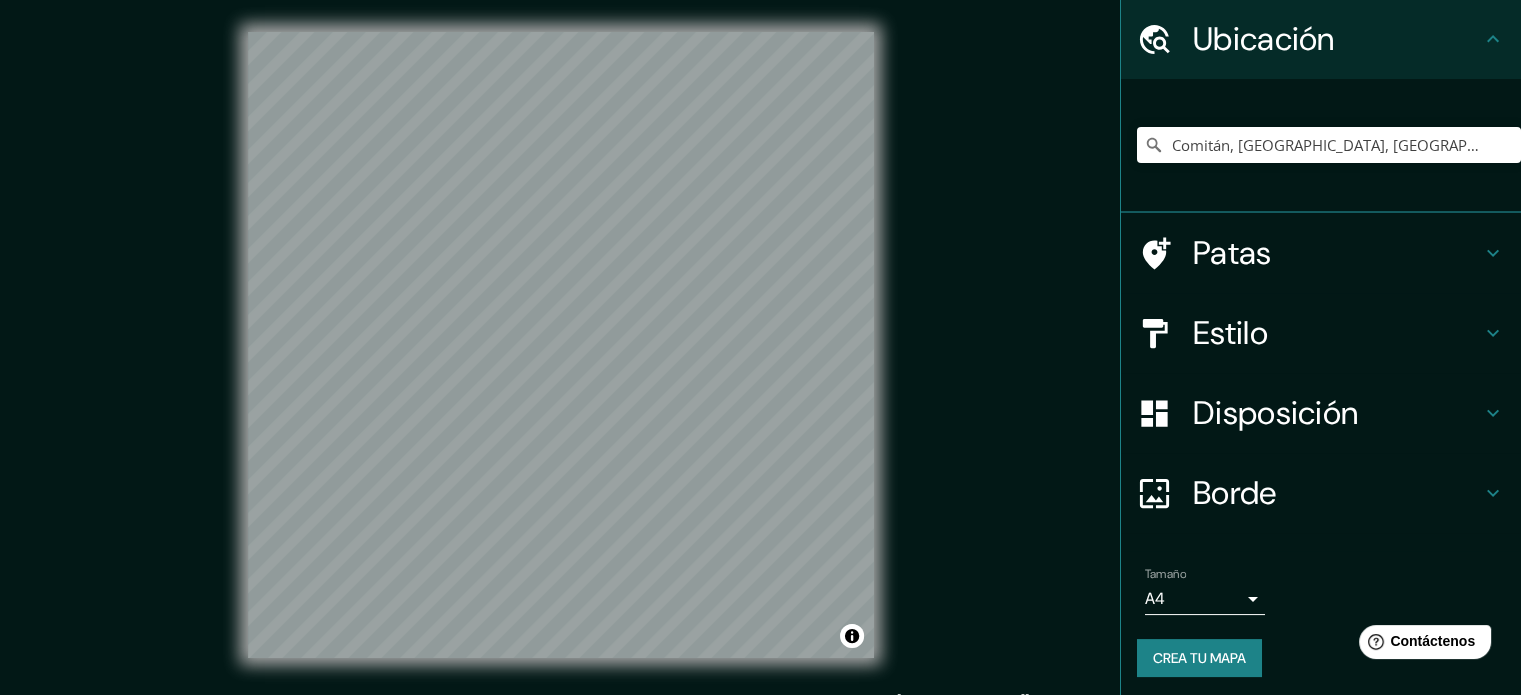 scroll, scrollTop: 69, scrollLeft: 0, axis: vertical 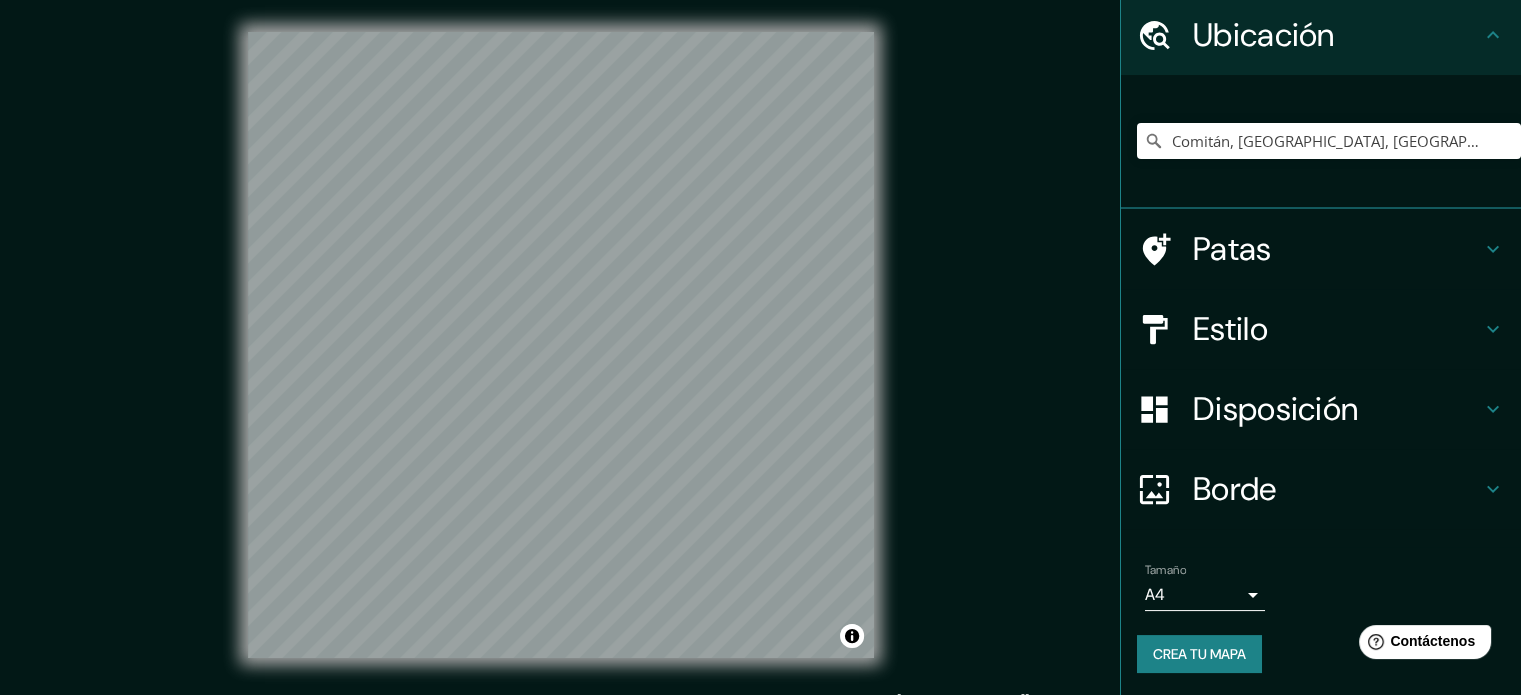 click on "Crea tu mapa" at bounding box center (1199, 654) 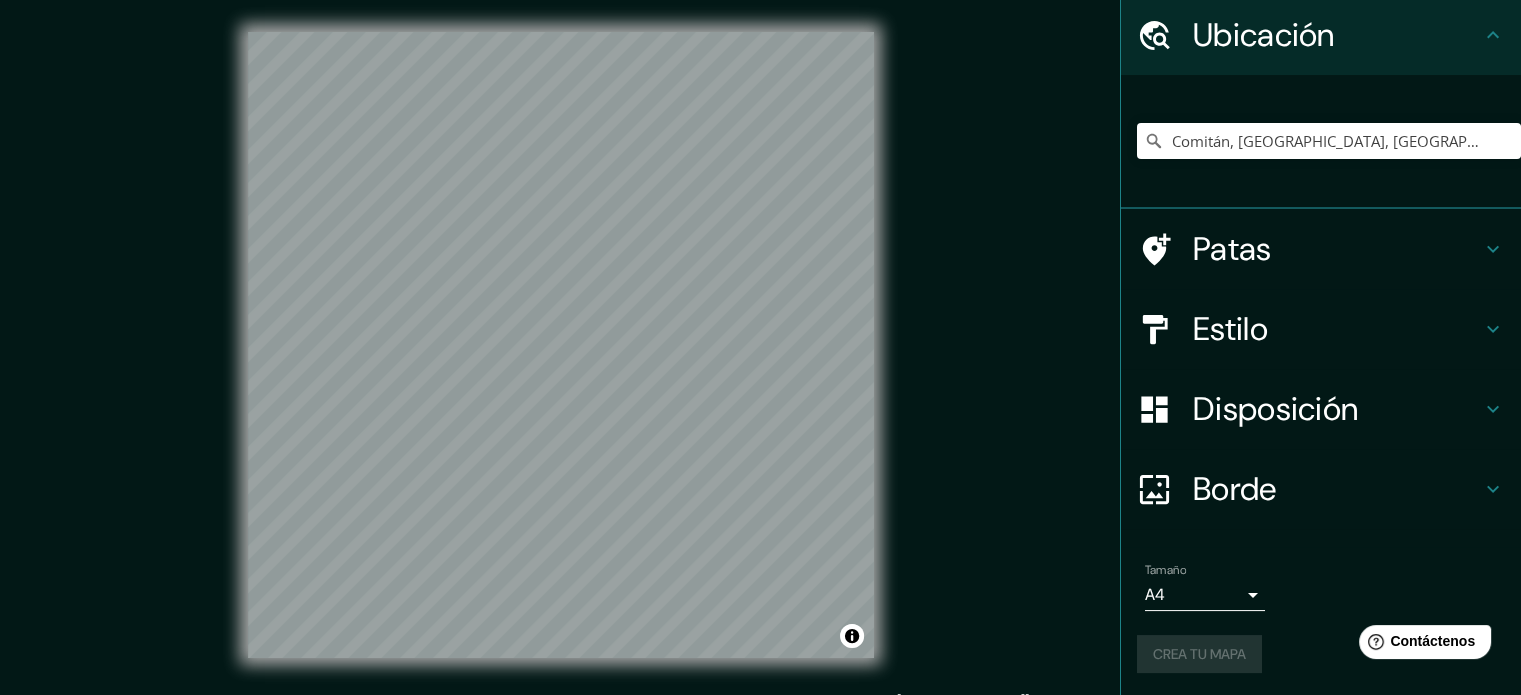 click on "Ubicación" at bounding box center [1321, 35] 